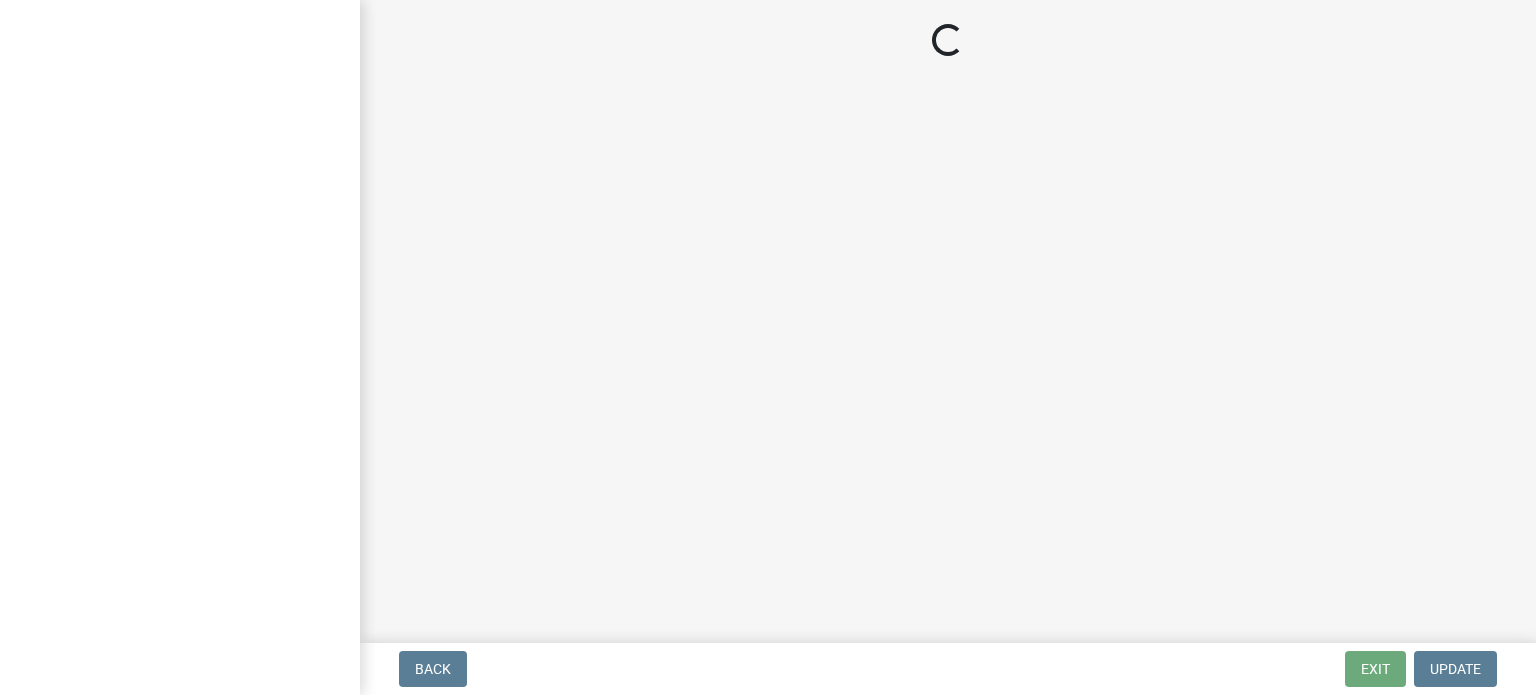 scroll, scrollTop: 0, scrollLeft: 0, axis: both 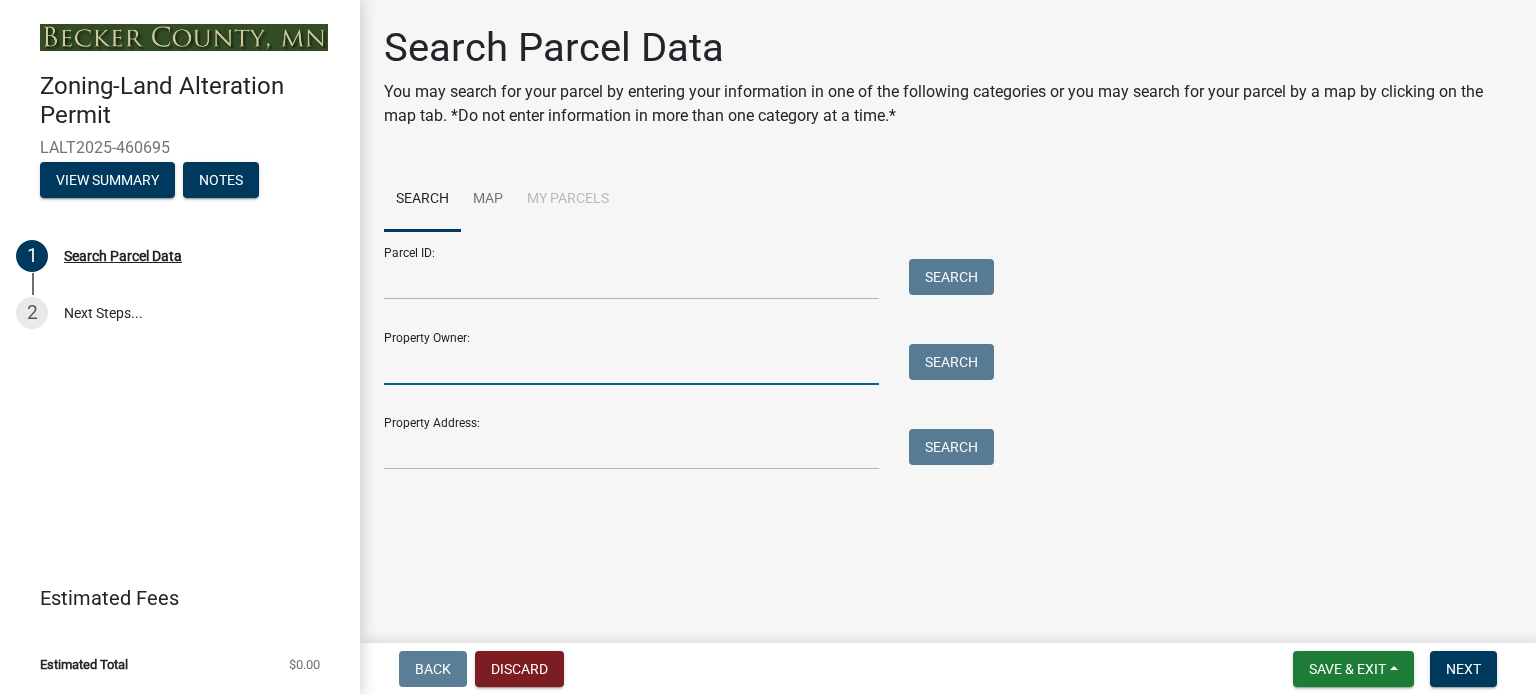click on "Property Owner:" at bounding box center [631, 364] 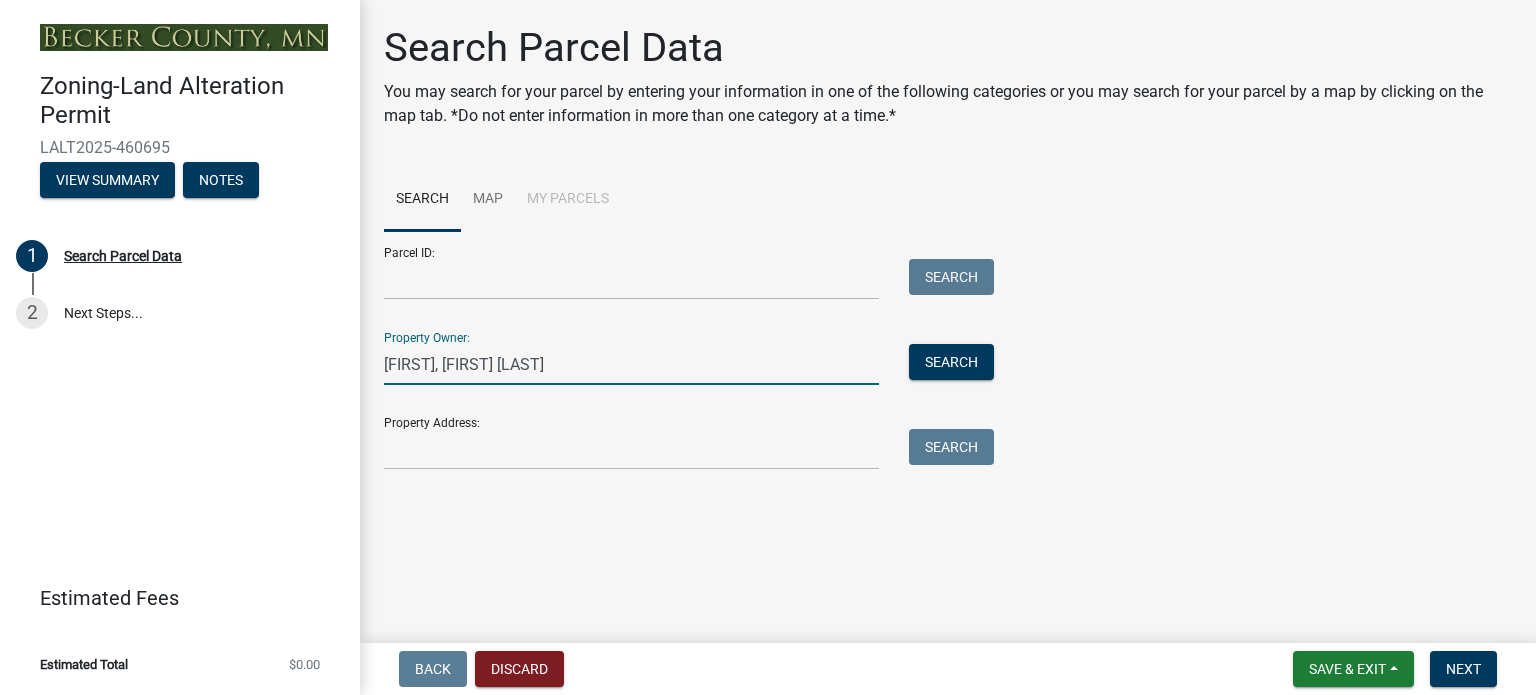 type on "[FIRST], [FIRST] [LAST]" 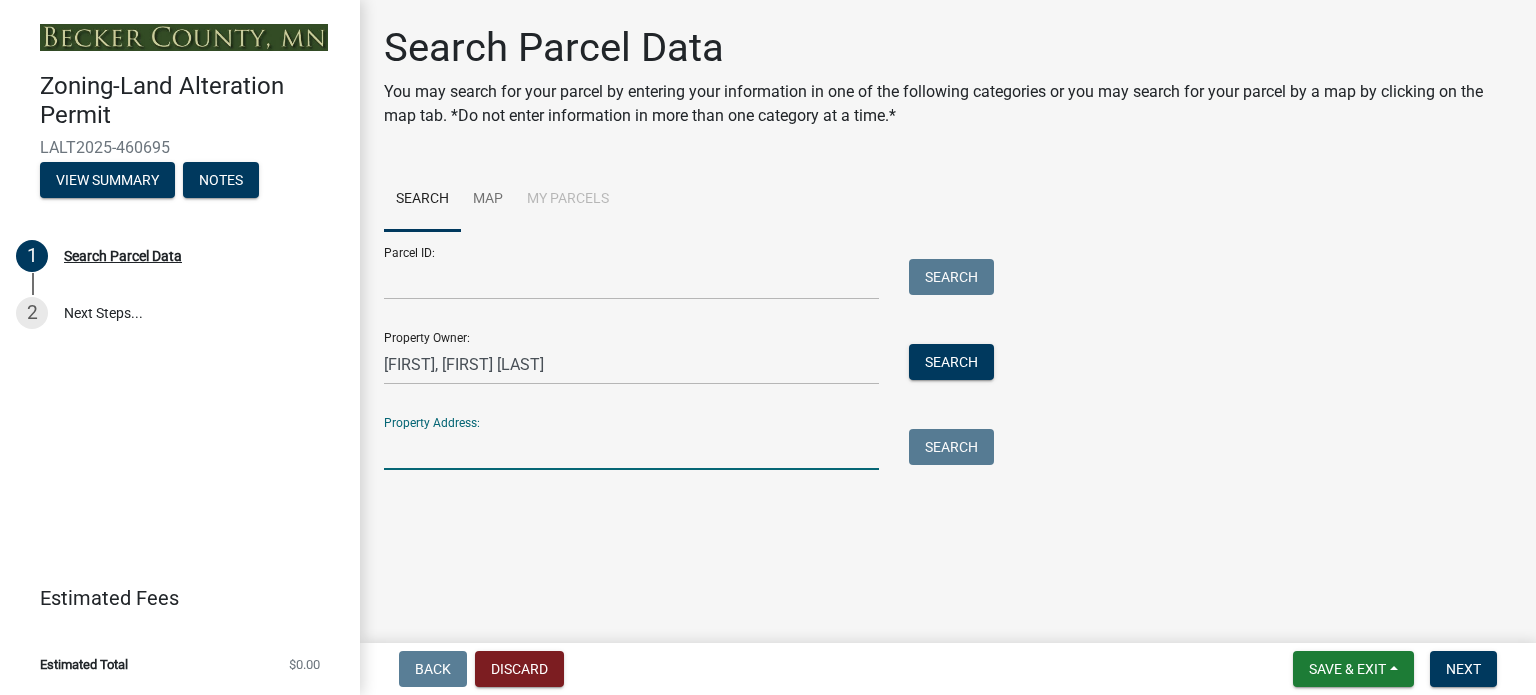 click on "Property Address:" at bounding box center (631, 449) 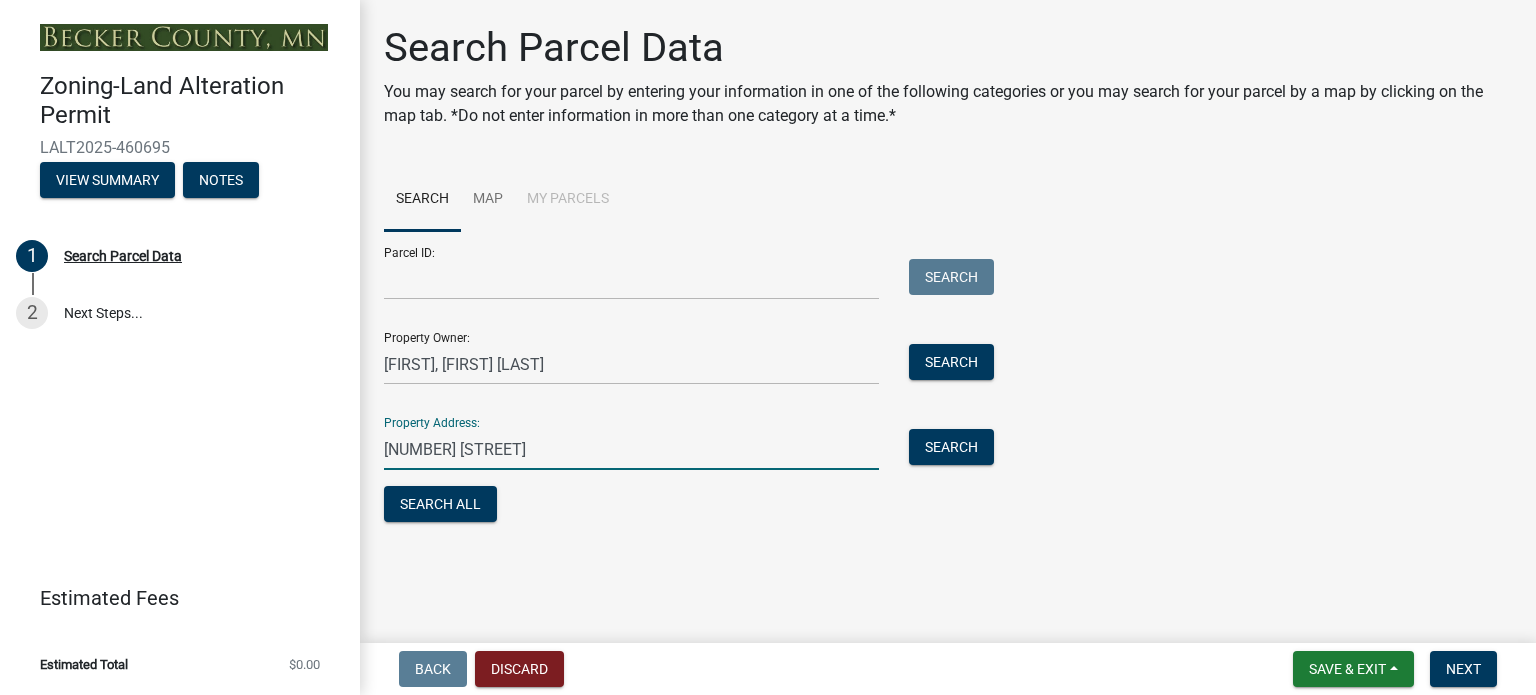 click on "[NUMBER] [STREET]" at bounding box center [631, 449] 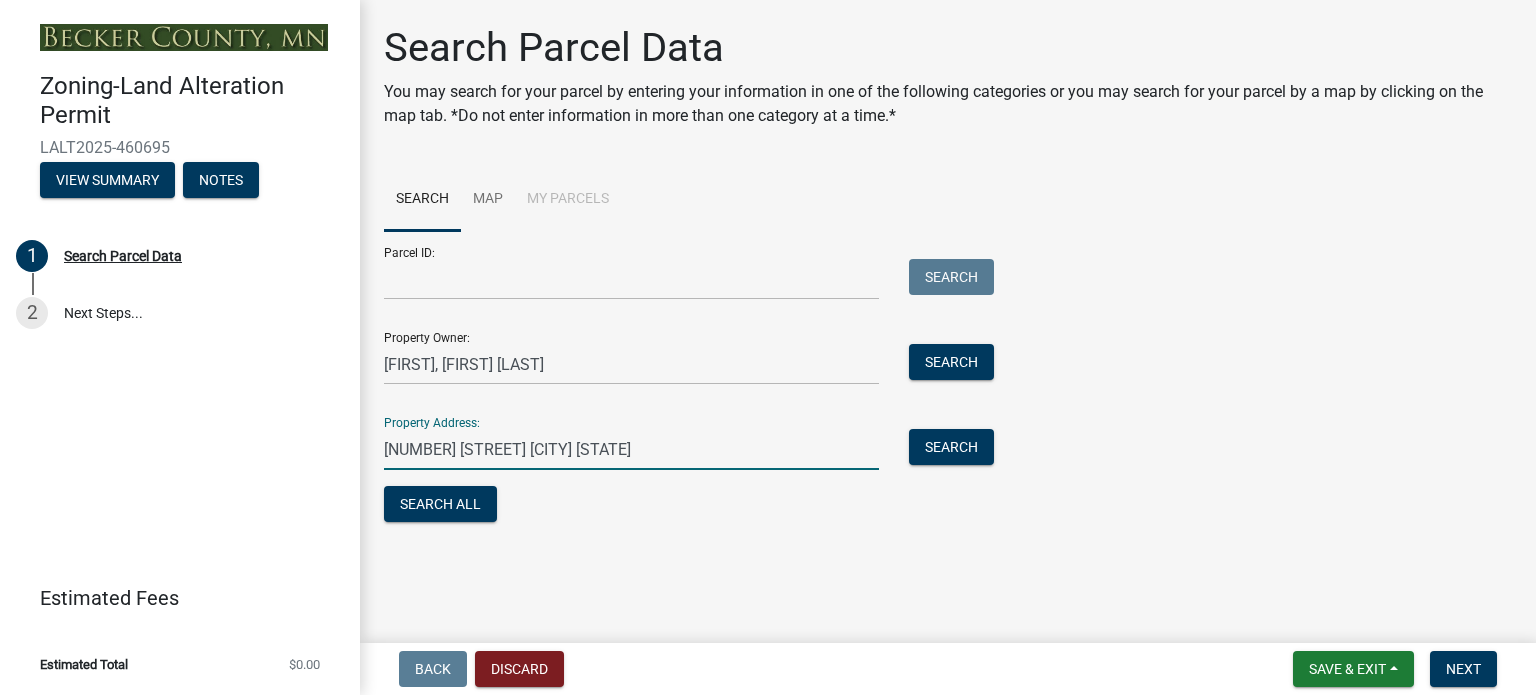 click on "[NUMBER] [STREET] [CITY] [STATE]" at bounding box center (631, 449) 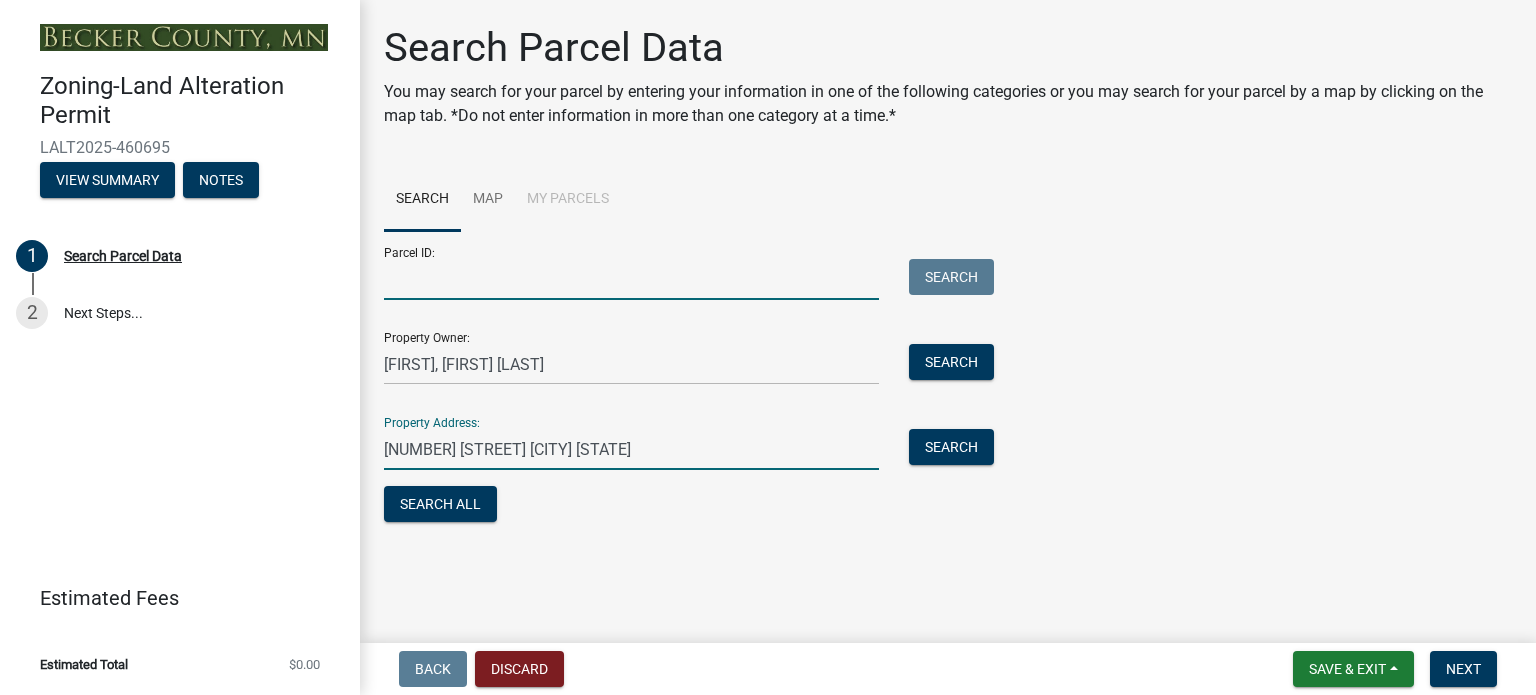click on "Parcel ID:" at bounding box center (631, 279) 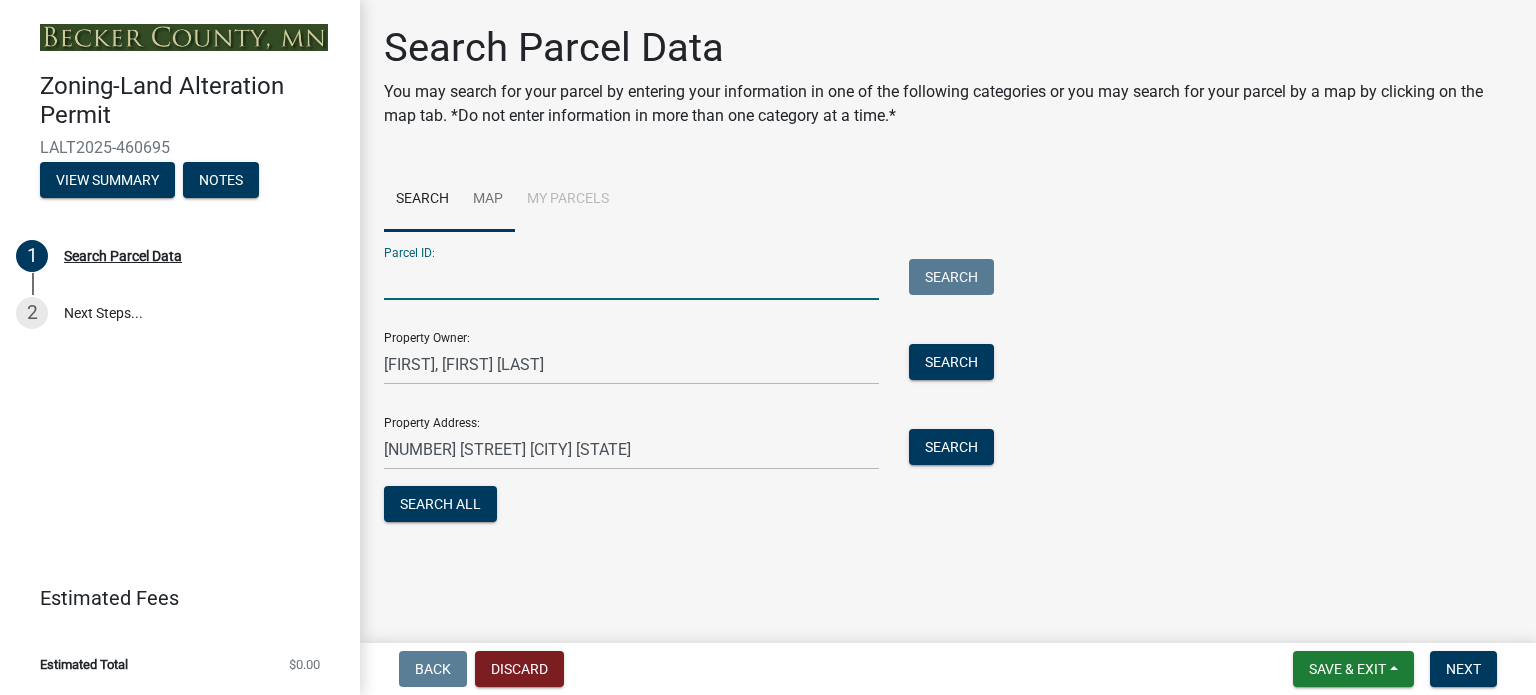 click on "Map" at bounding box center (488, 200) 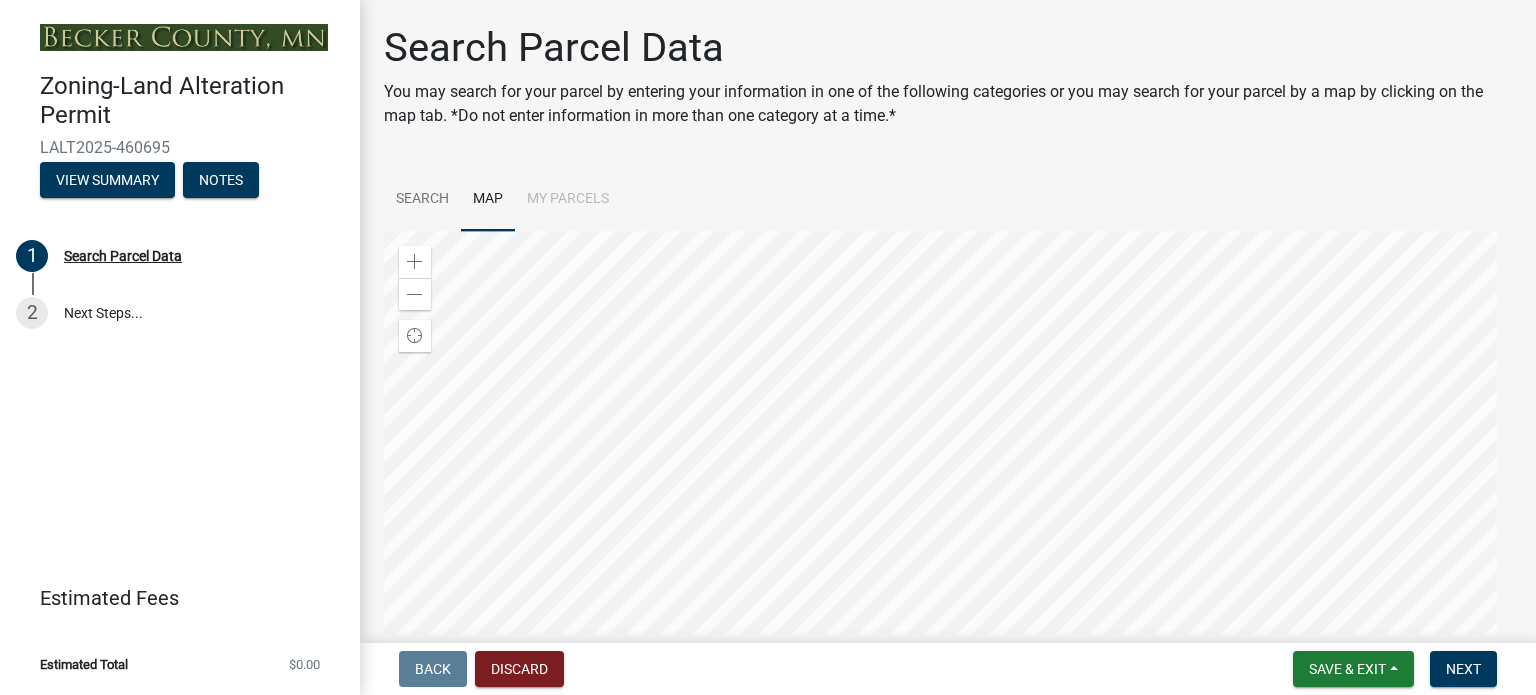 scroll, scrollTop: 174, scrollLeft: 0, axis: vertical 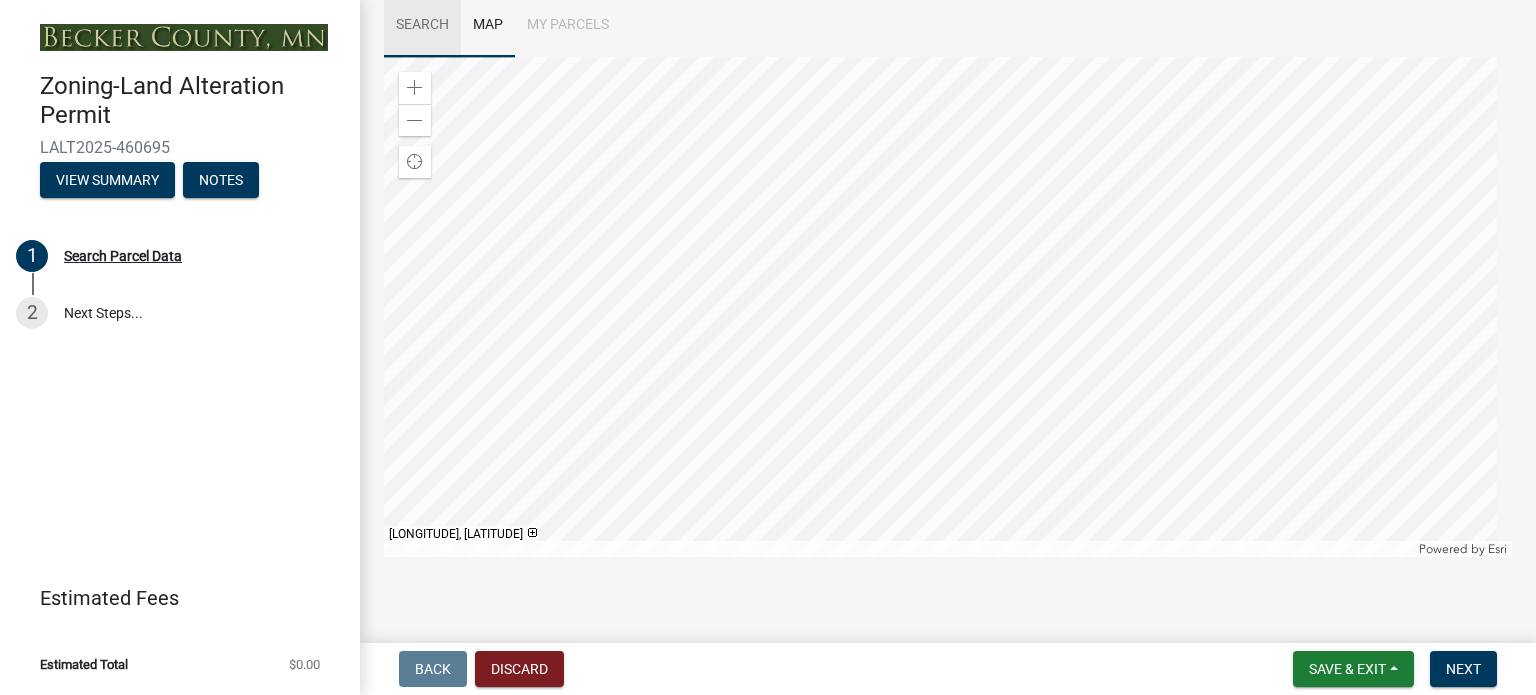 click on "Search" at bounding box center [422, 26] 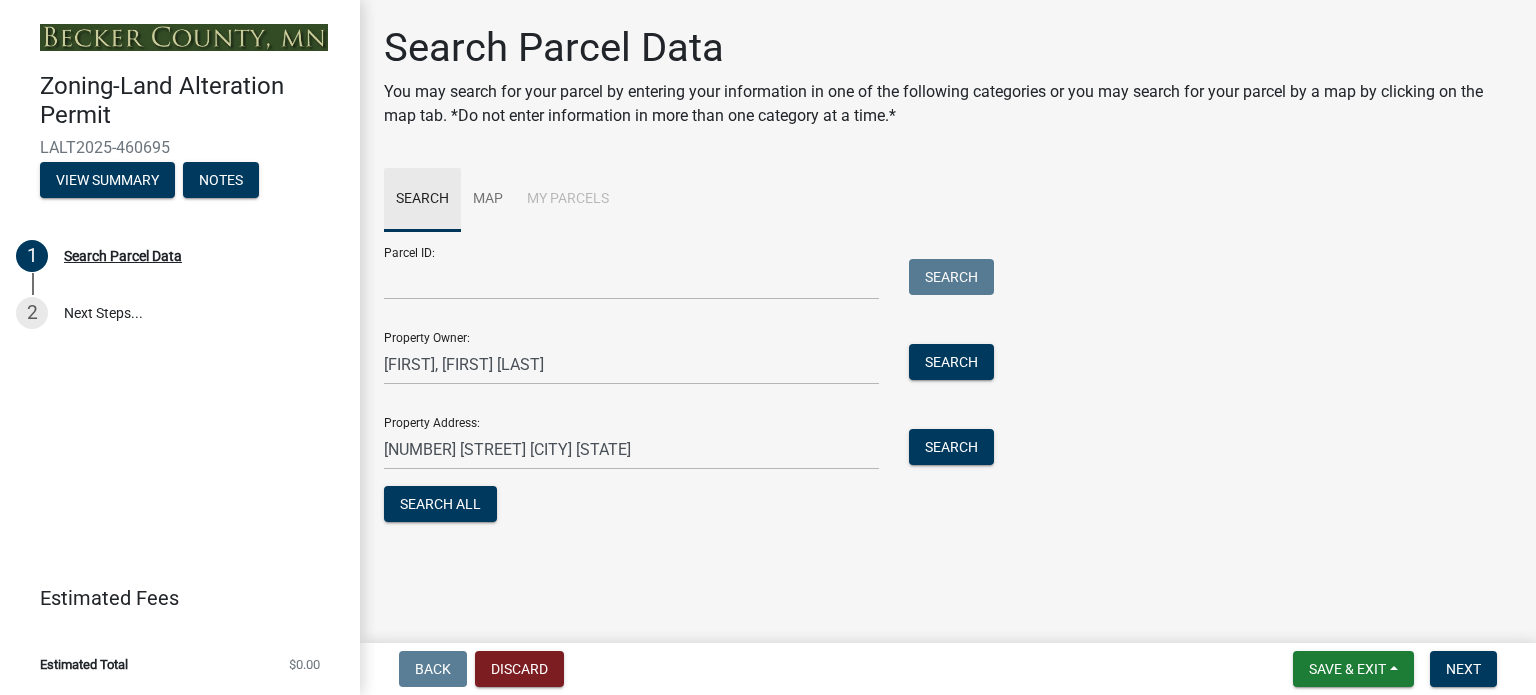scroll, scrollTop: 0, scrollLeft: 0, axis: both 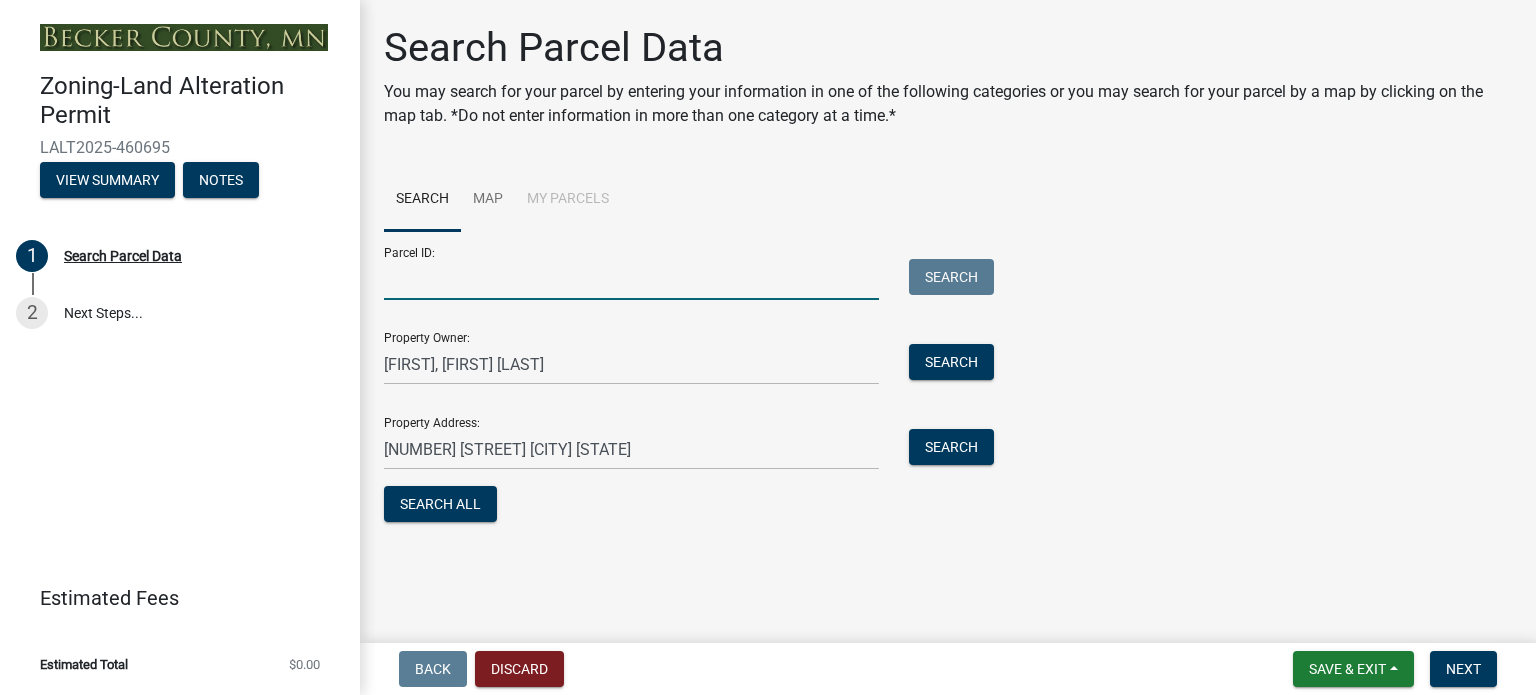 click on "Parcel ID:" at bounding box center (631, 279) 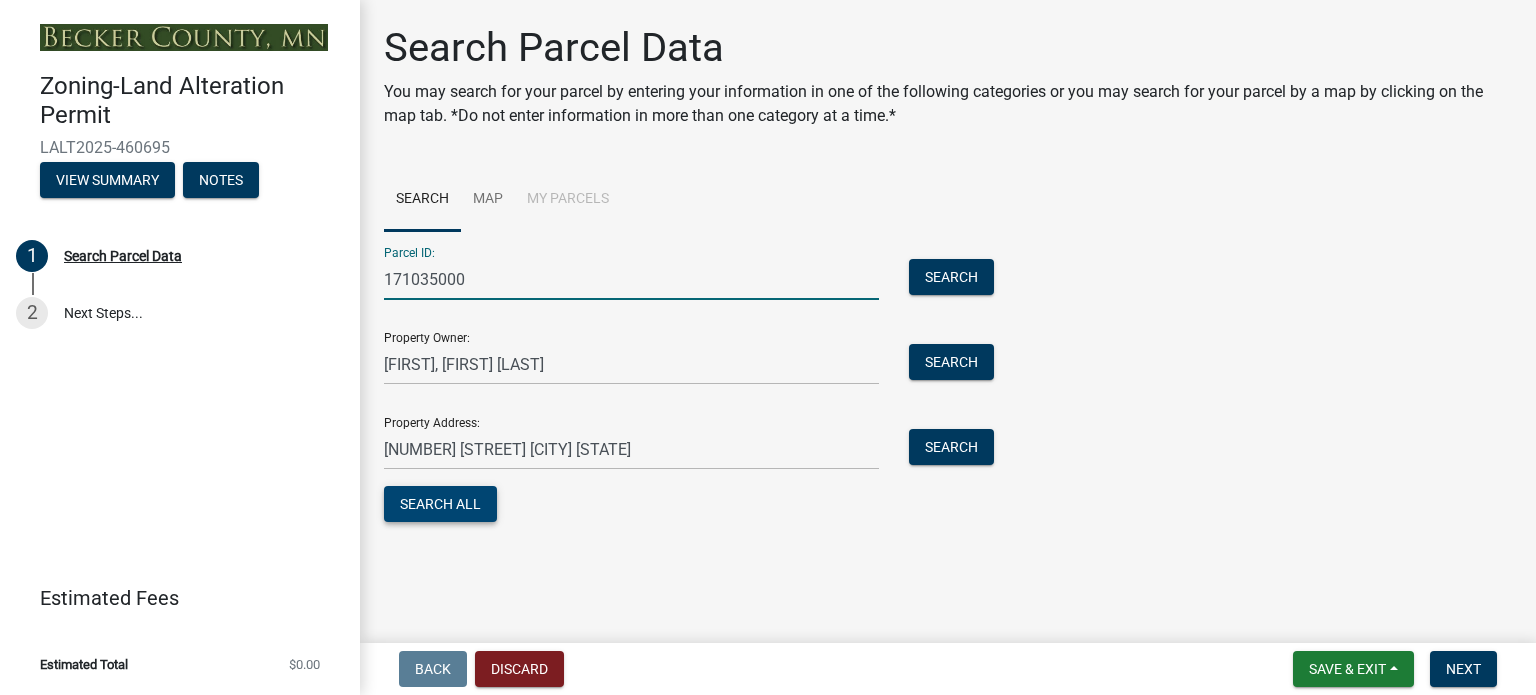 type on "171035000" 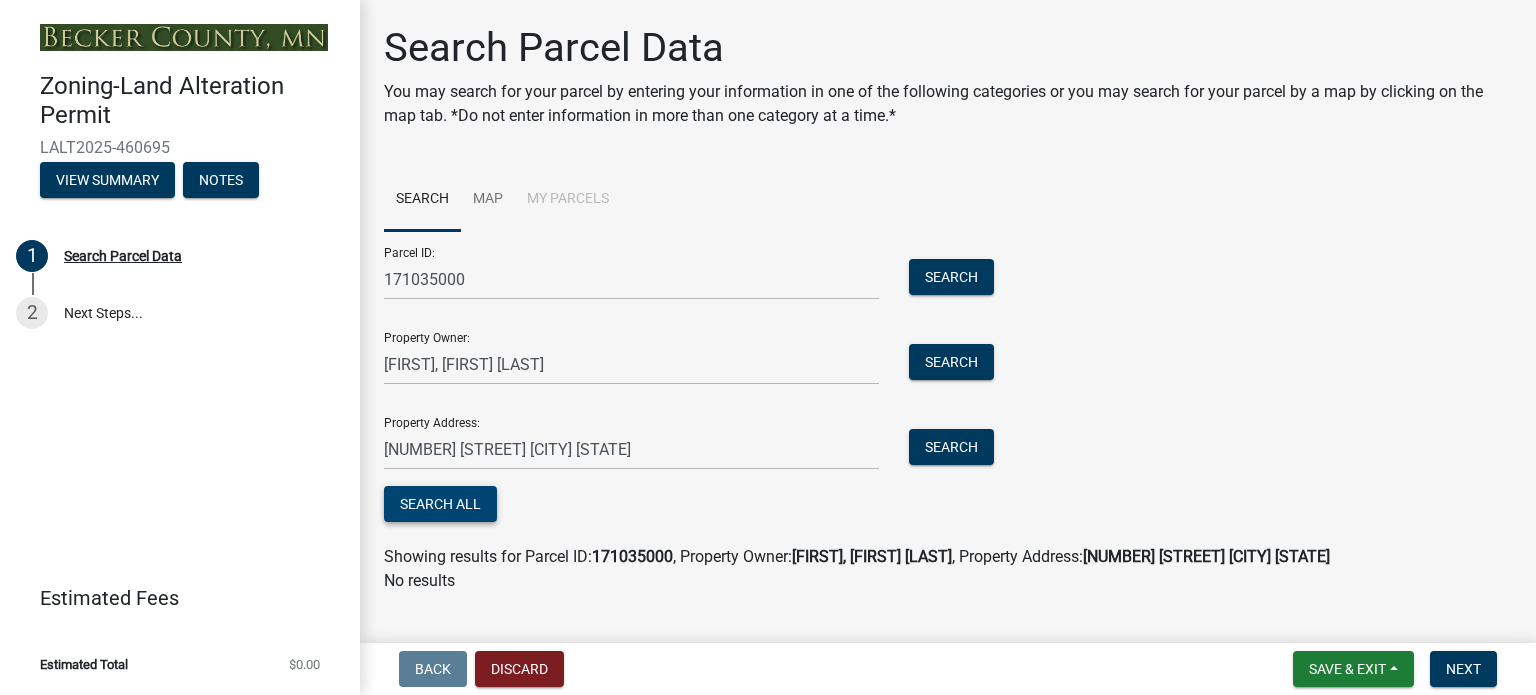 scroll, scrollTop: 36, scrollLeft: 0, axis: vertical 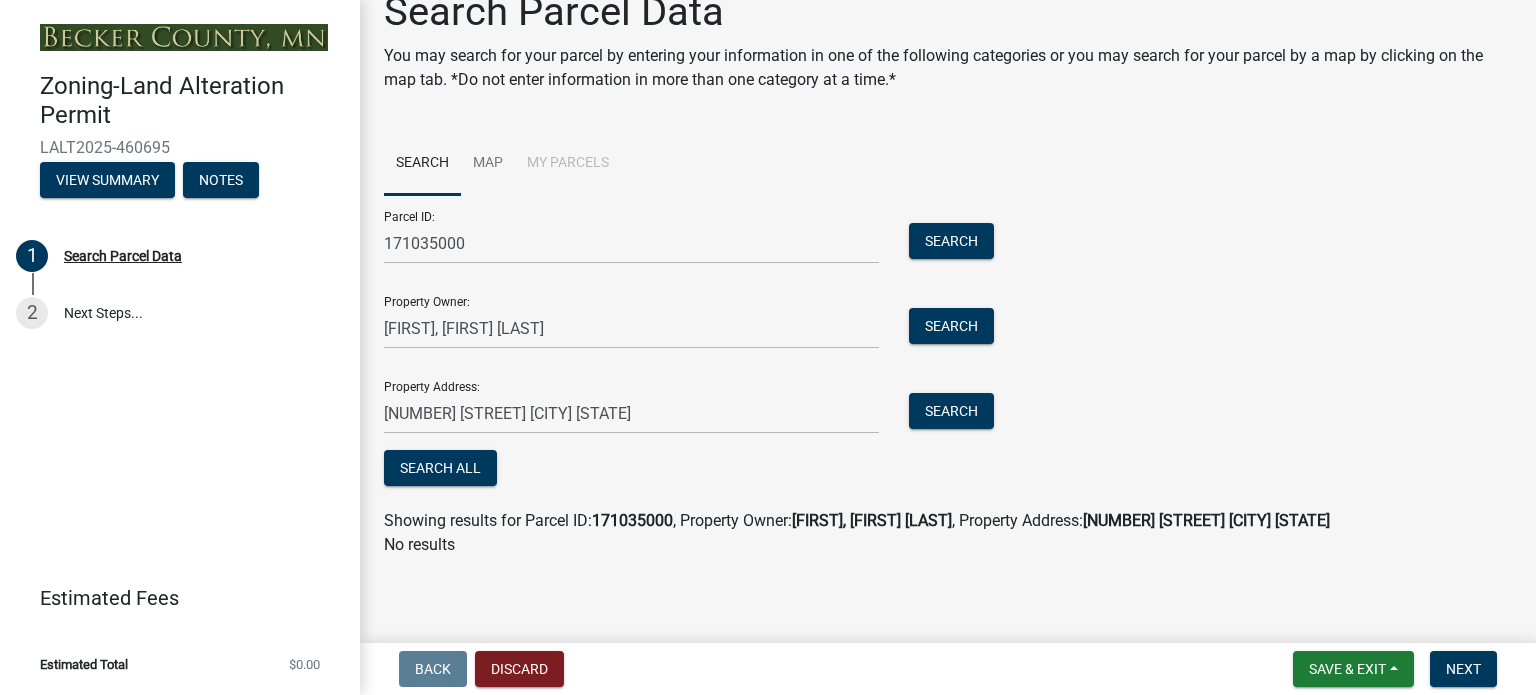 click on "Save & Exit  Save  Save & Exit   Next" at bounding box center [1395, 669] 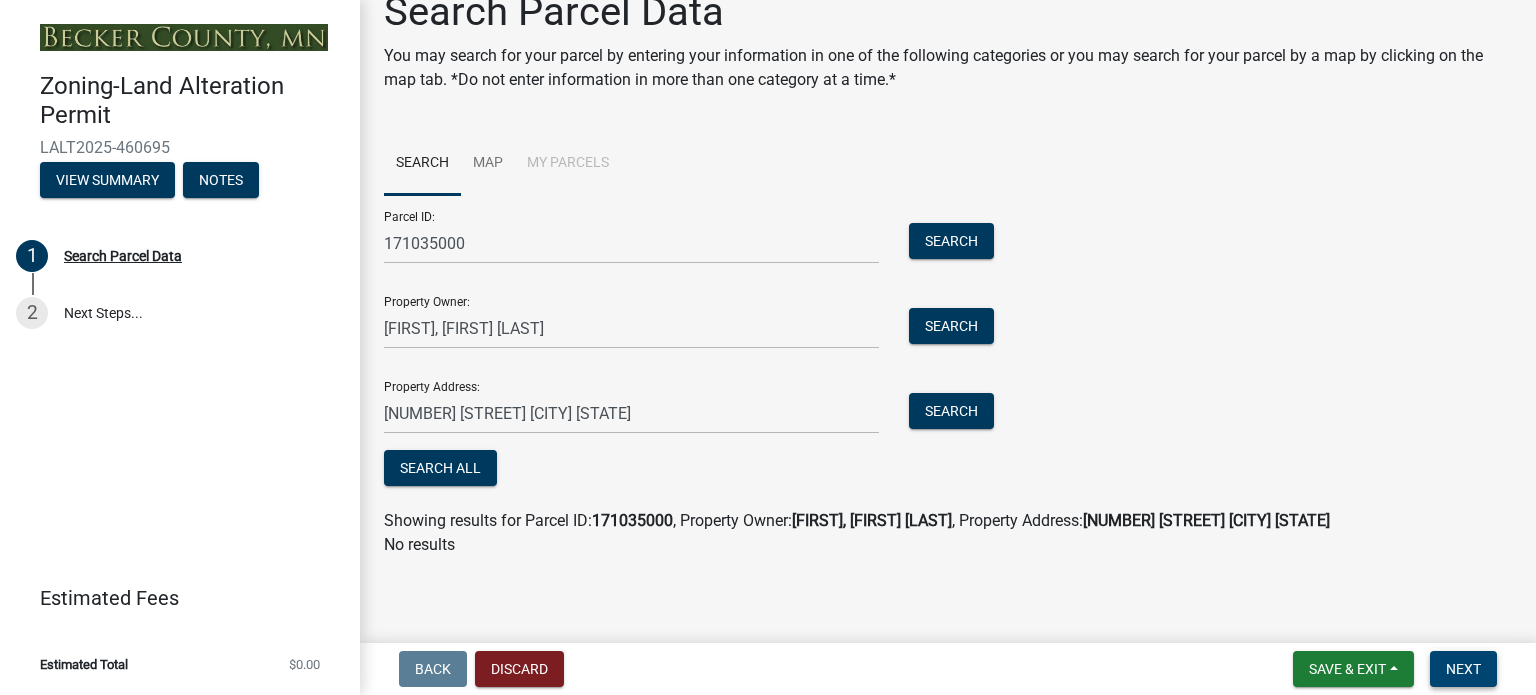 click on "Next" at bounding box center [1463, 669] 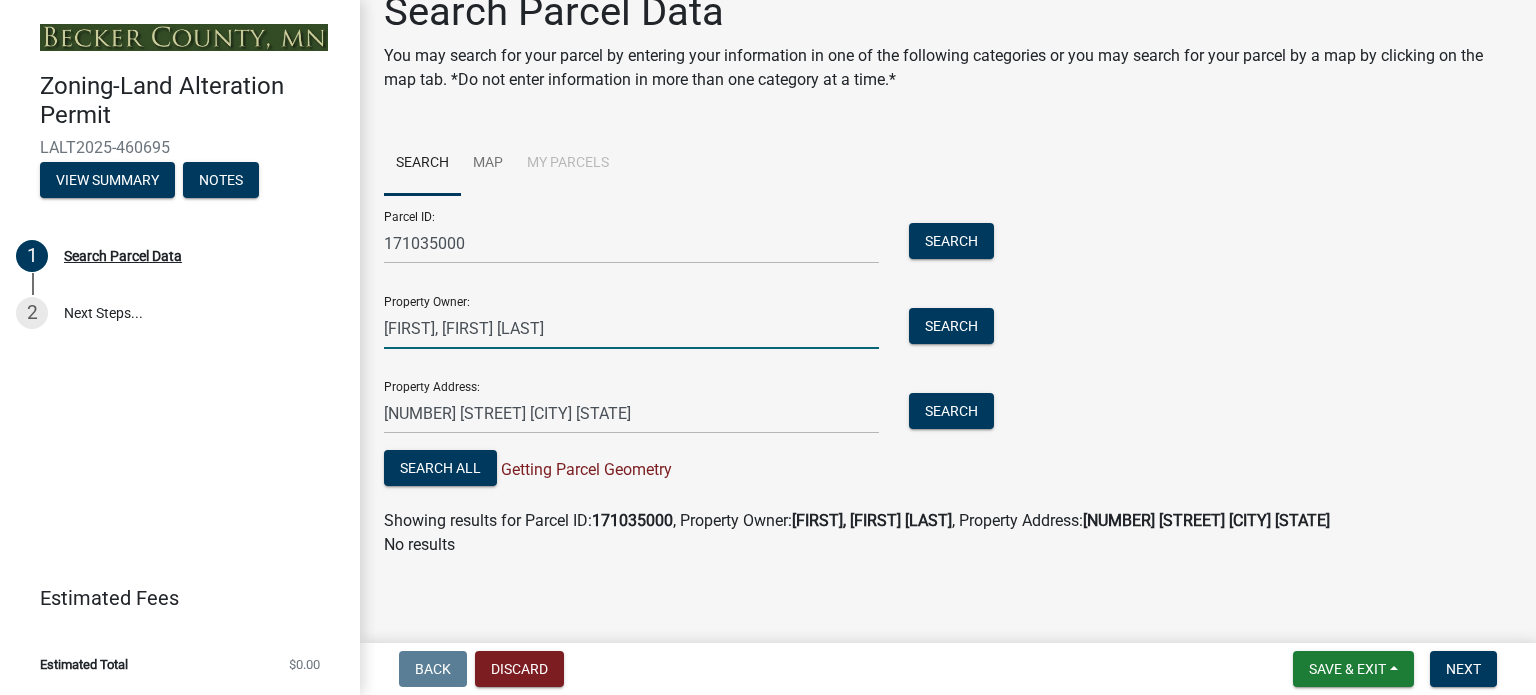click on "James, Sue Bloyd" at bounding box center [631, 328] 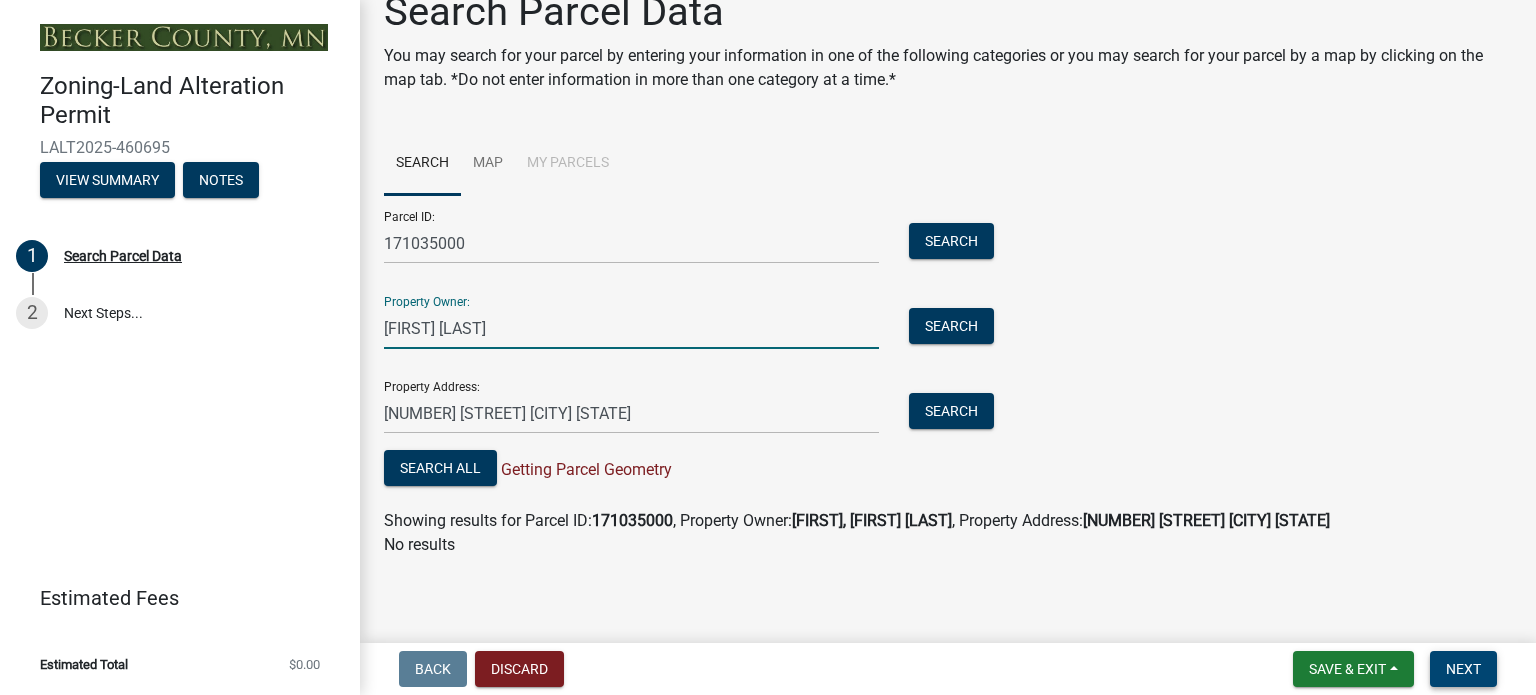 type on "James Bloyd" 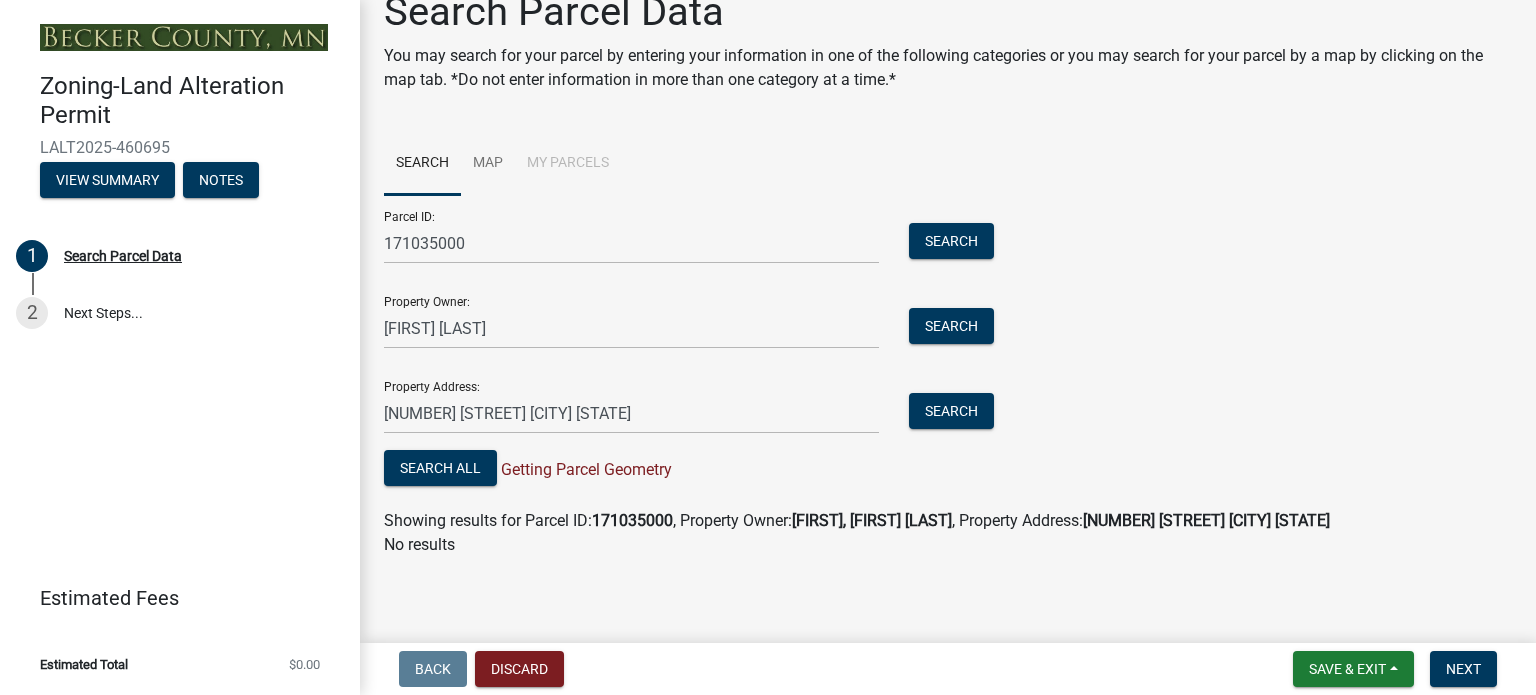 click on "Getting Parcel Geometry" at bounding box center [584, 469] 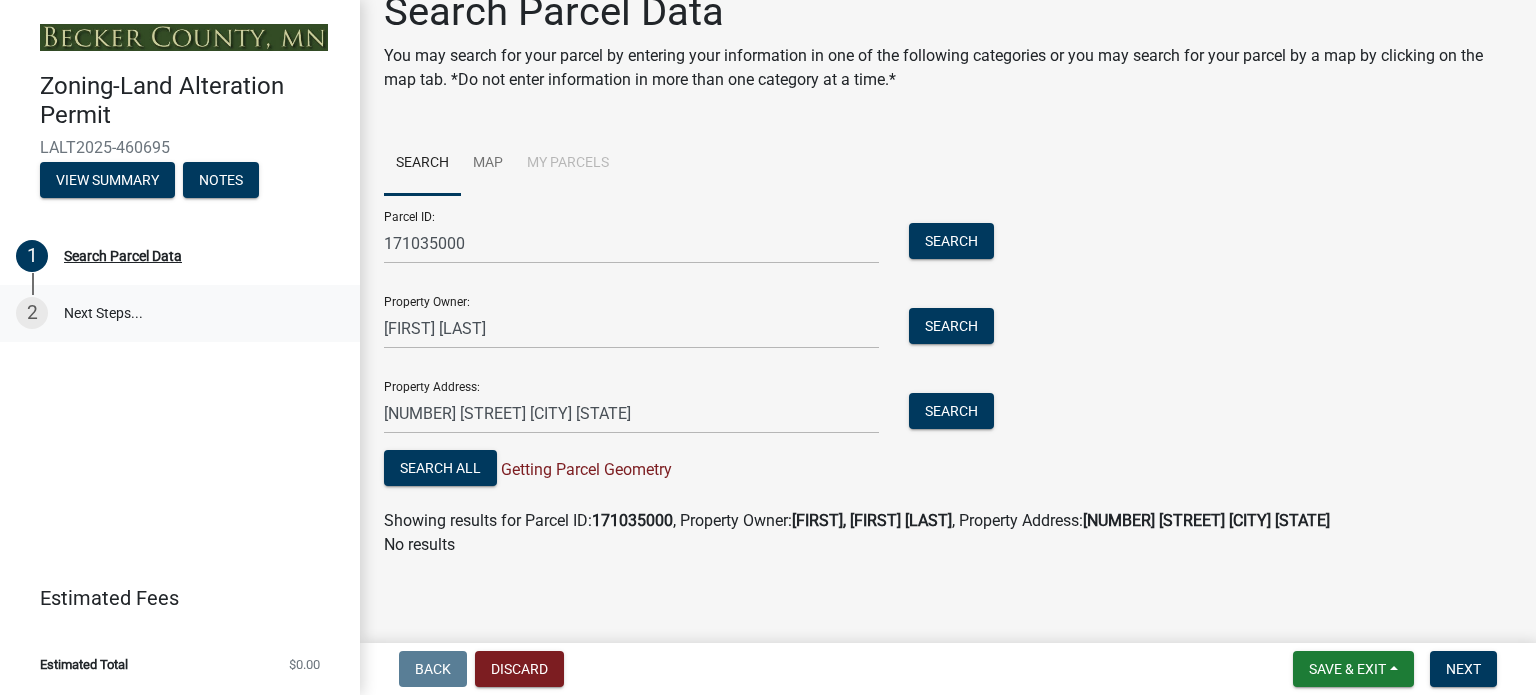 click on "2   Next Steps..." at bounding box center [180, 314] 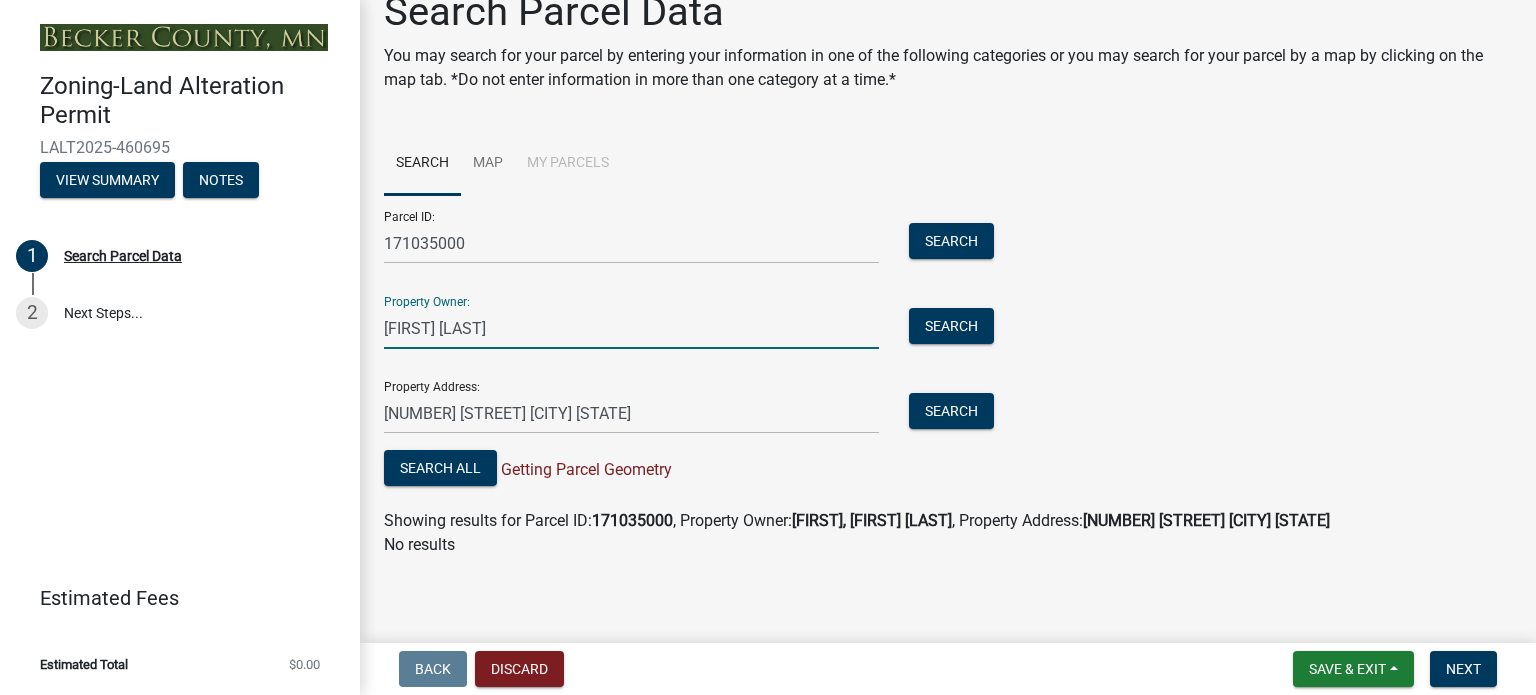 drag, startPoint x: 501, startPoint y: 333, endPoint x: 361, endPoint y: 341, distance: 140.22838 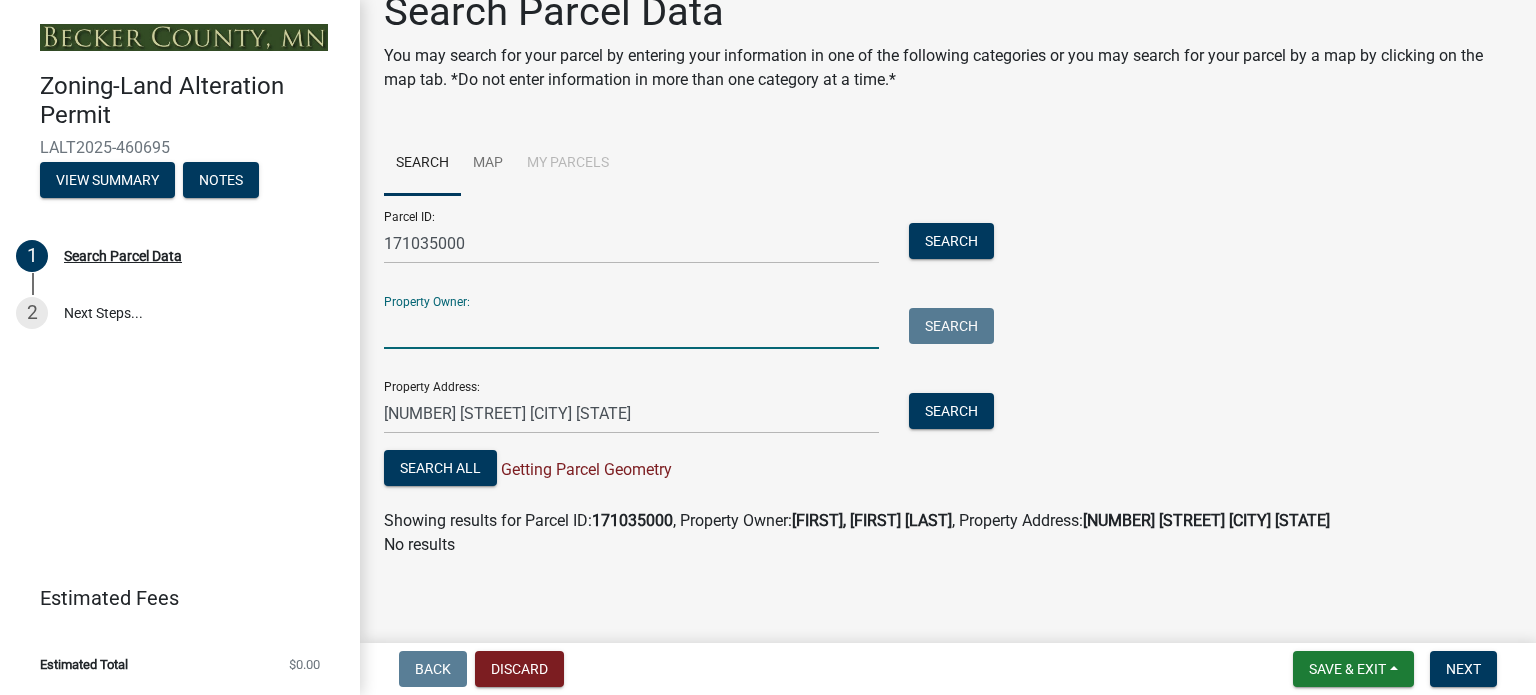 type 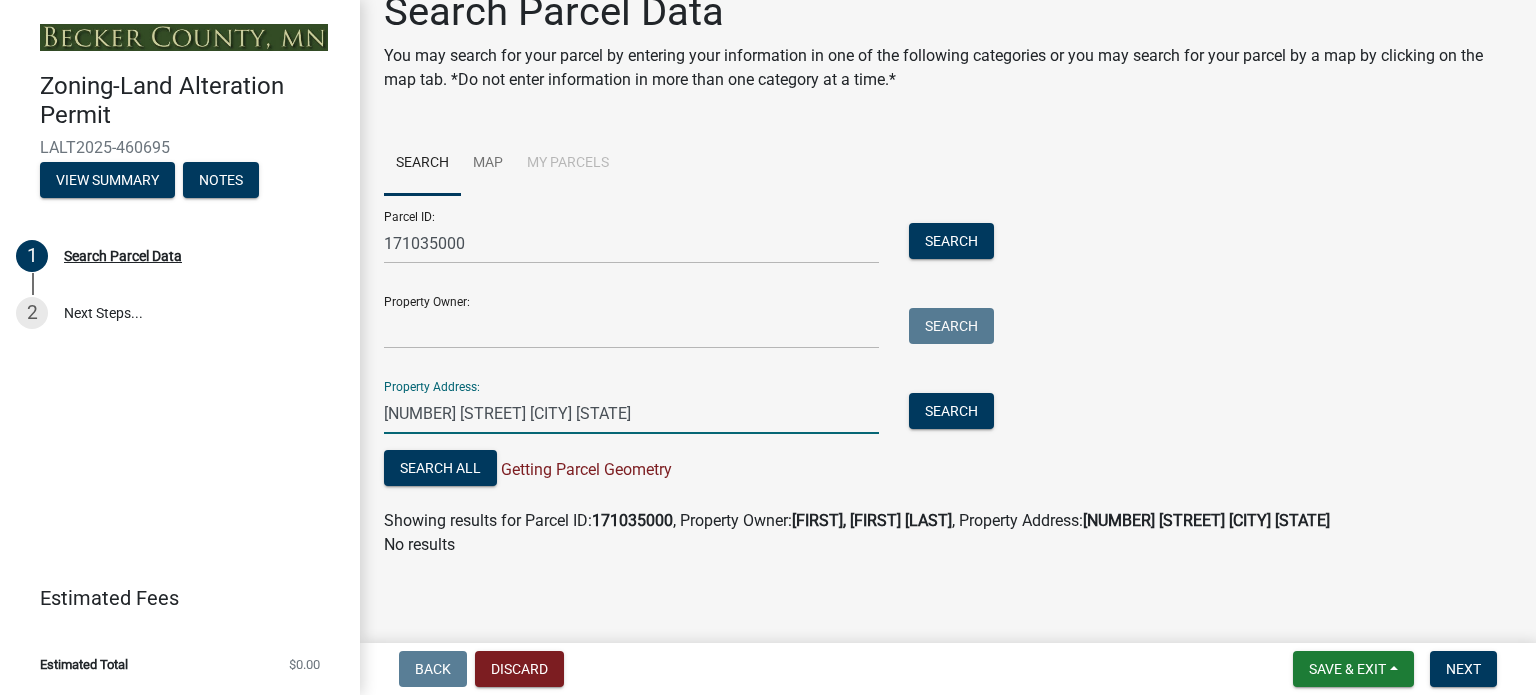 drag, startPoint x: 742, startPoint y: 404, endPoint x: 359, endPoint y: 424, distance: 383.52185 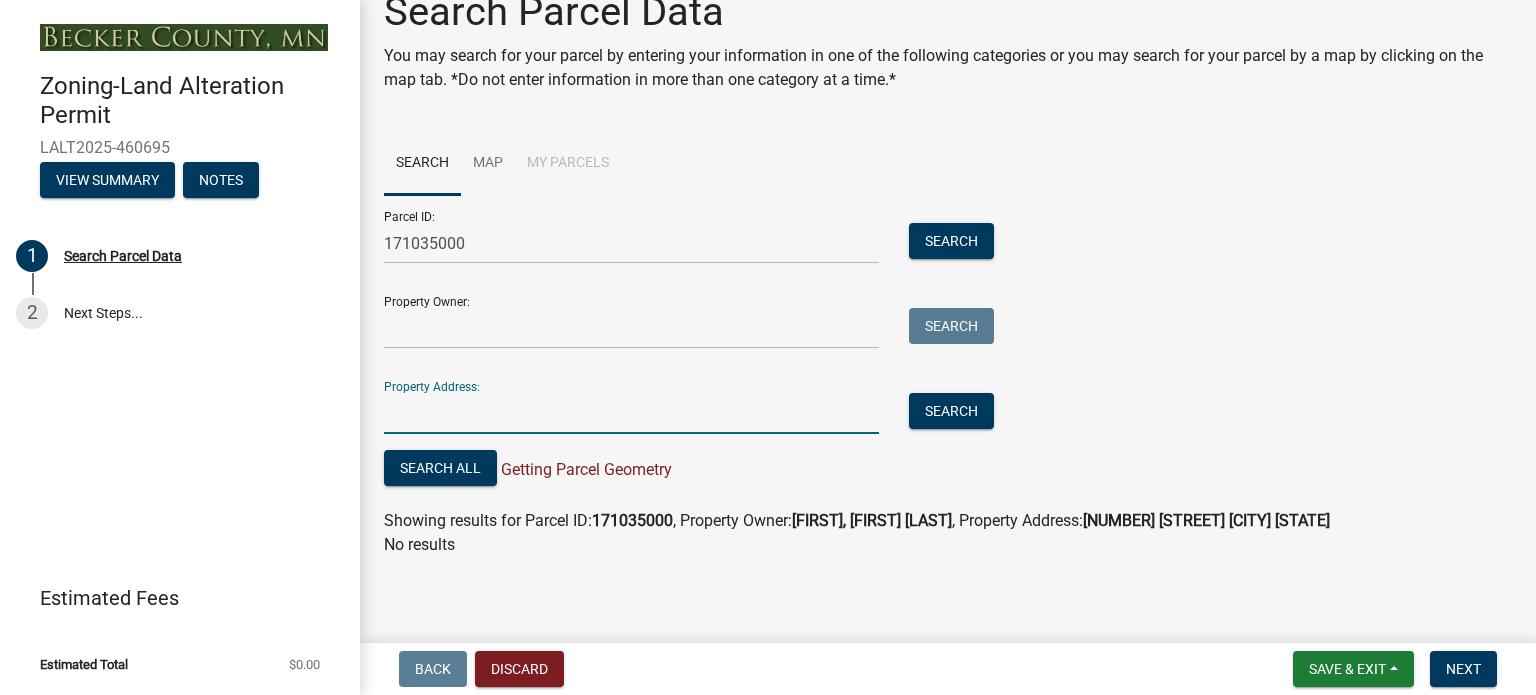 scroll, scrollTop: 19, scrollLeft: 0, axis: vertical 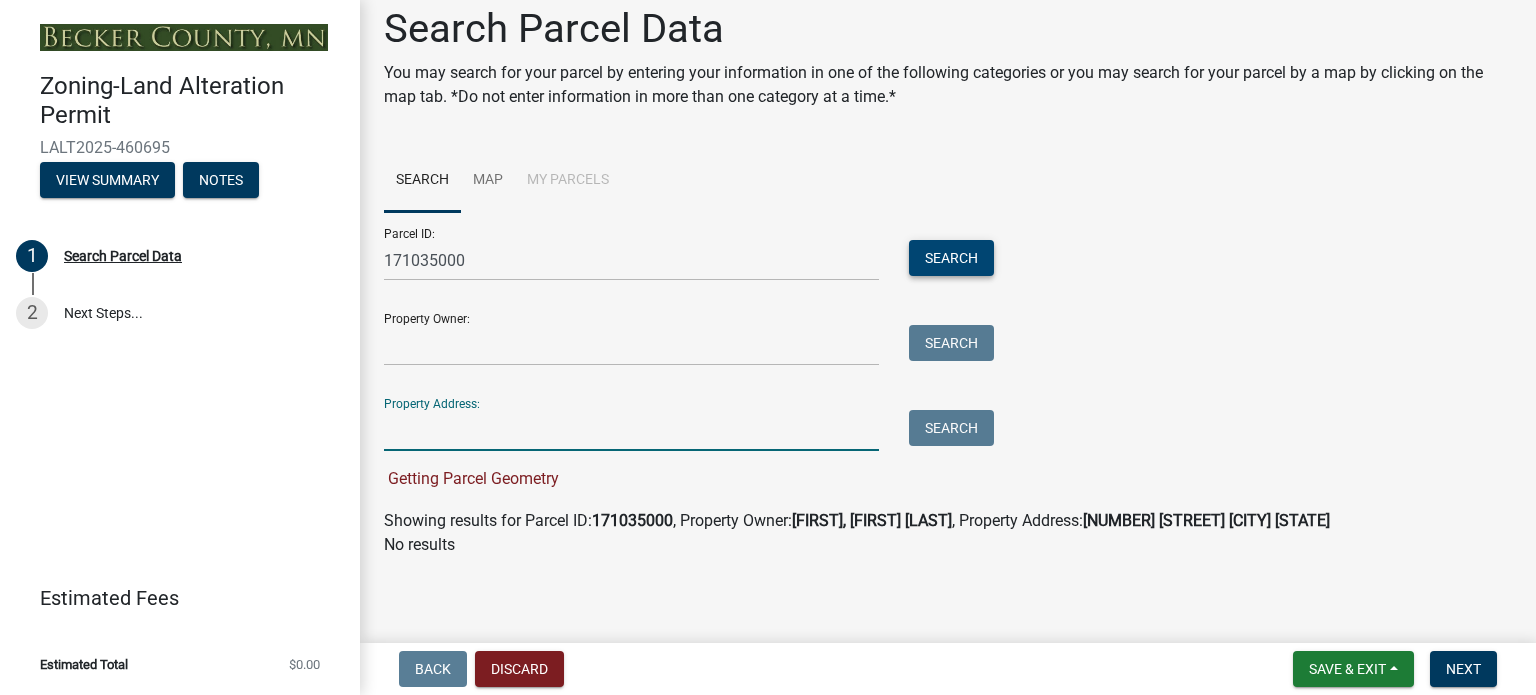 type 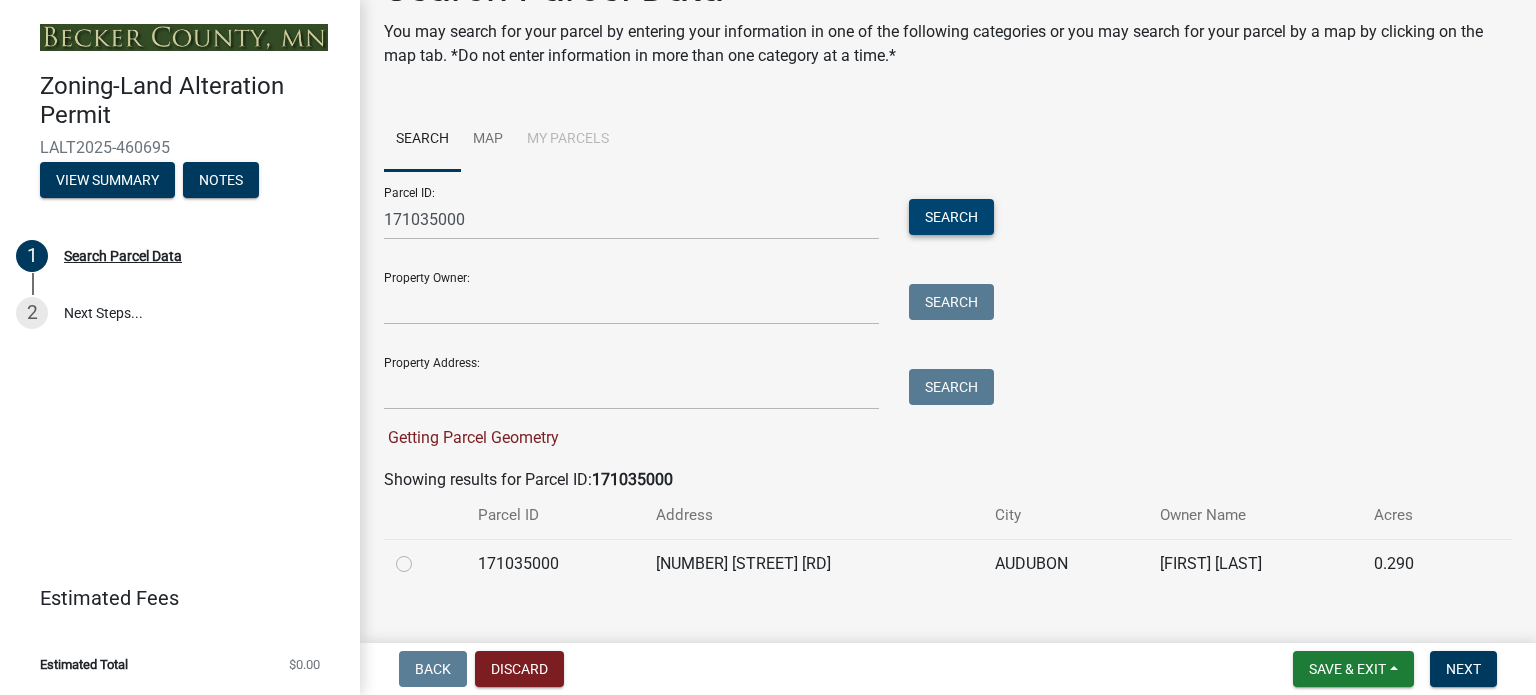 scroll, scrollTop: 90, scrollLeft: 0, axis: vertical 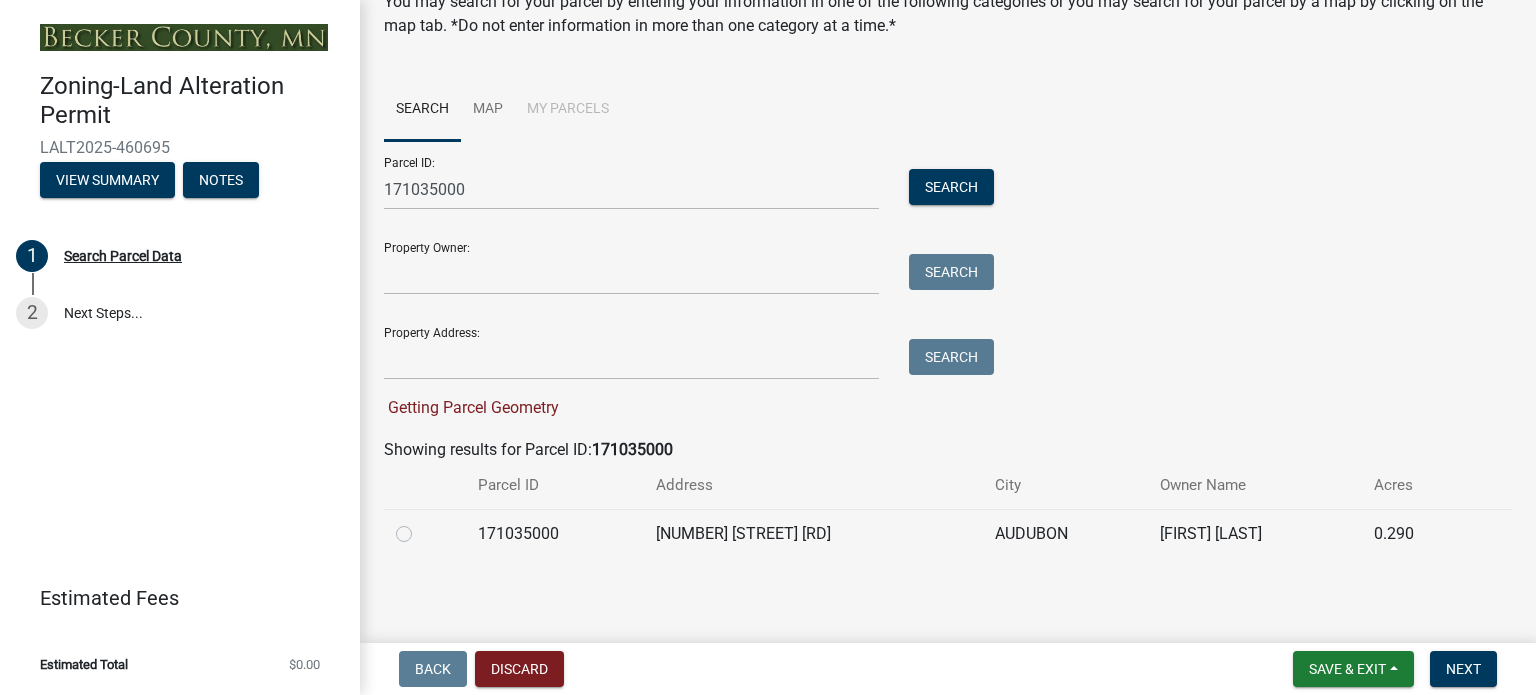 click on "171035000" 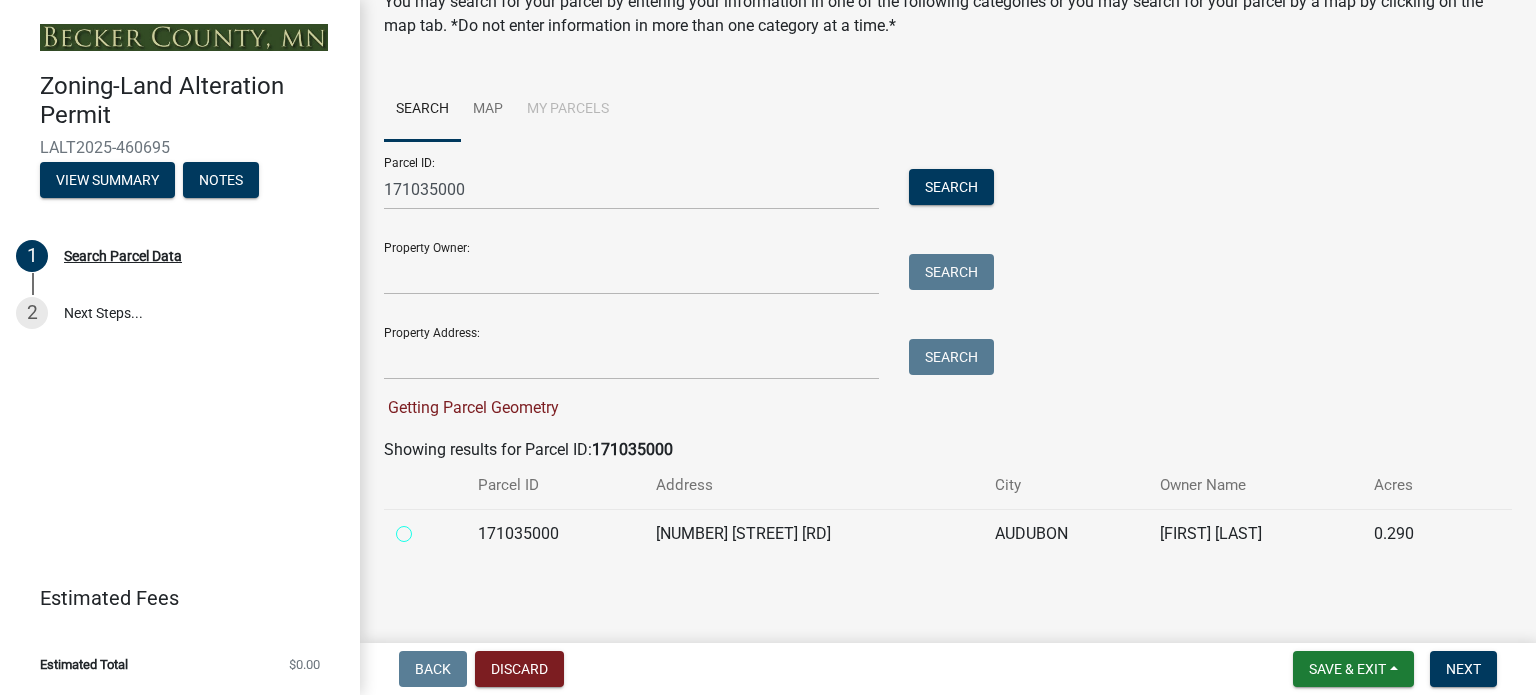 radio on "true" 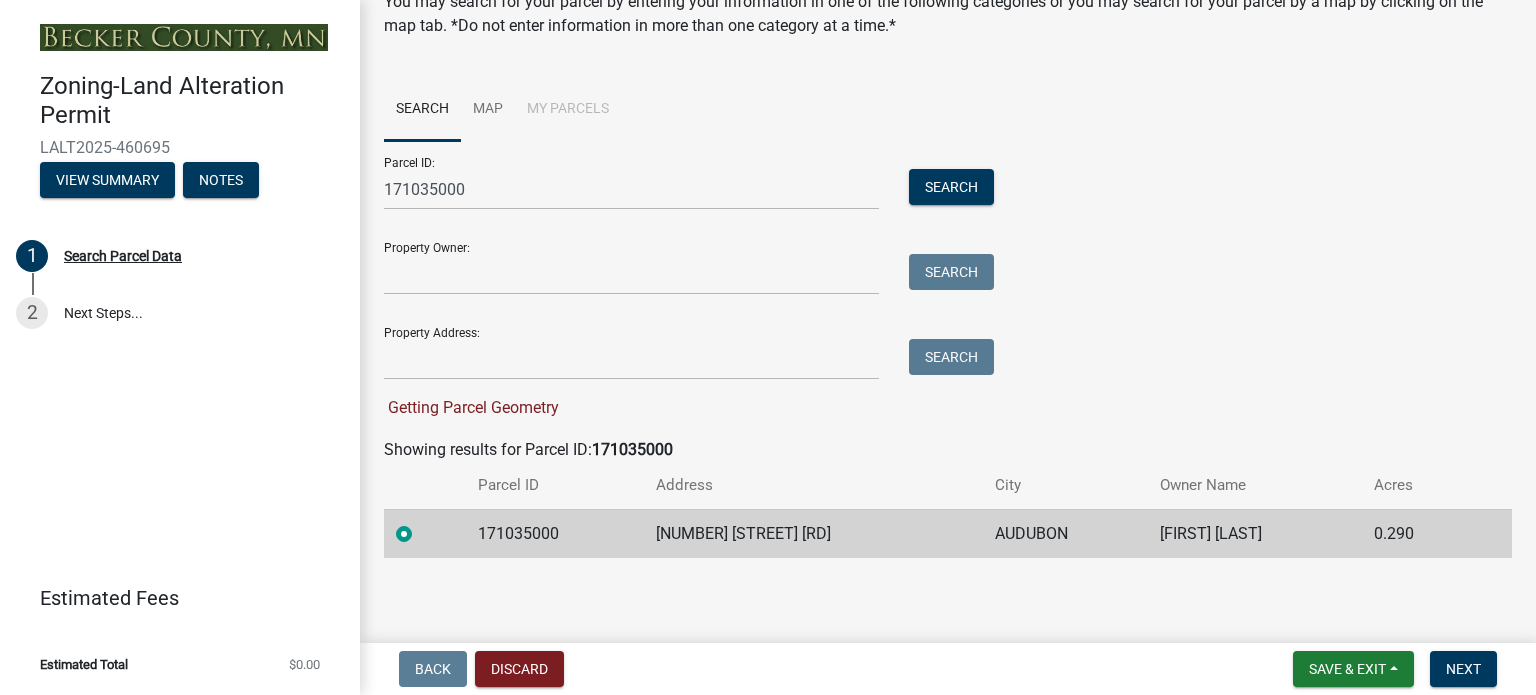 scroll, scrollTop: 50, scrollLeft: 0, axis: vertical 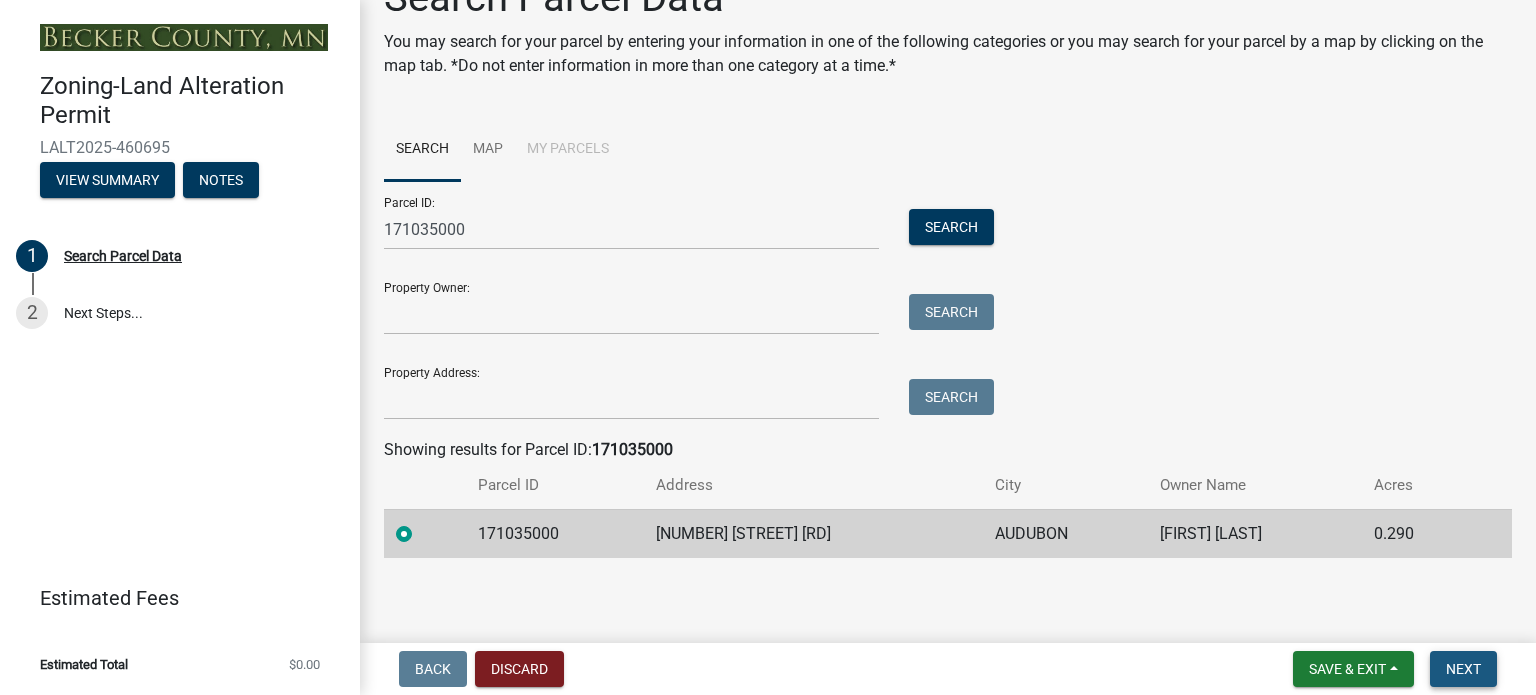 click on "Next" at bounding box center [1463, 669] 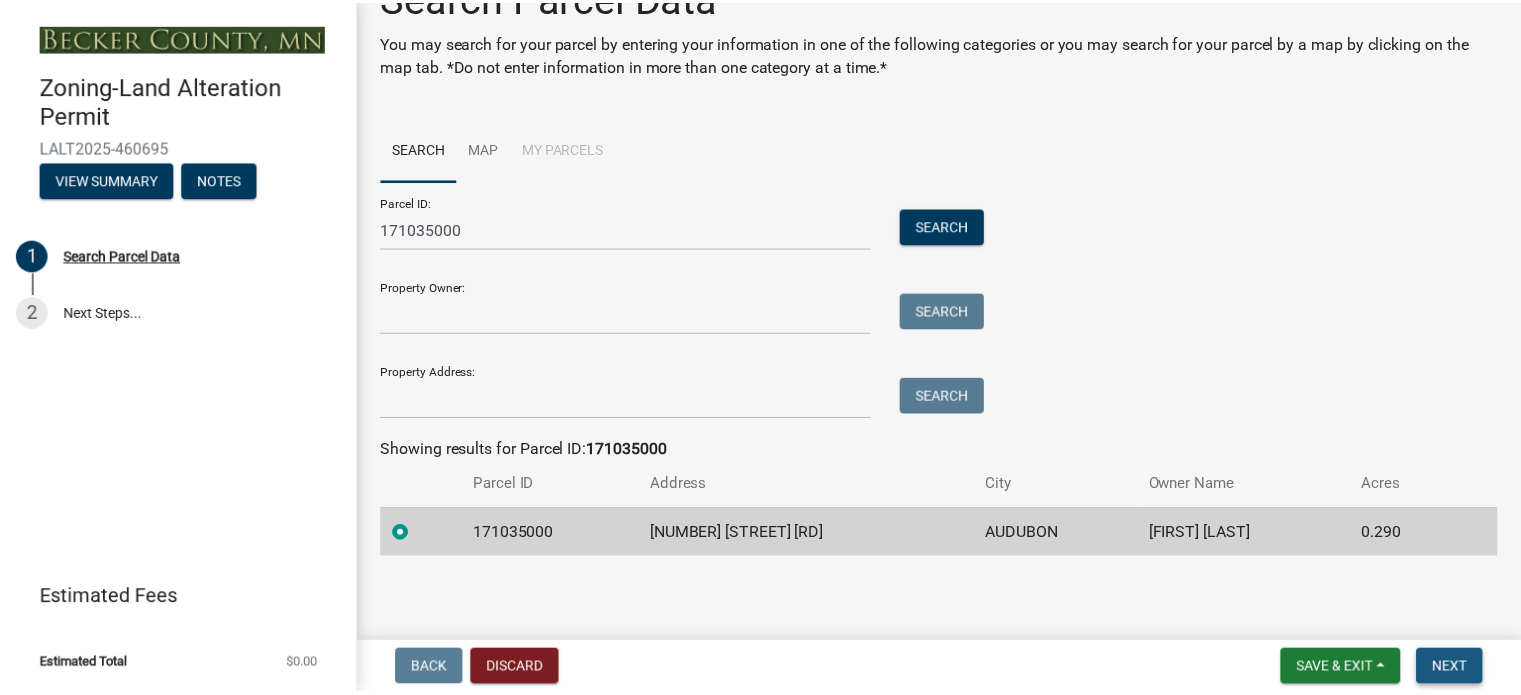 scroll, scrollTop: 0, scrollLeft: 0, axis: both 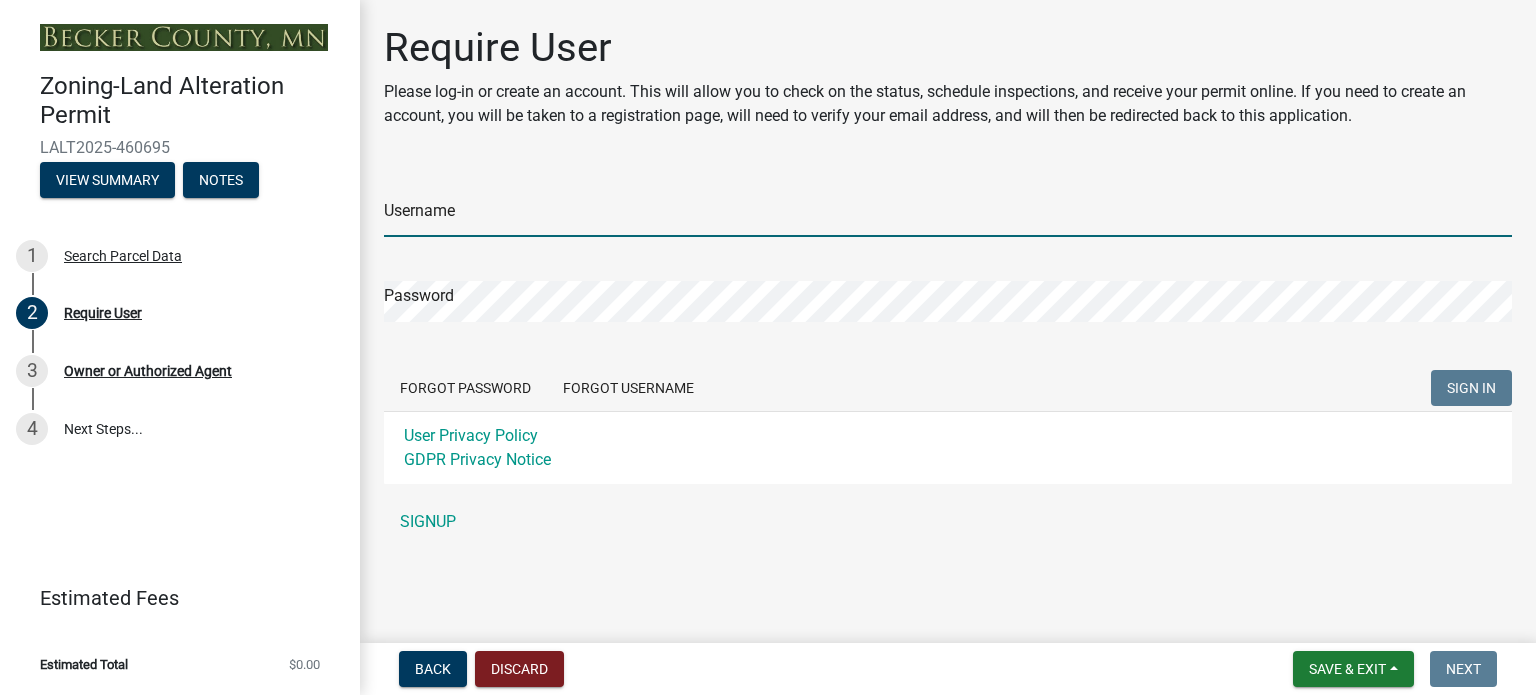click on "Username" at bounding box center (948, 216) 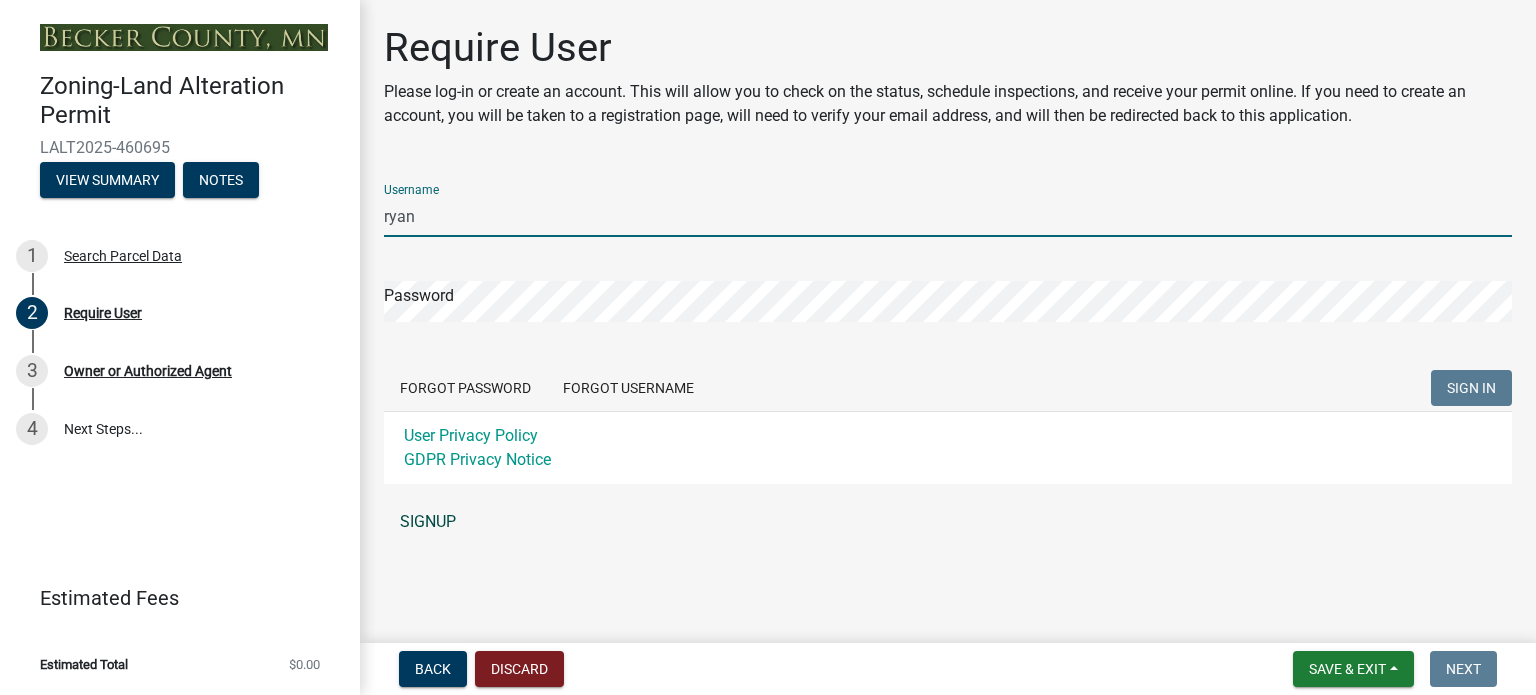 type on "ryan" 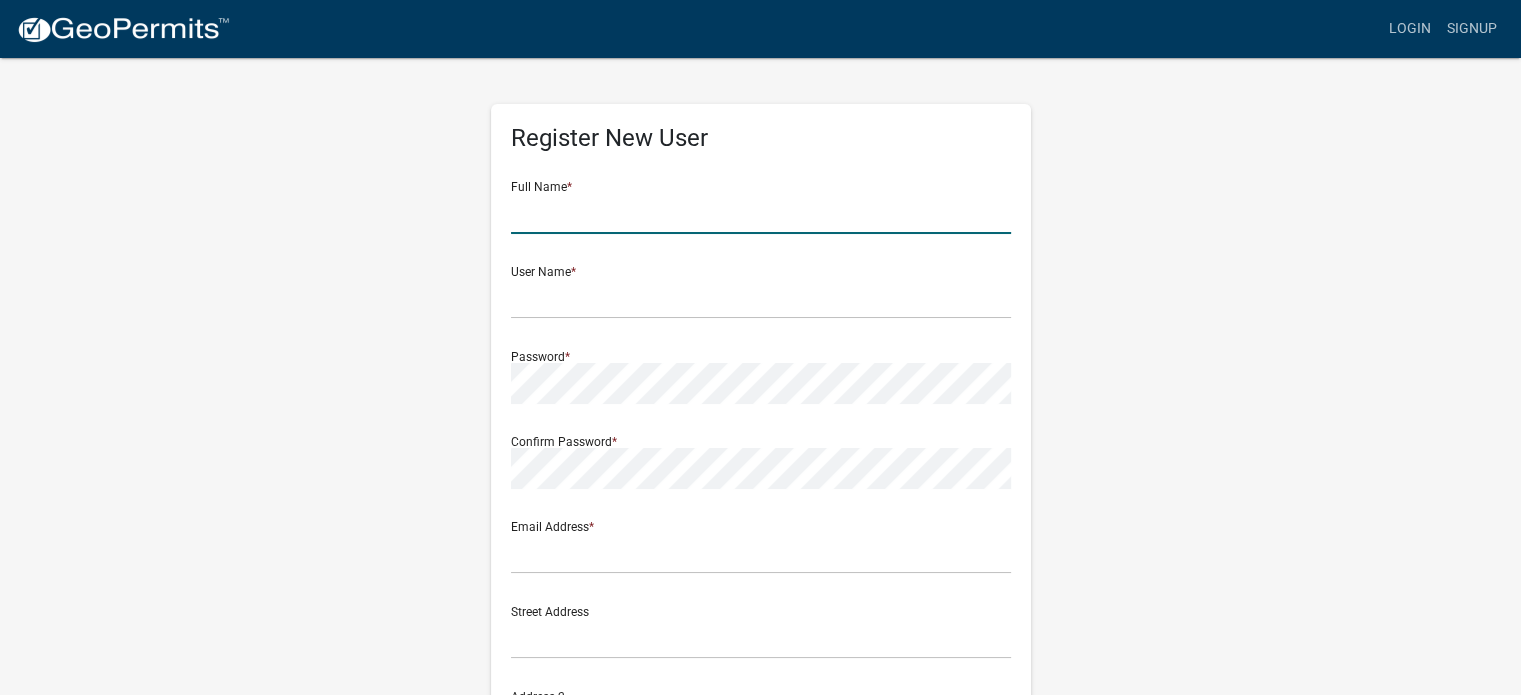 click 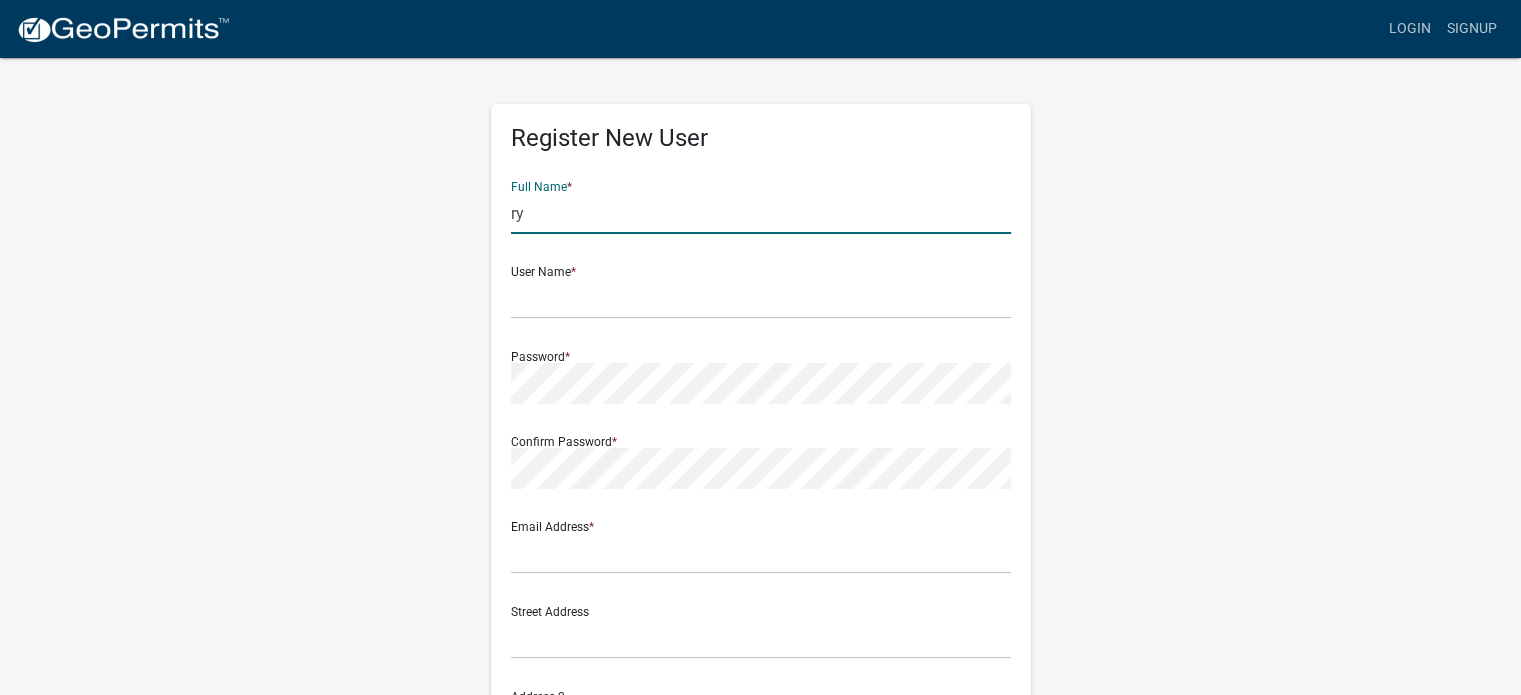 type on "r" 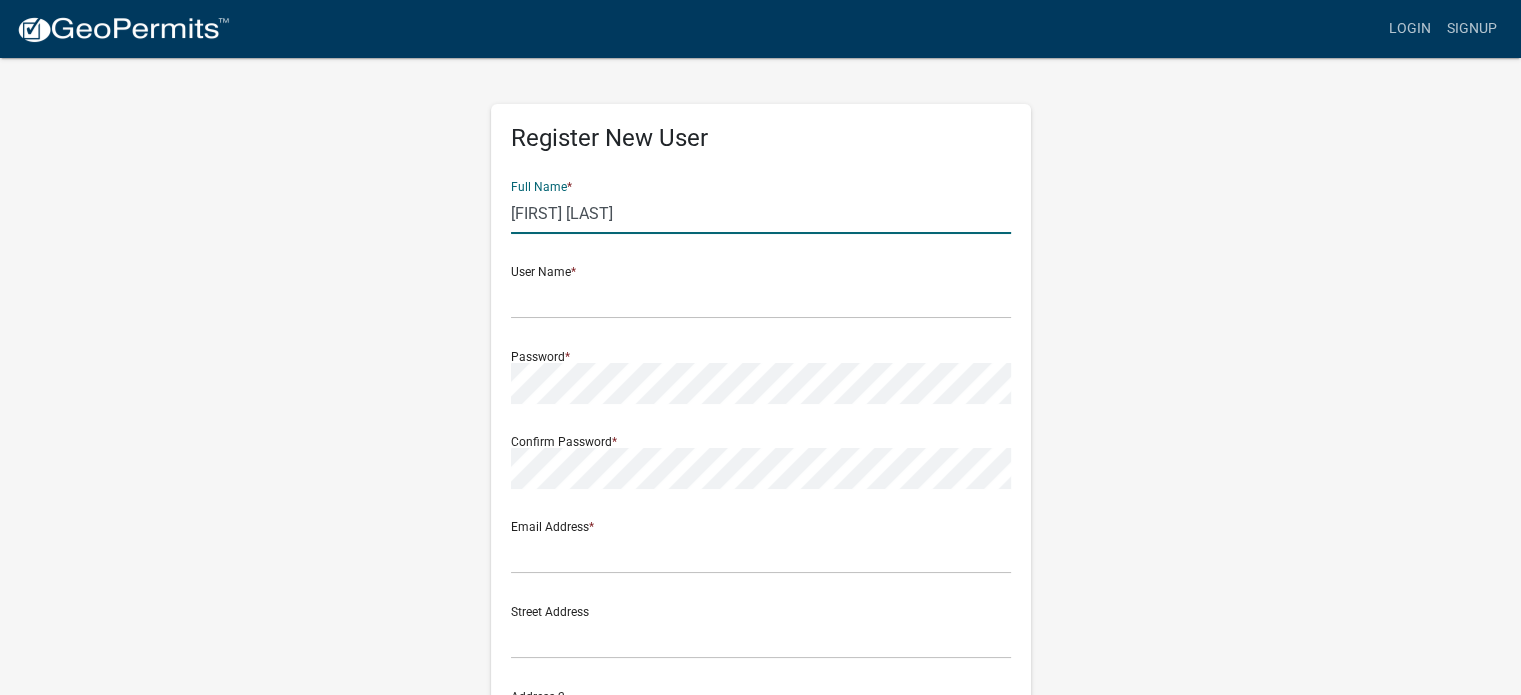 type on "Ryan Buchfnk" 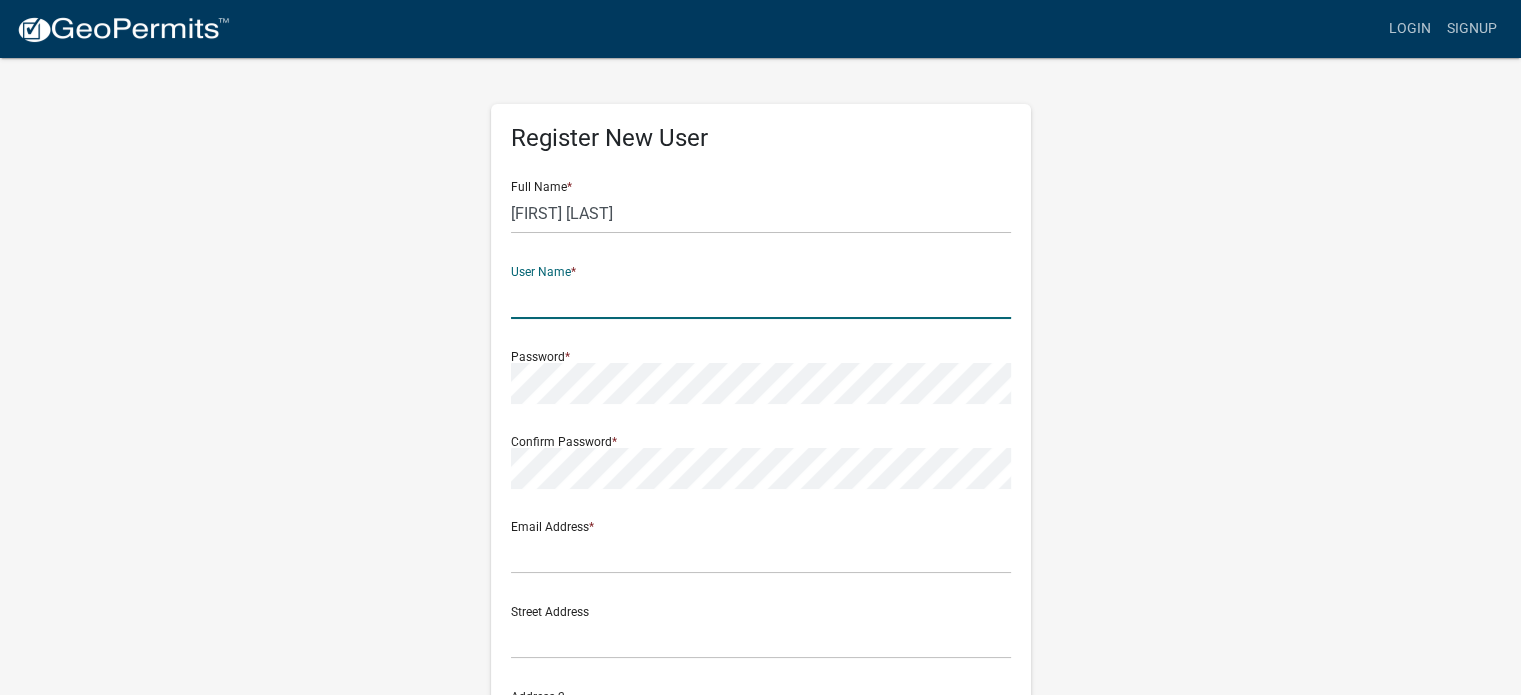 click 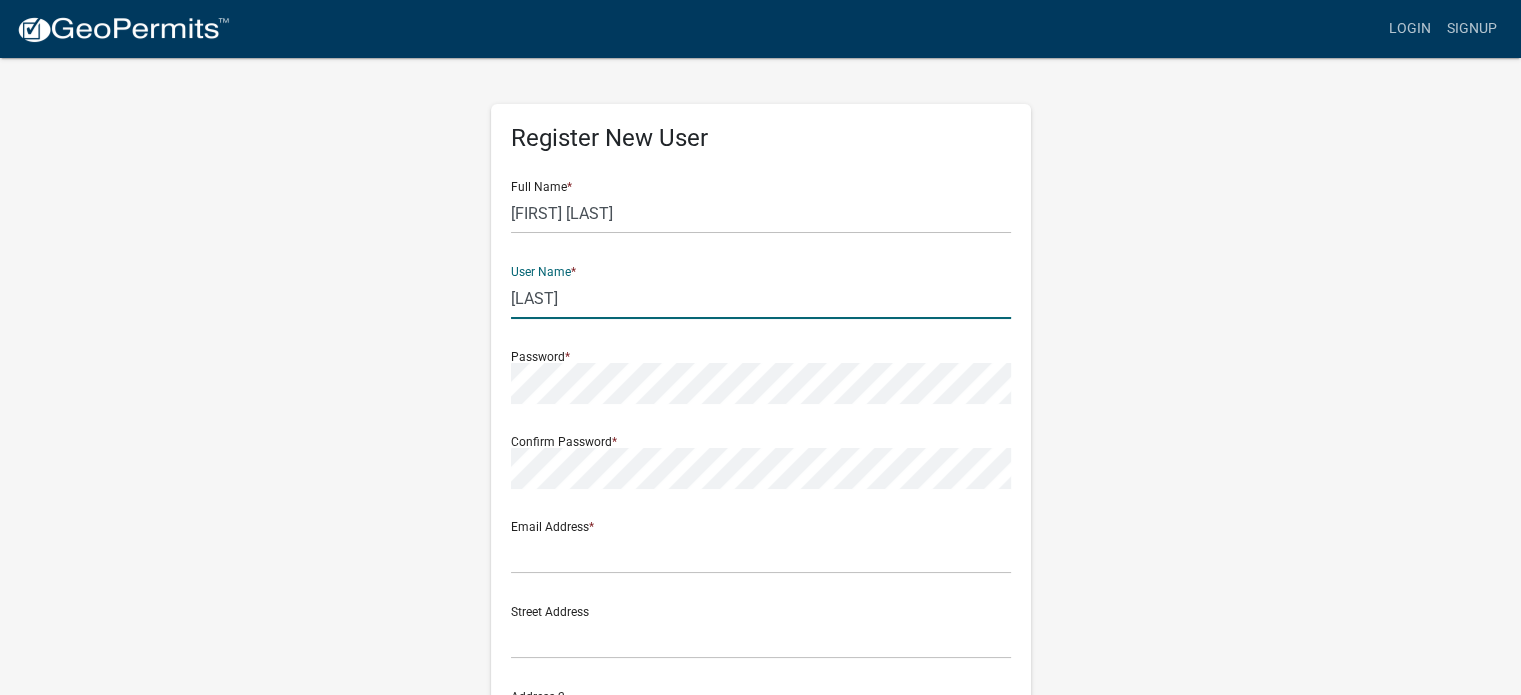 type on "[FIRST] [LAST]" 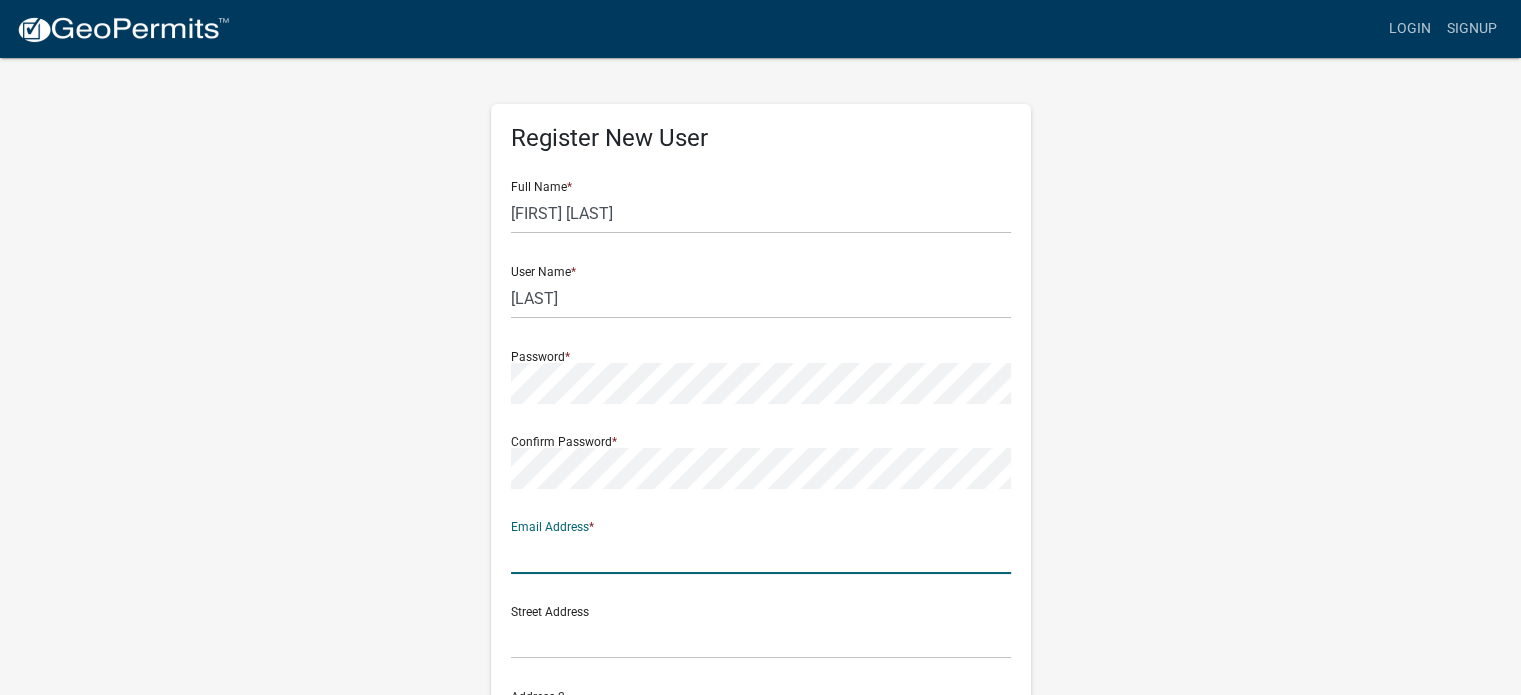 click 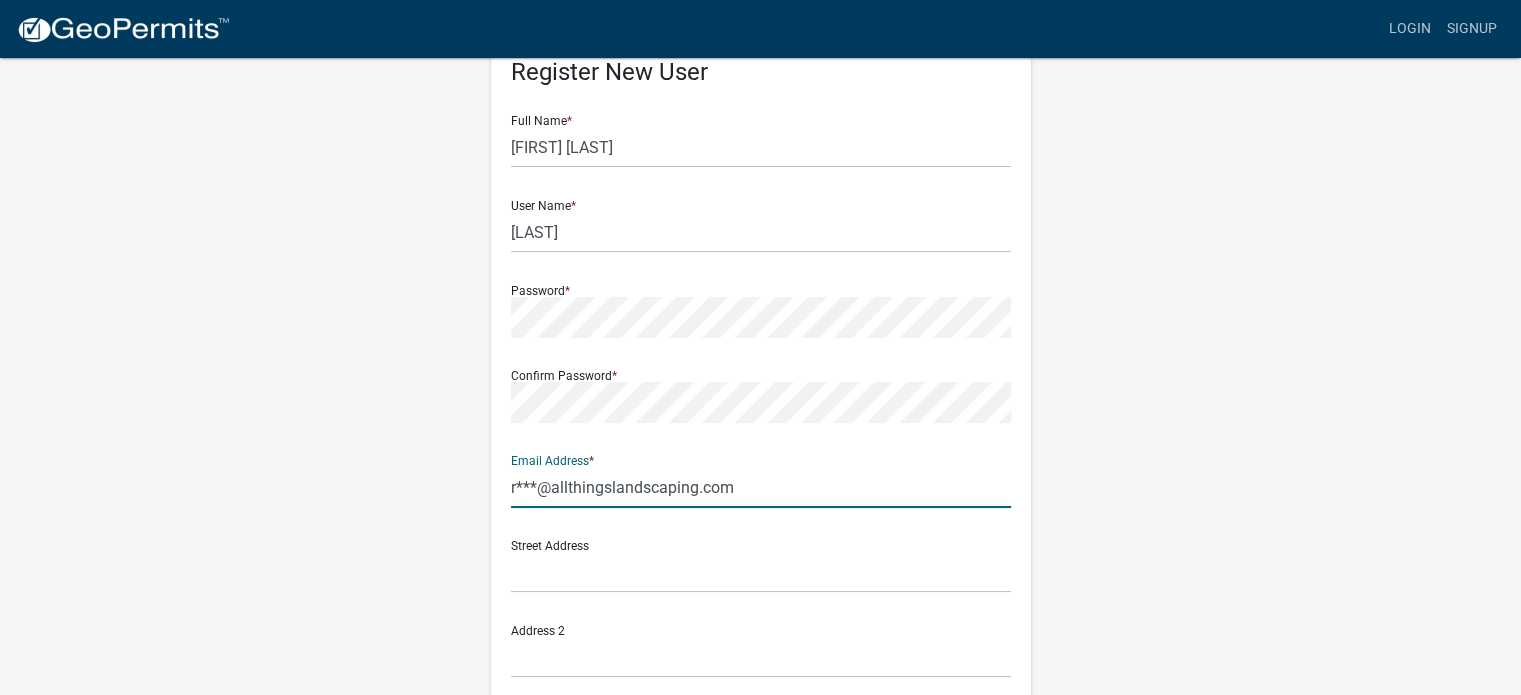 scroll, scrollTop: 200, scrollLeft: 0, axis: vertical 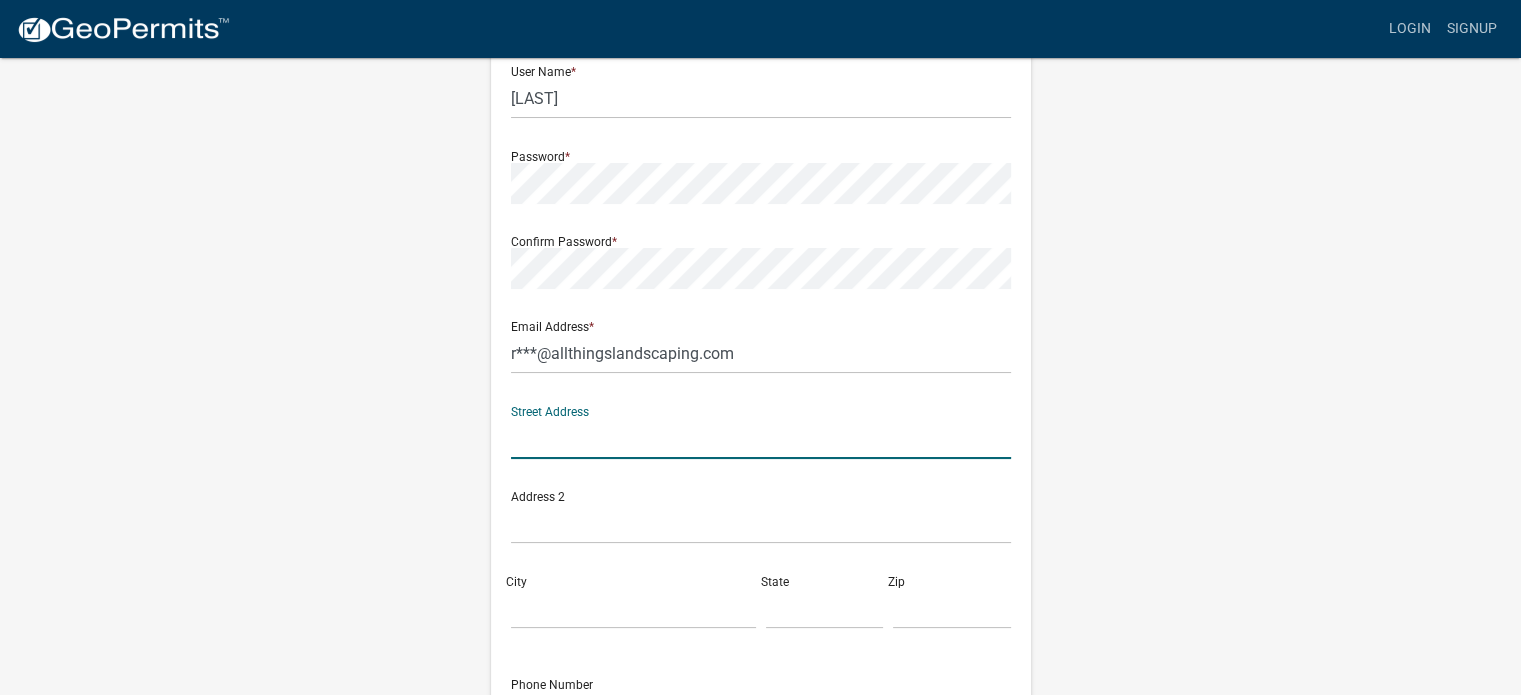 click 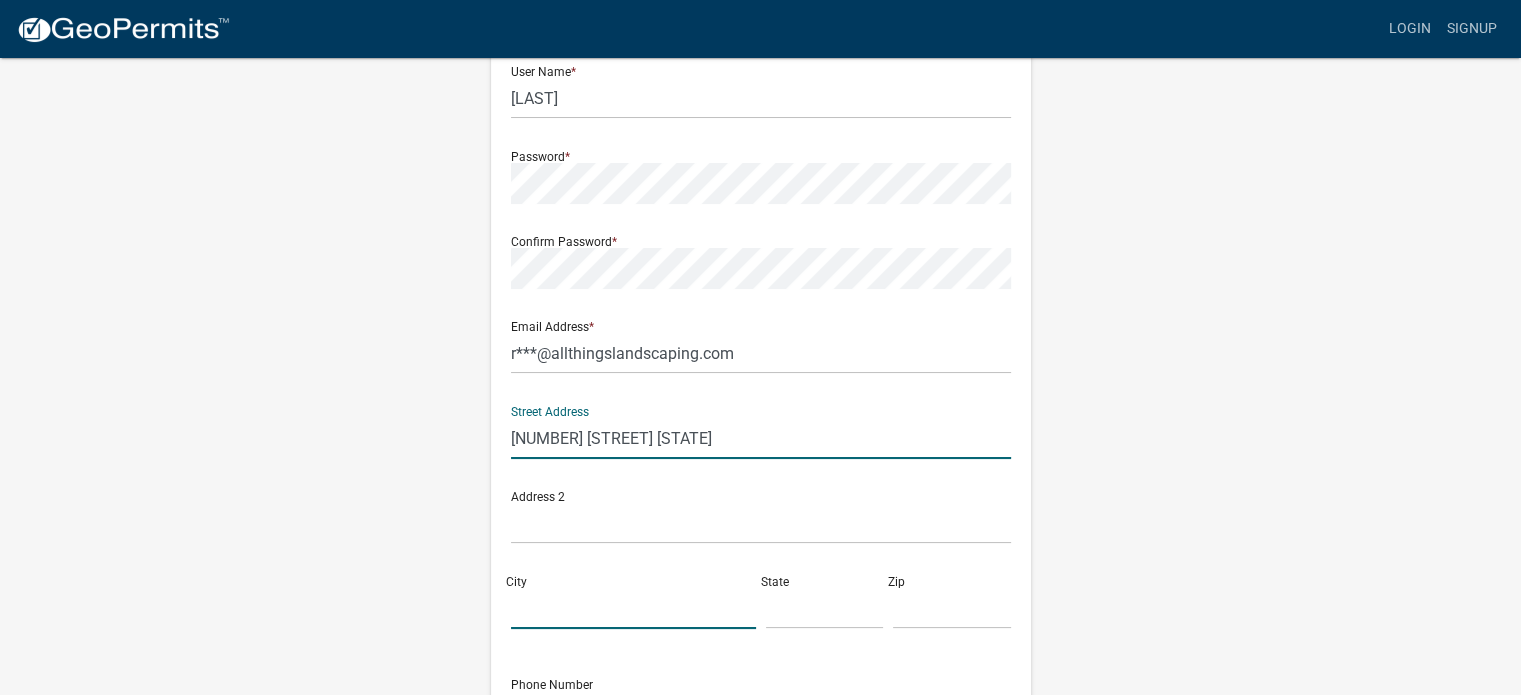 click on "City" at bounding box center [633, 608] 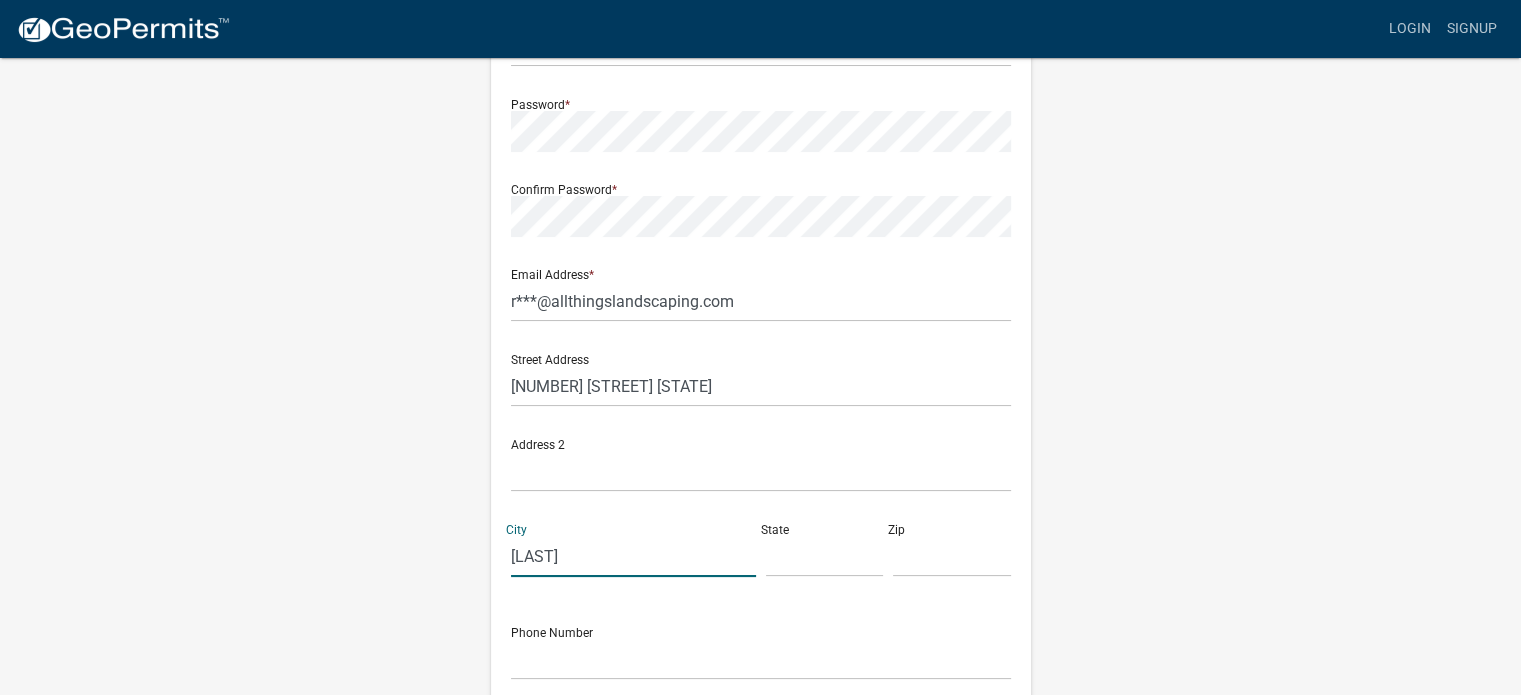 scroll, scrollTop: 300, scrollLeft: 0, axis: vertical 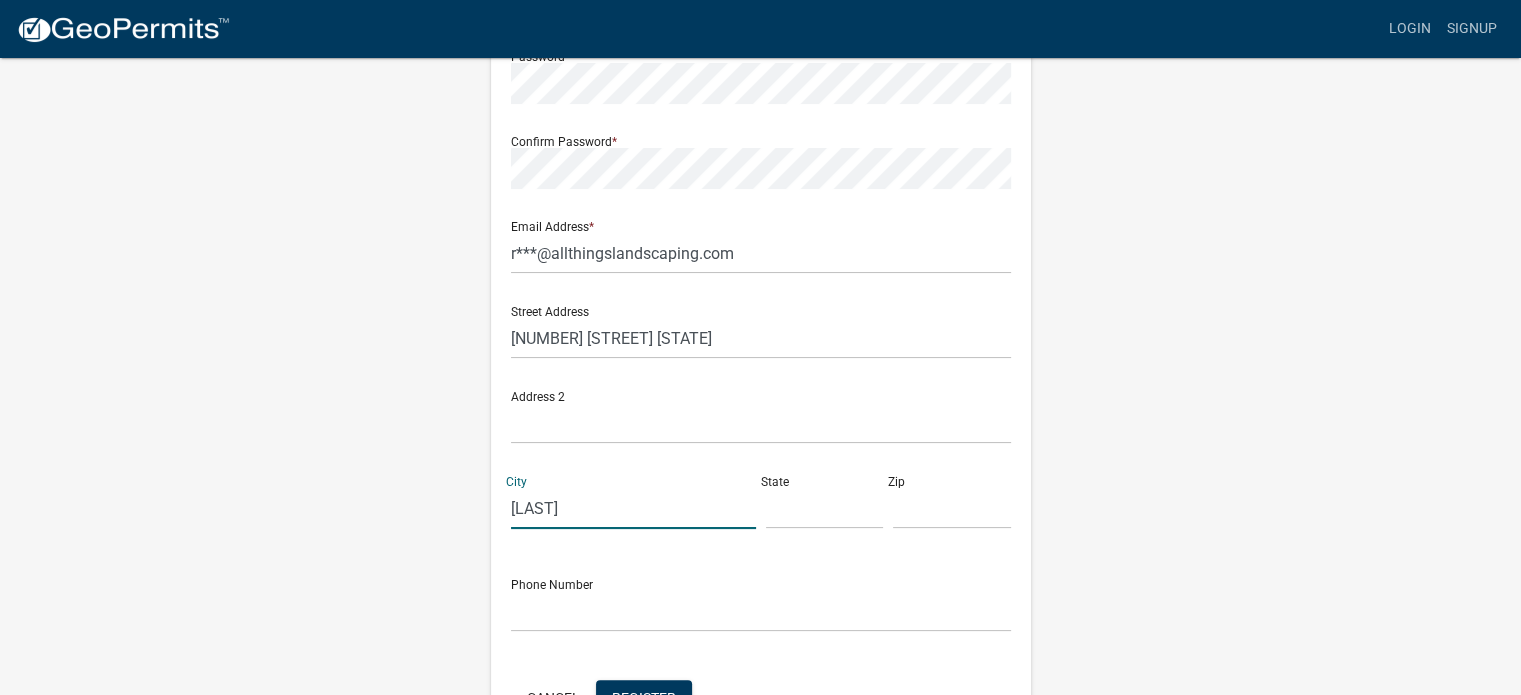 type on "Glyndon" 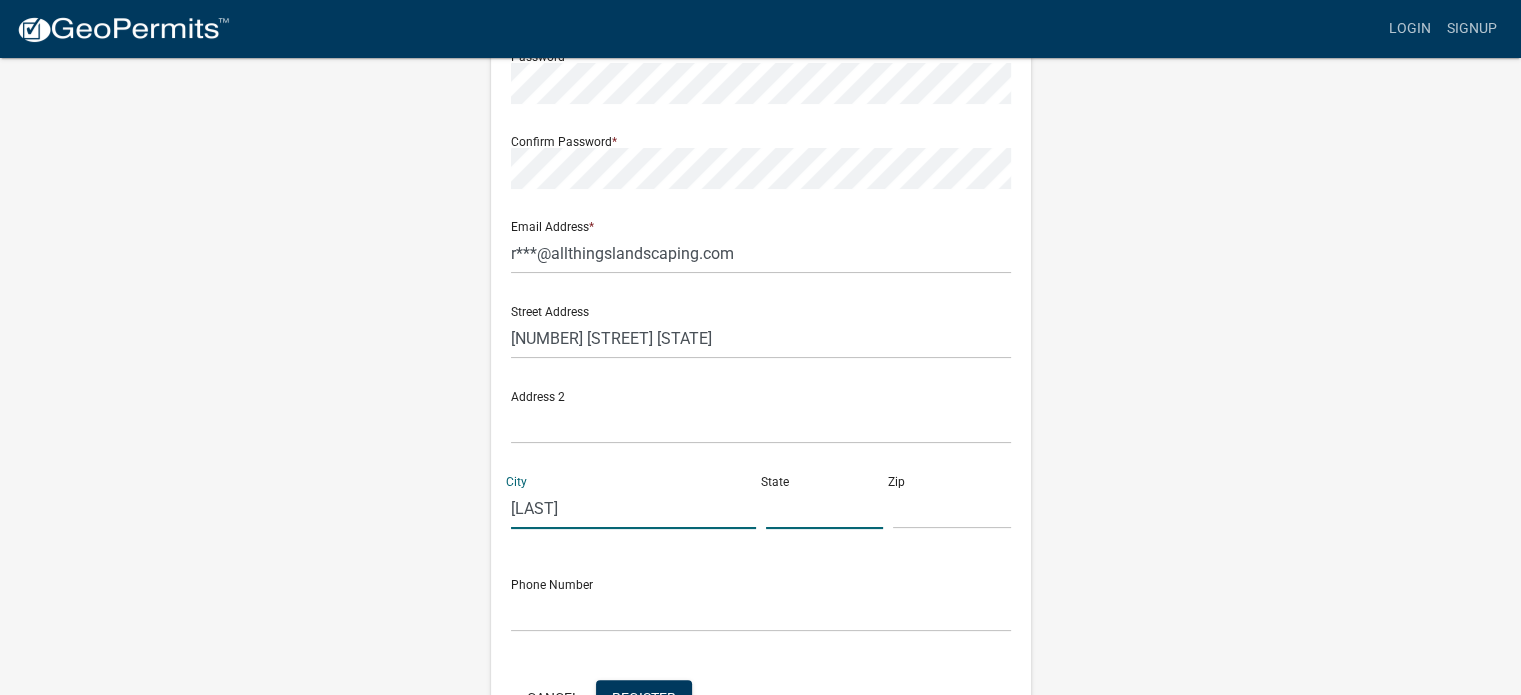 click 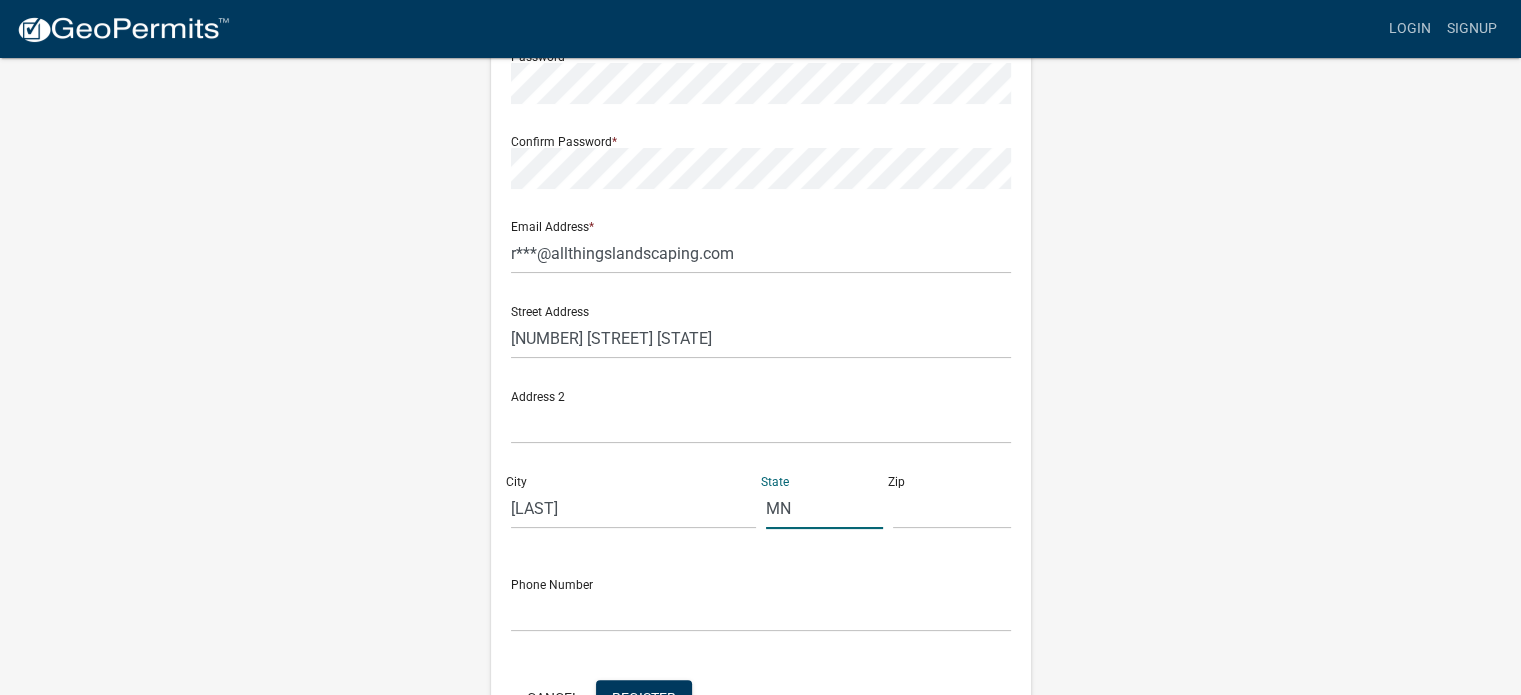 type on "MN" 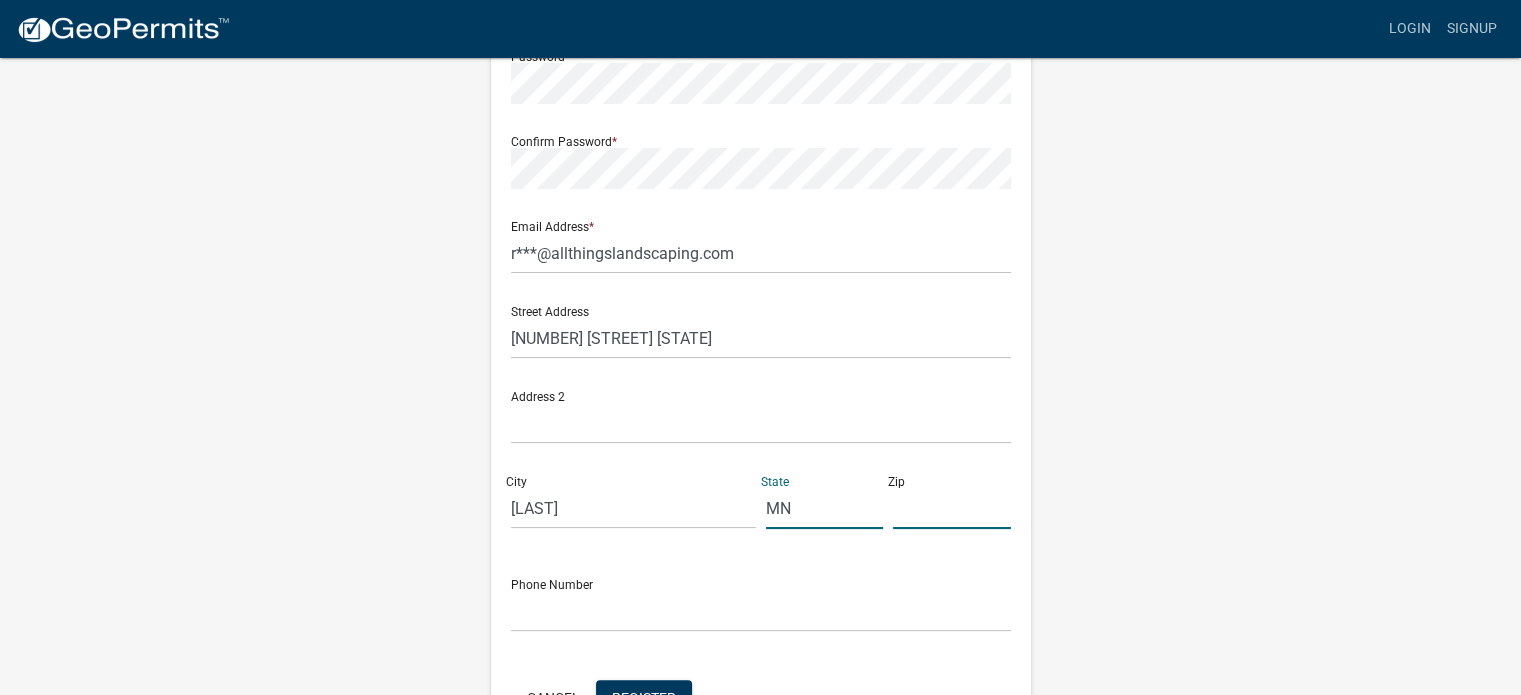 click 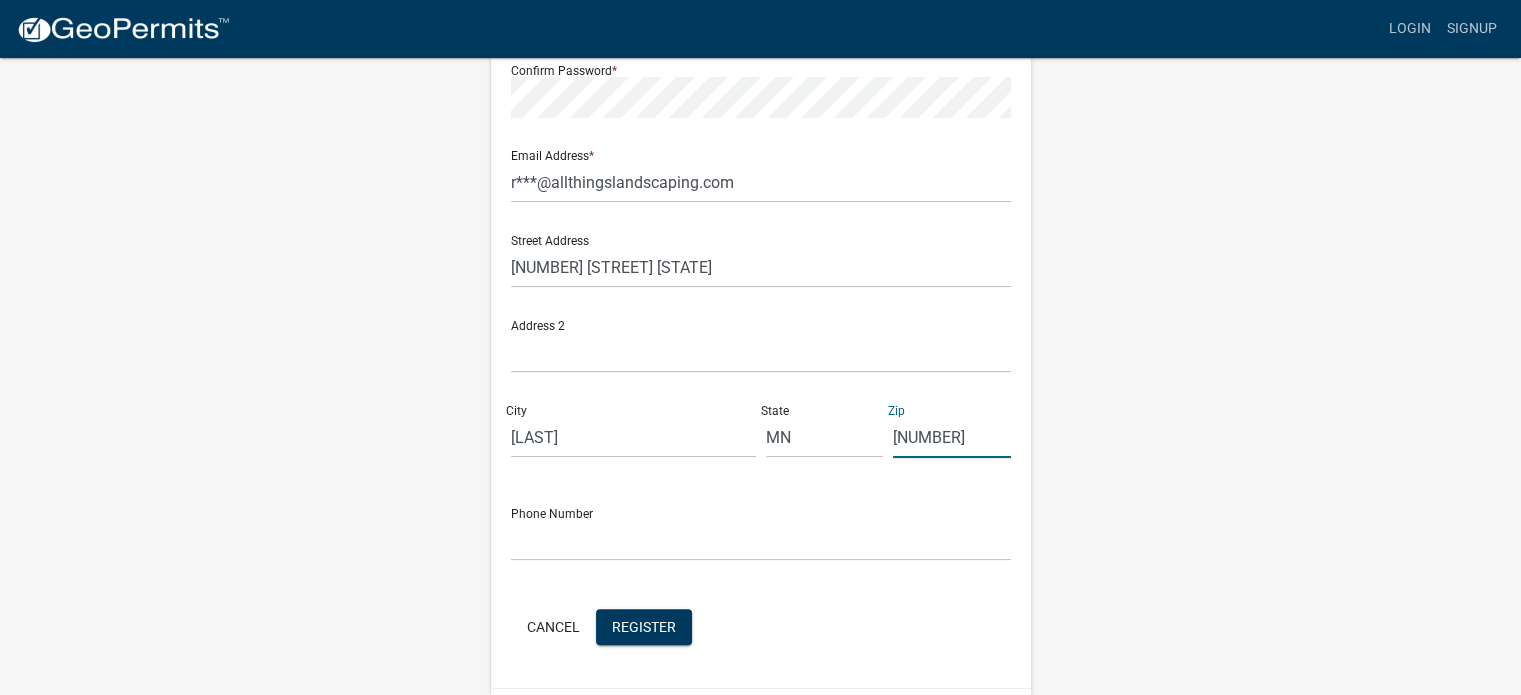 scroll, scrollTop: 400, scrollLeft: 0, axis: vertical 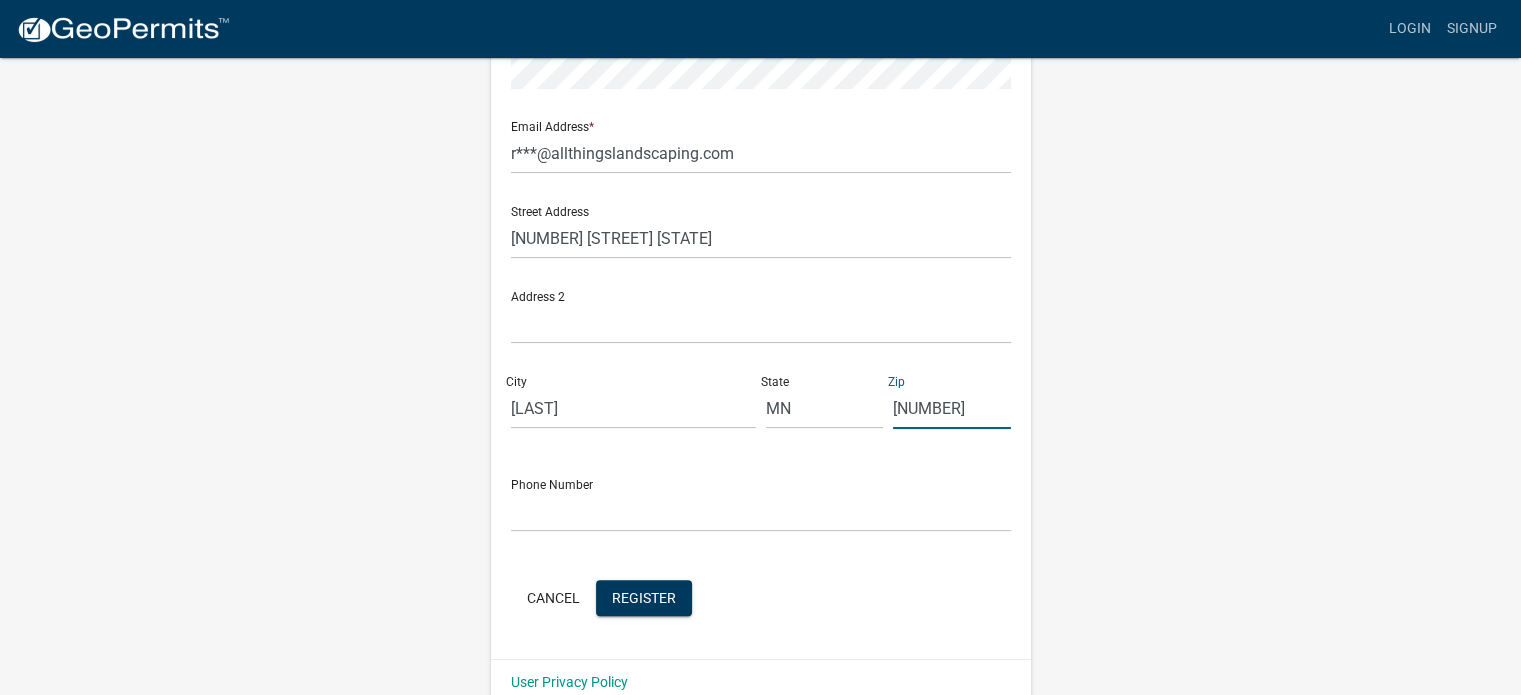 type on "56547" 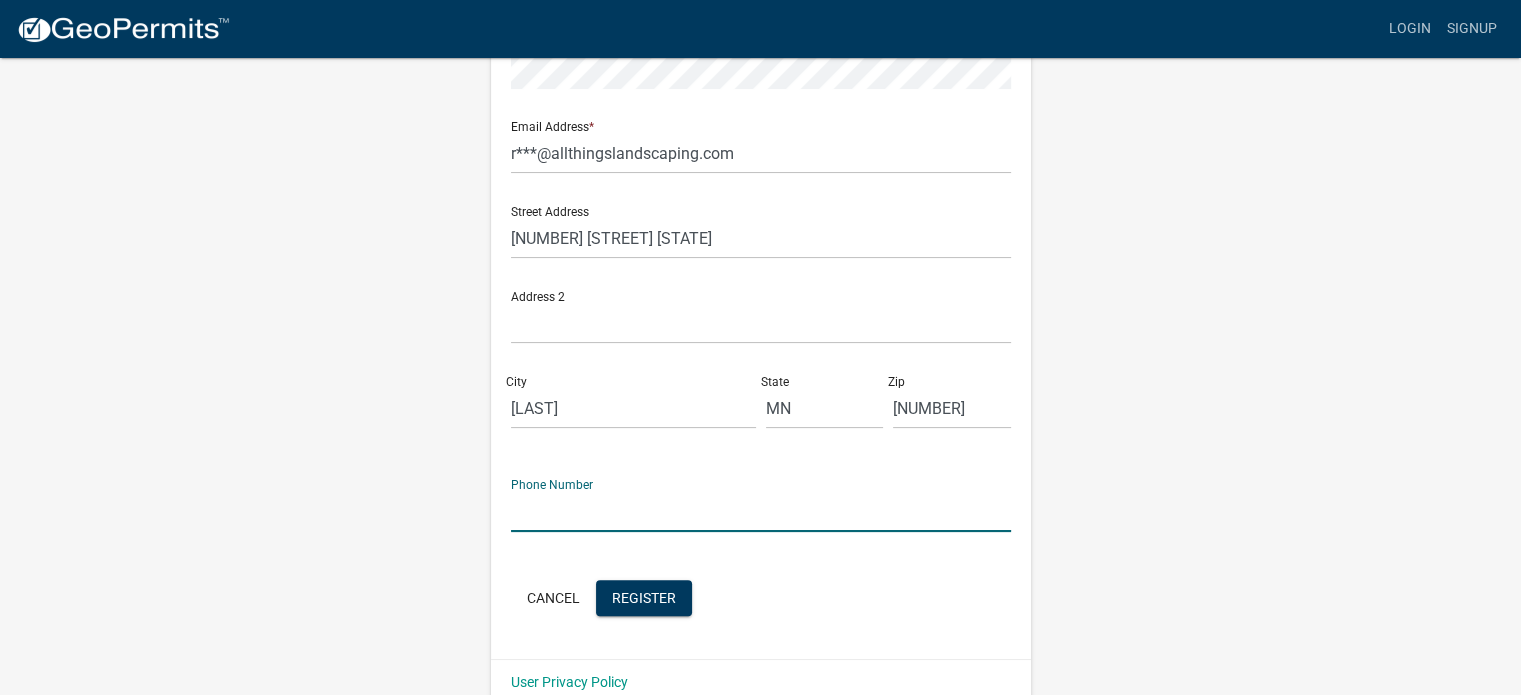 click 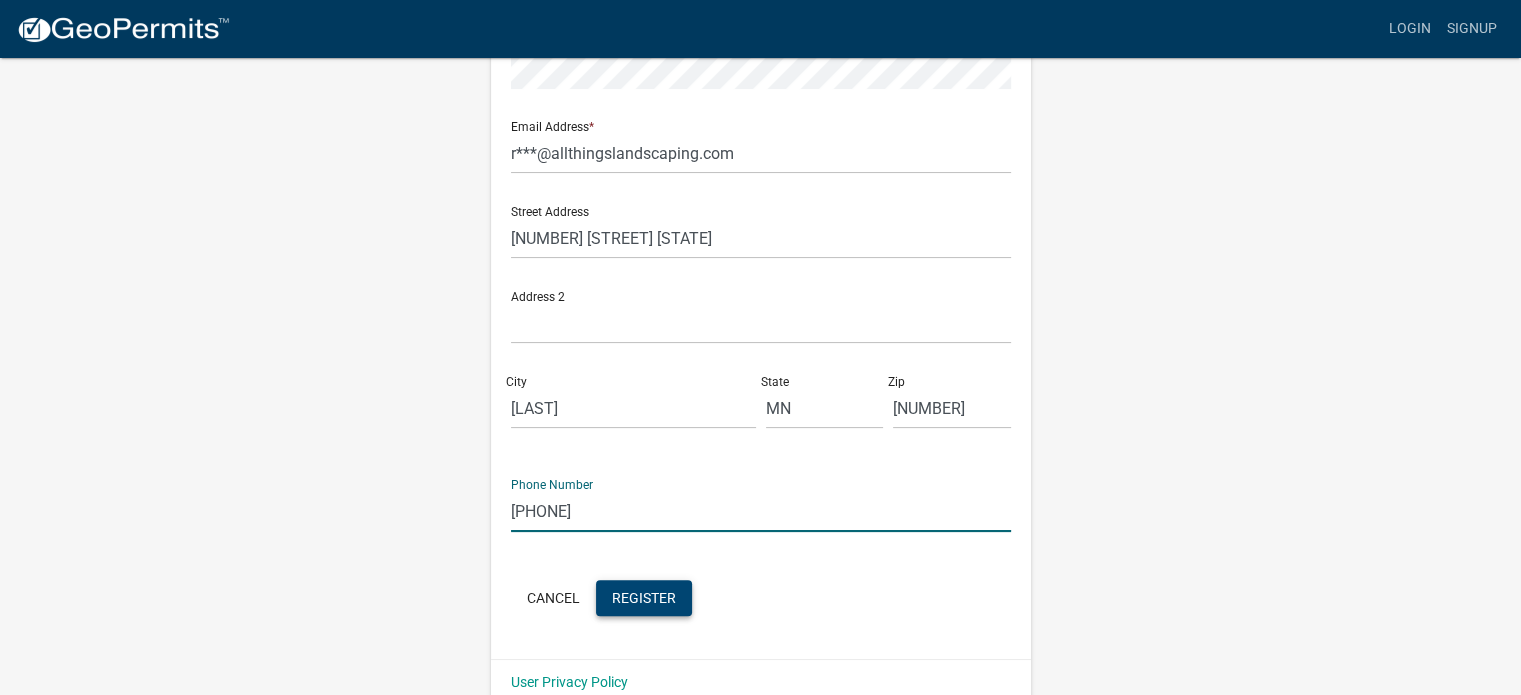 click on "Register" 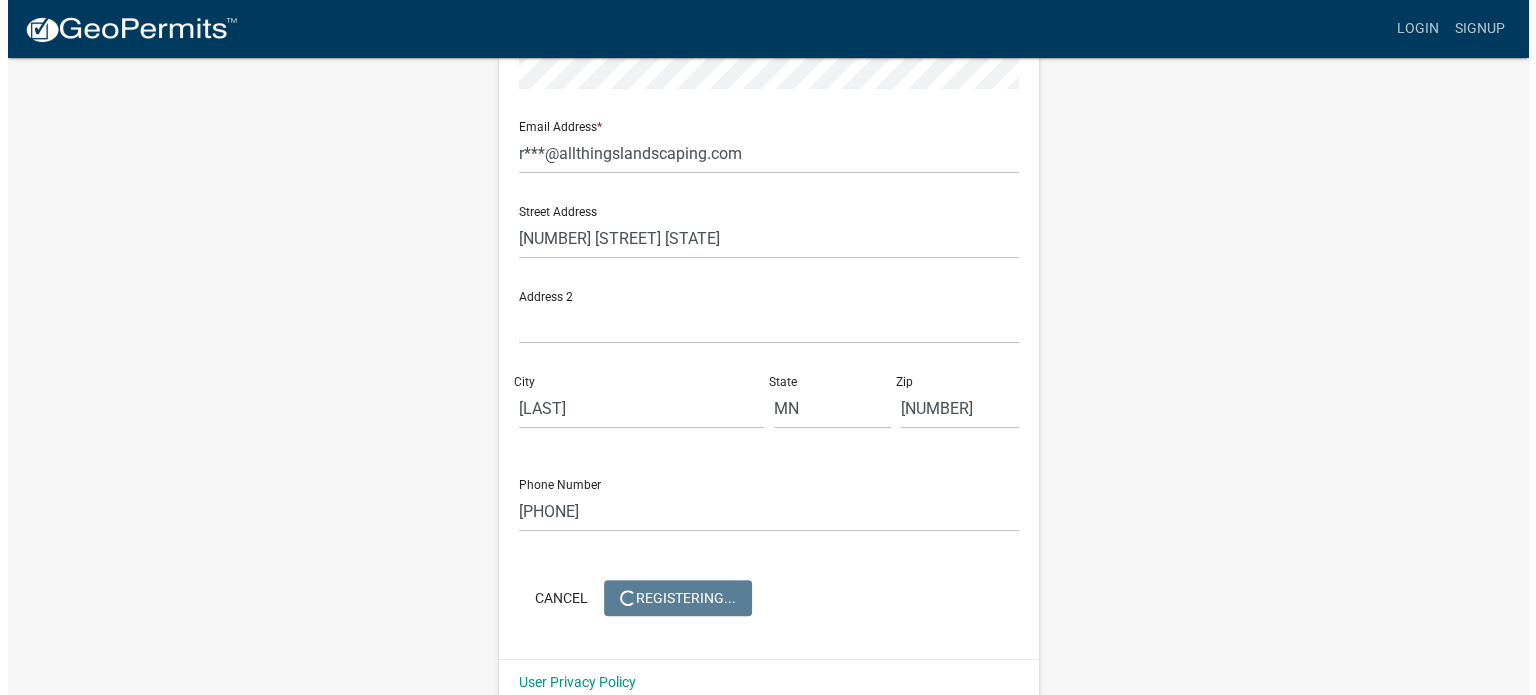 scroll, scrollTop: 0, scrollLeft: 0, axis: both 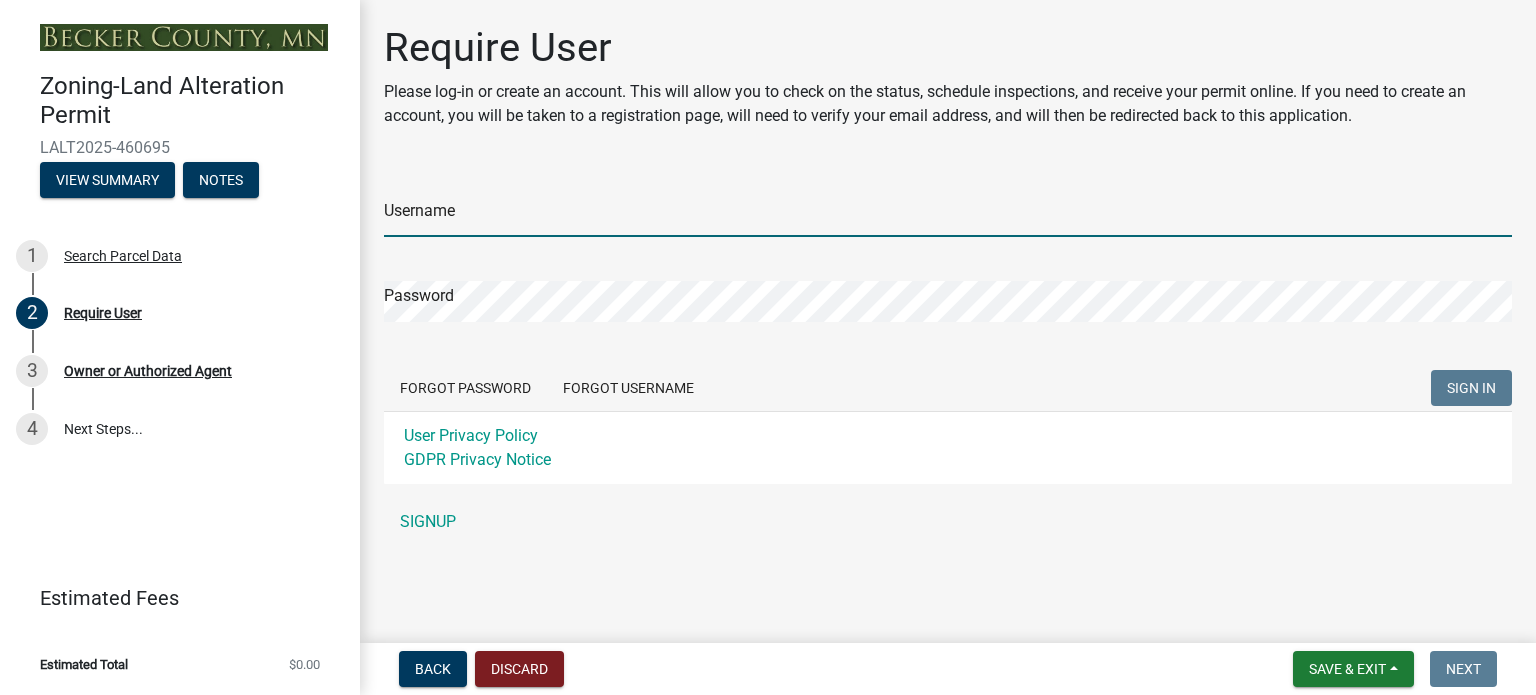 type on "[FIRST] [LAST]" 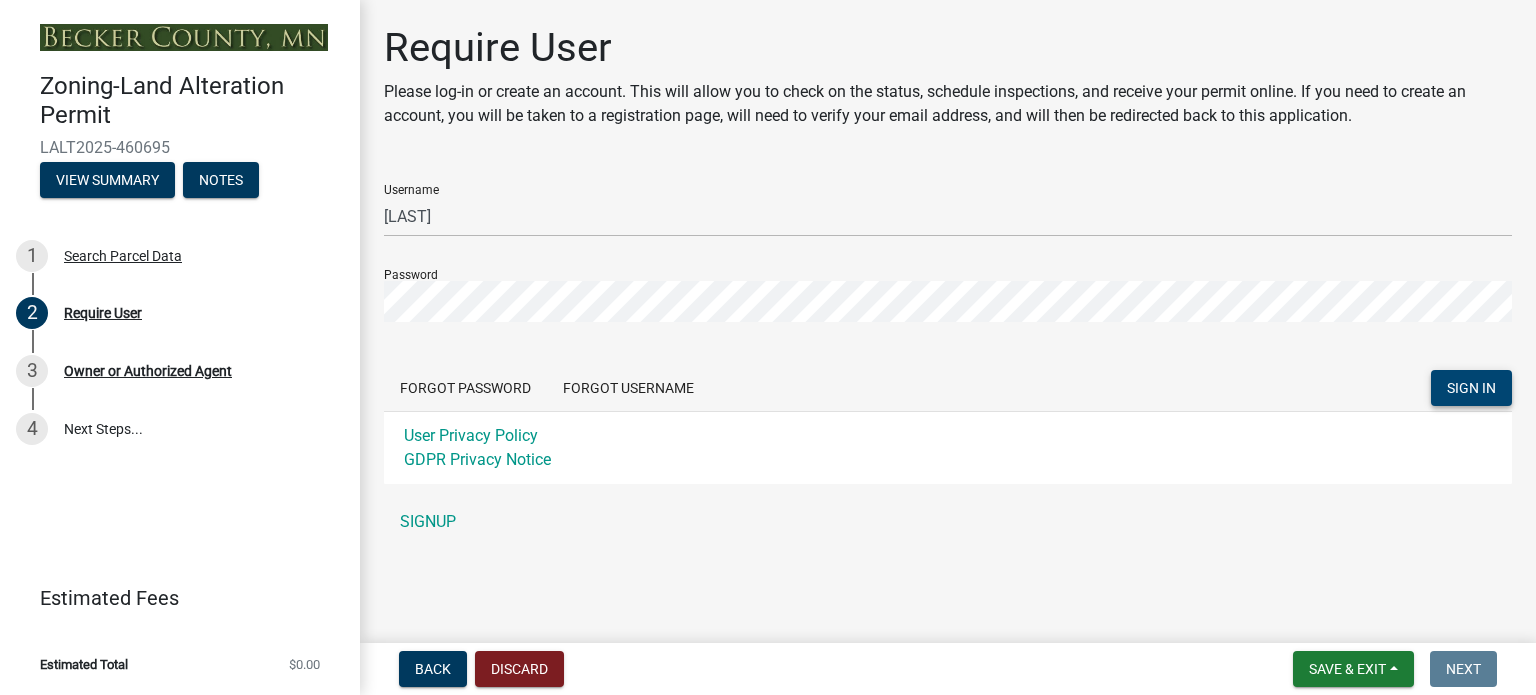 click on "SIGN IN" 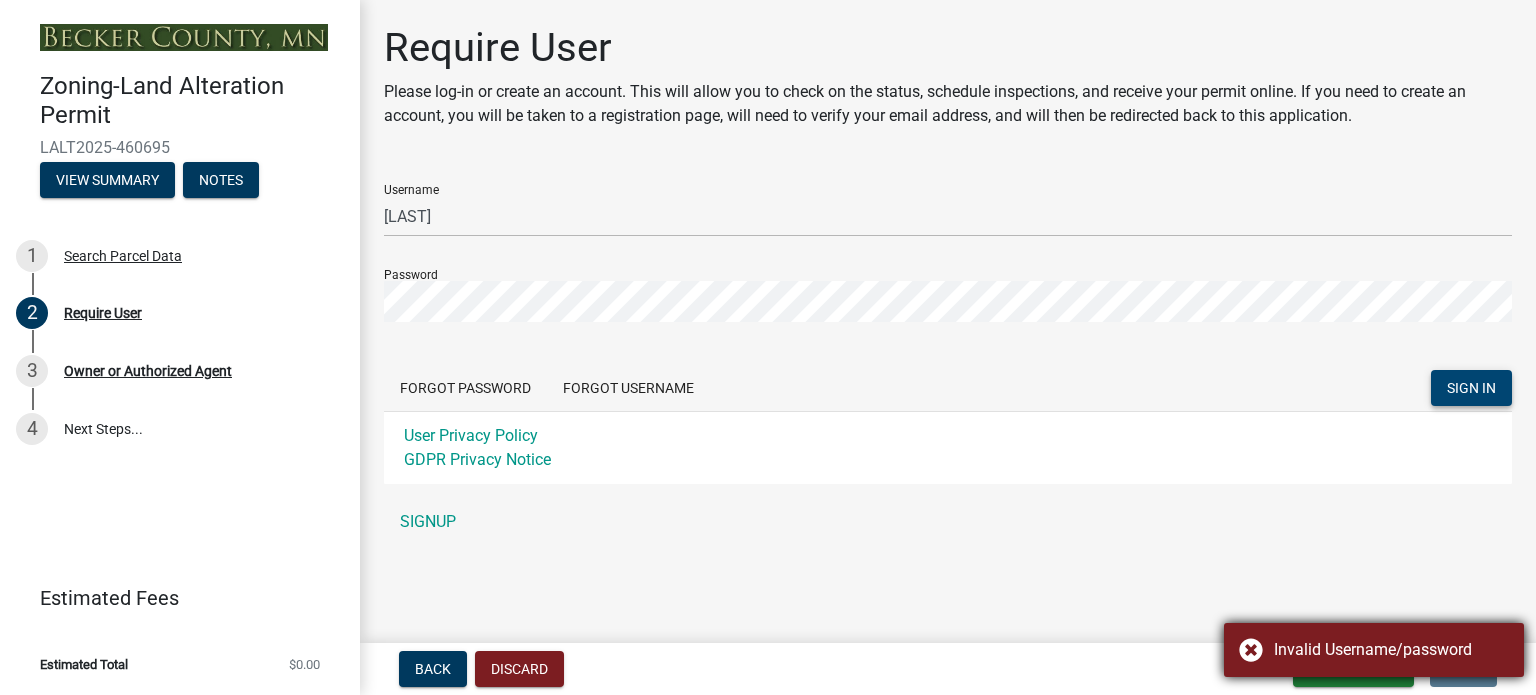 click on "Invalid Username/password" at bounding box center (1391, 650) 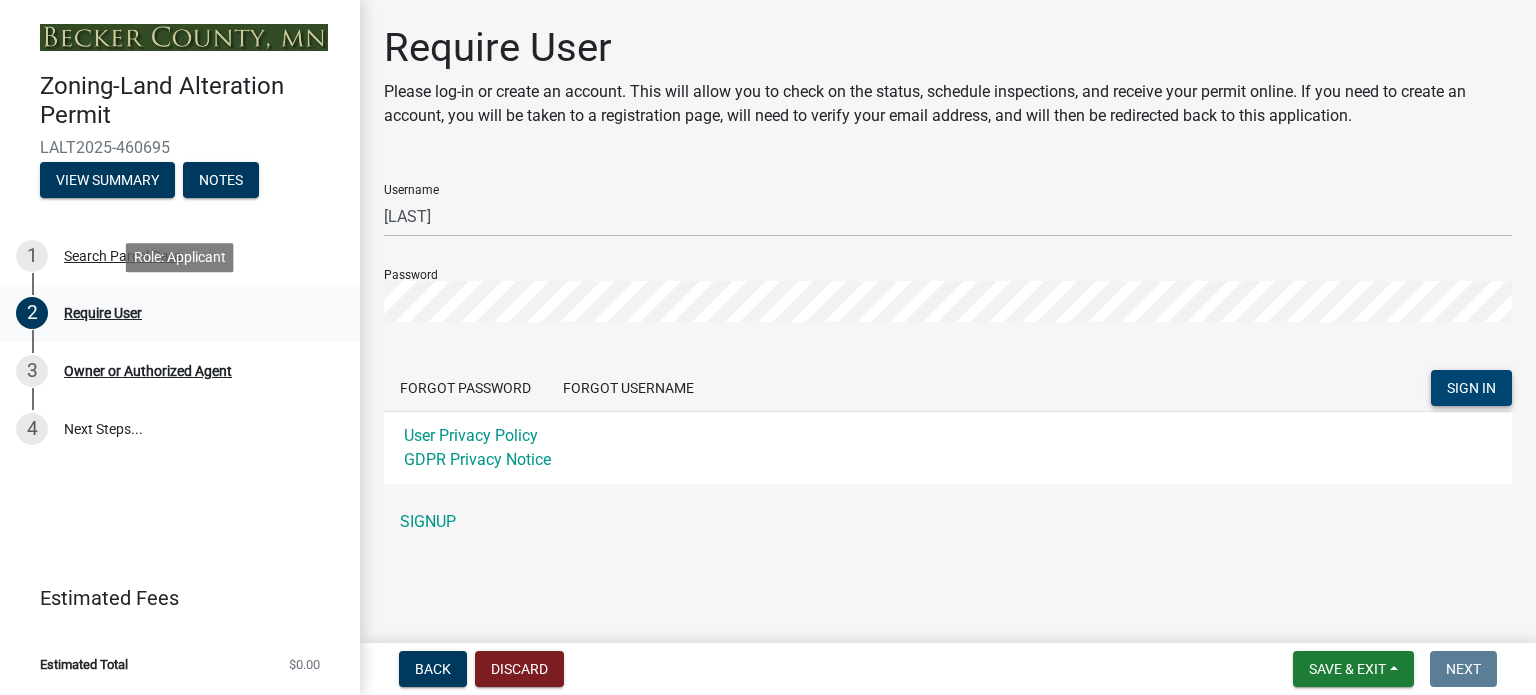 click on "Require User" at bounding box center [103, 313] 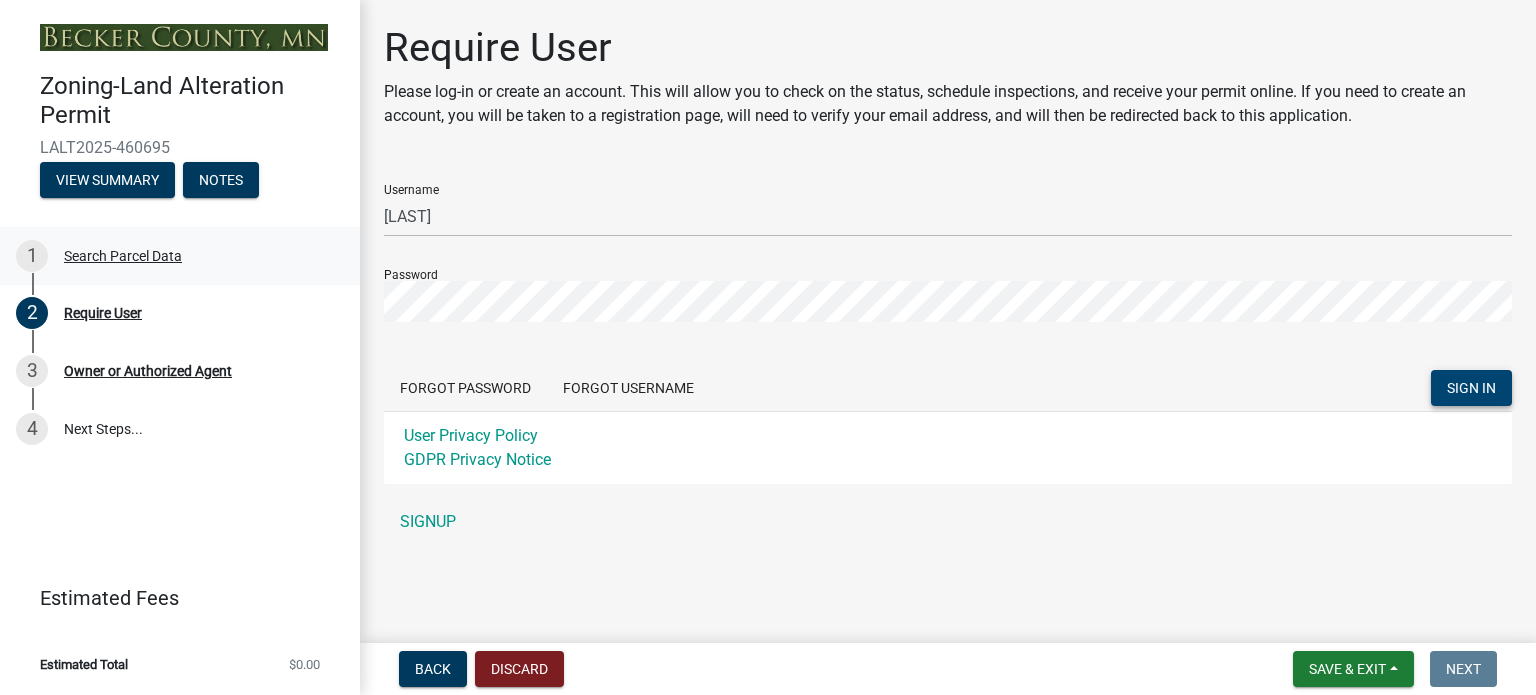 click on "Search Parcel Data" at bounding box center [123, 256] 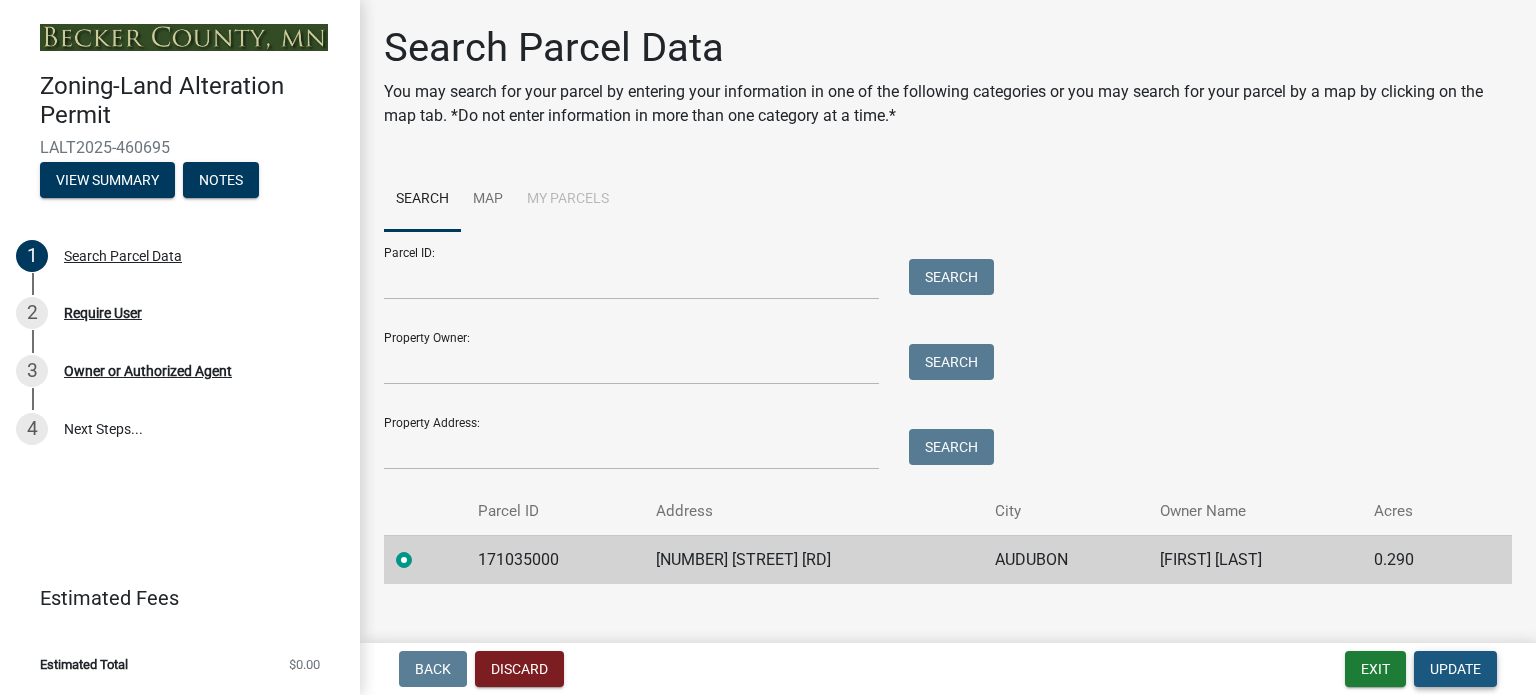 click on "Update" at bounding box center [1455, 669] 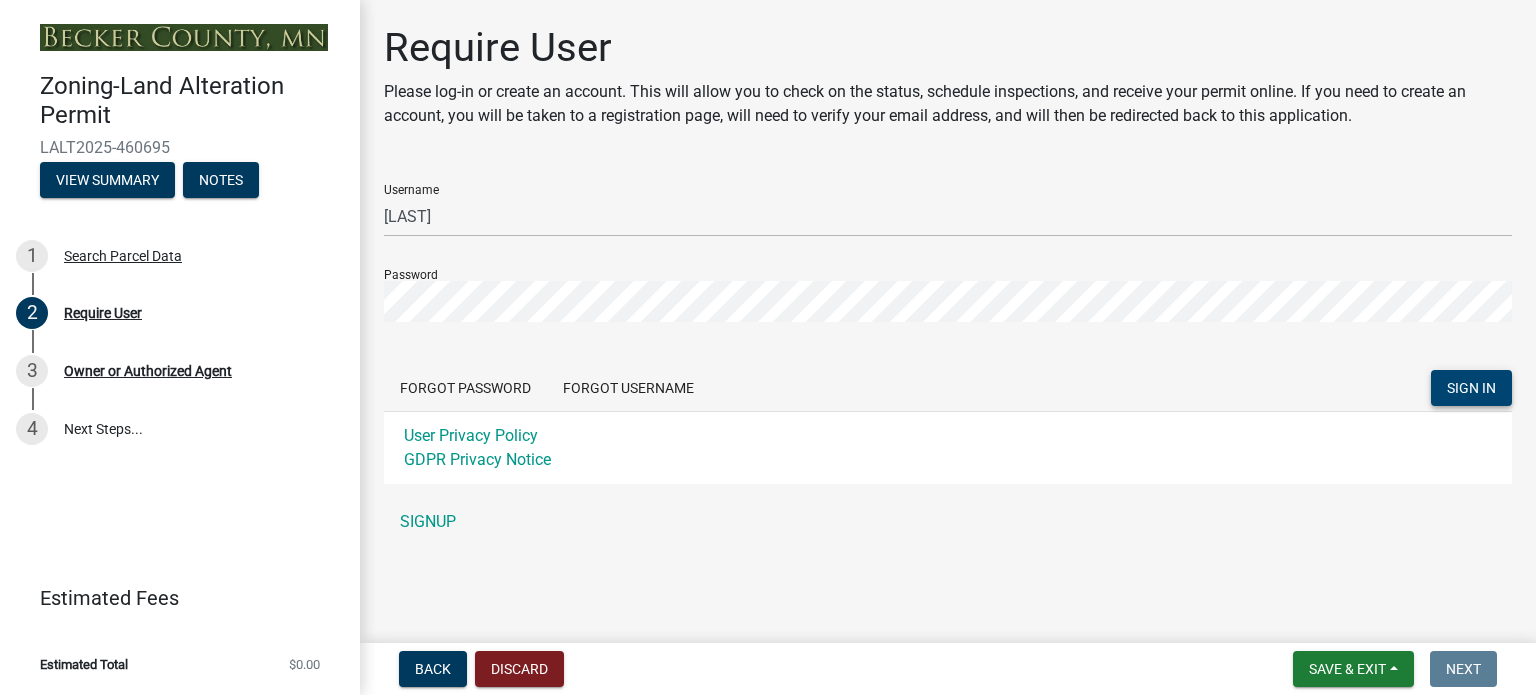 click on "SIGN IN" 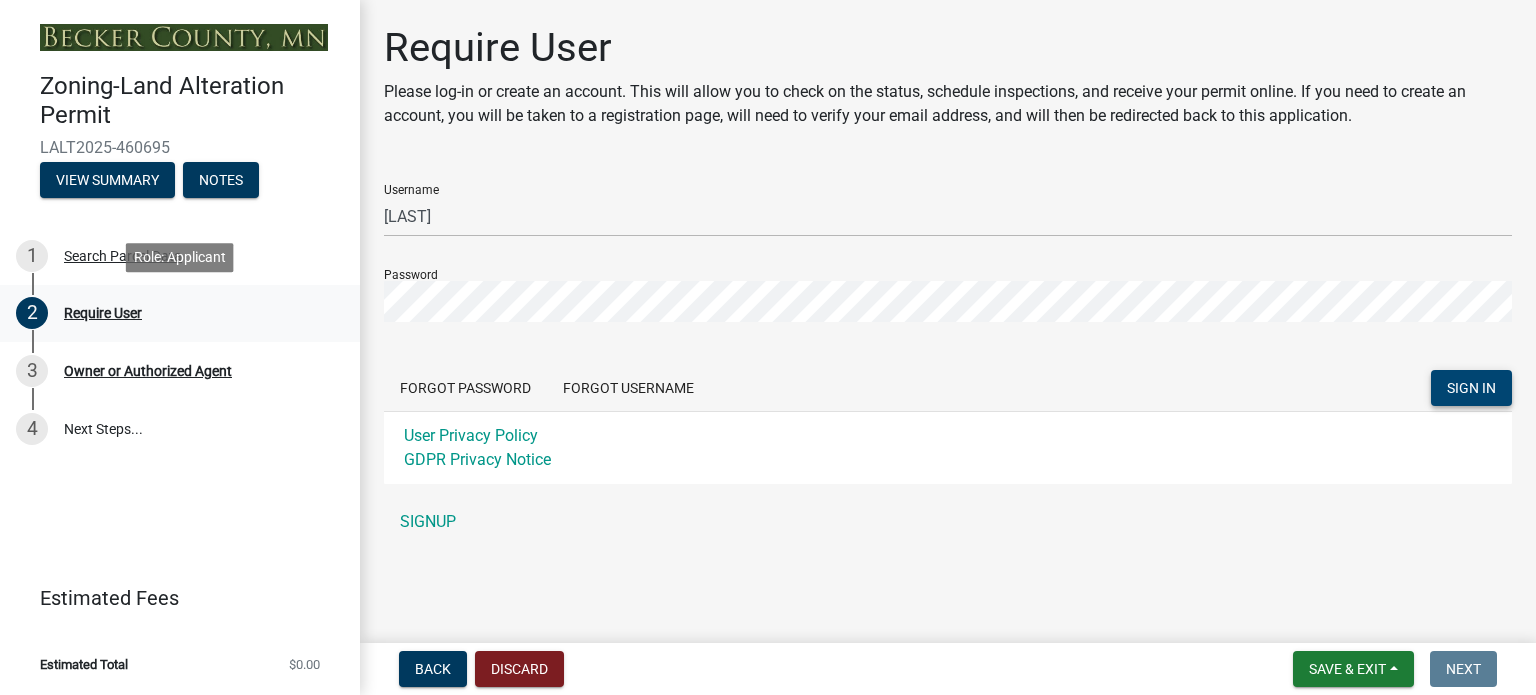 click on "Require User" at bounding box center (103, 313) 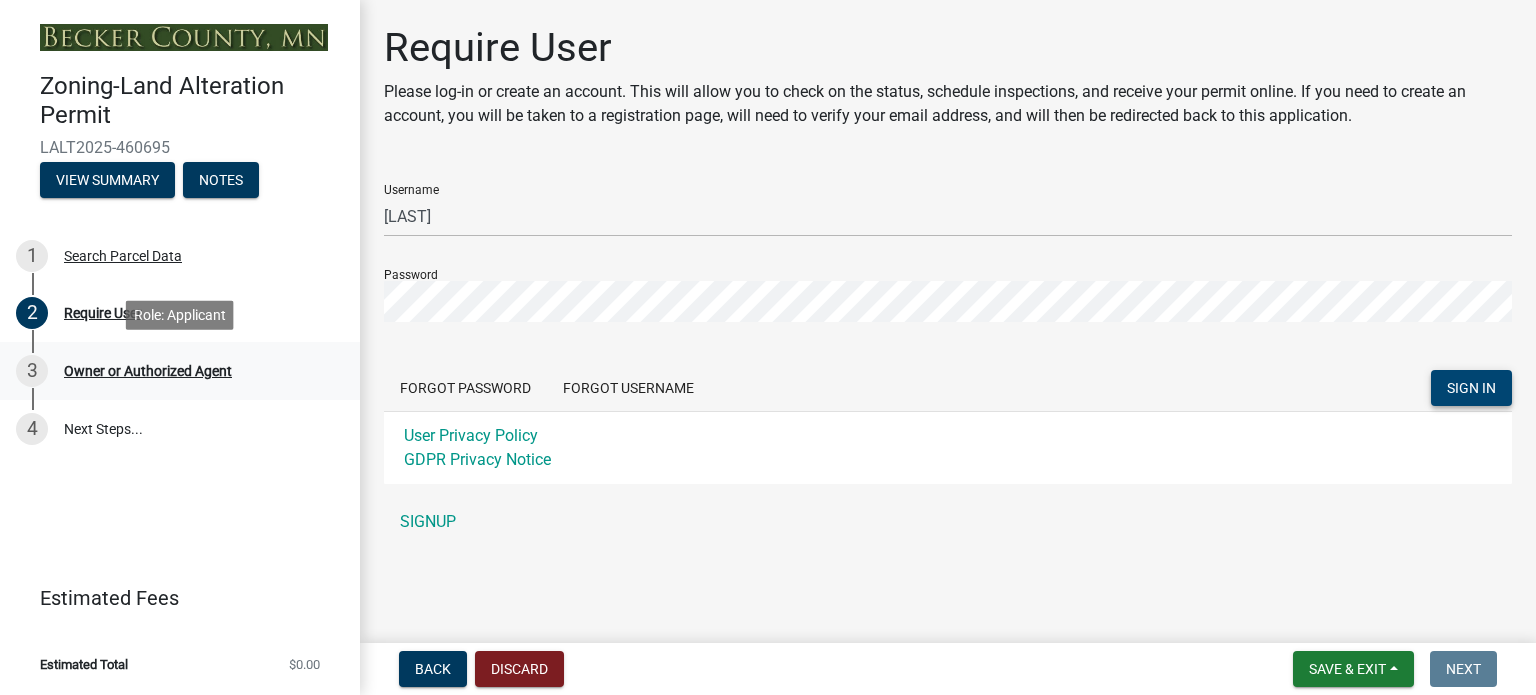 click on "3     Owner or Authorized Agent" at bounding box center [180, 371] 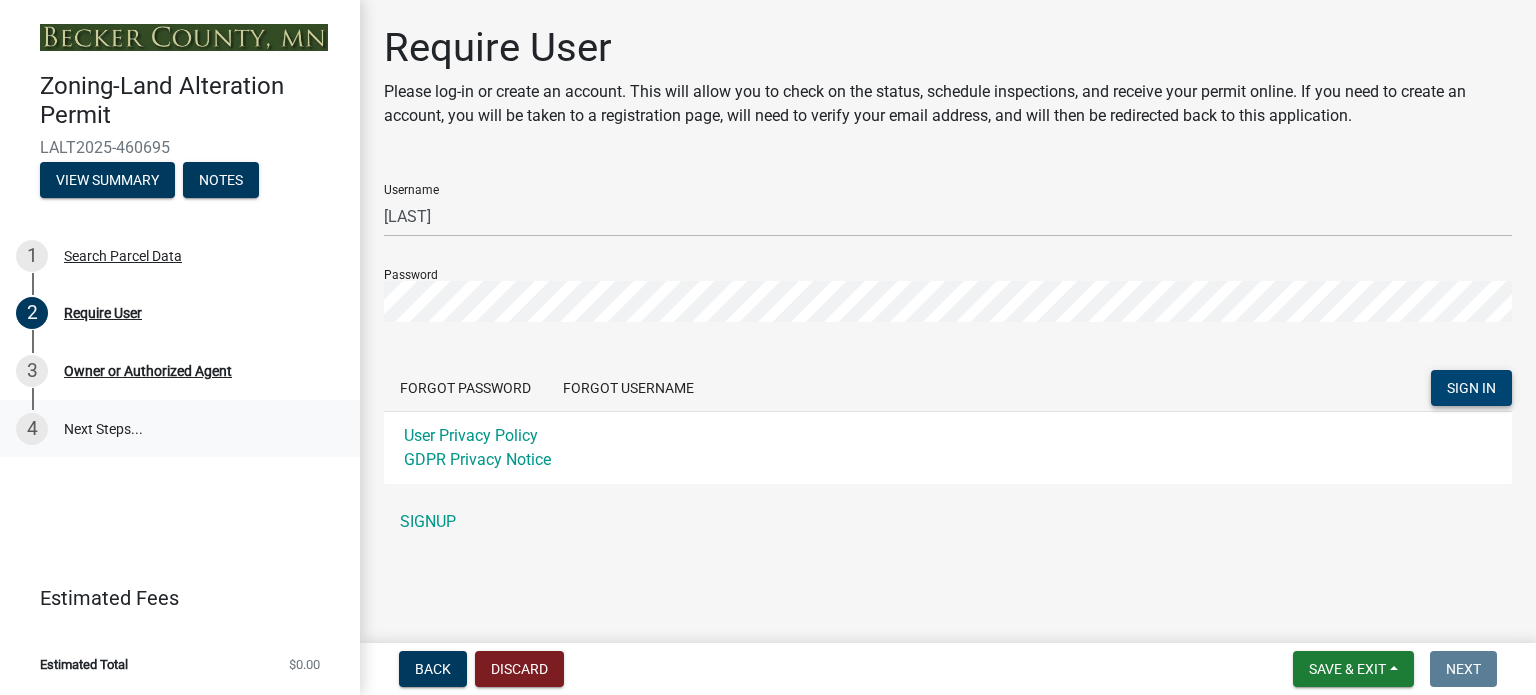 click on "4   Next Steps..." at bounding box center [180, 429] 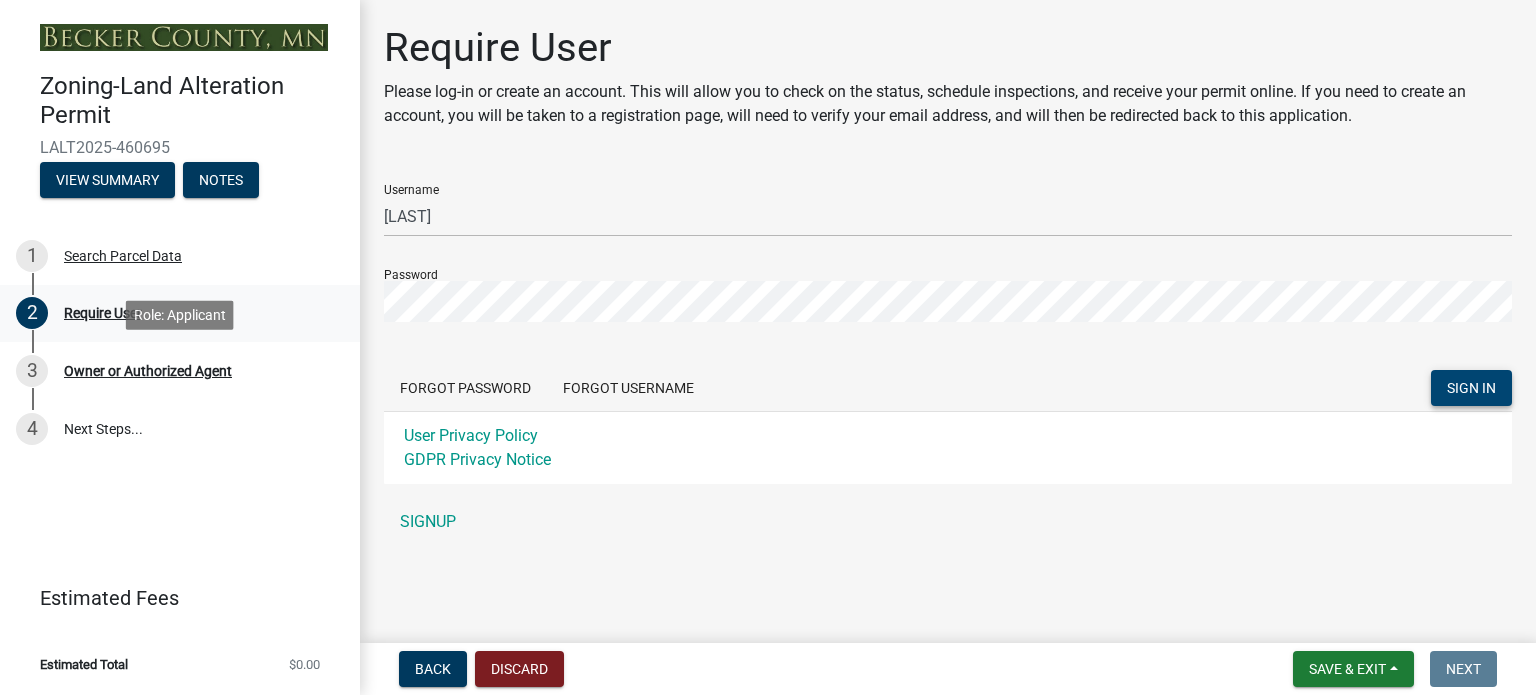 click on "2     Require User" at bounding box center (180, 314) 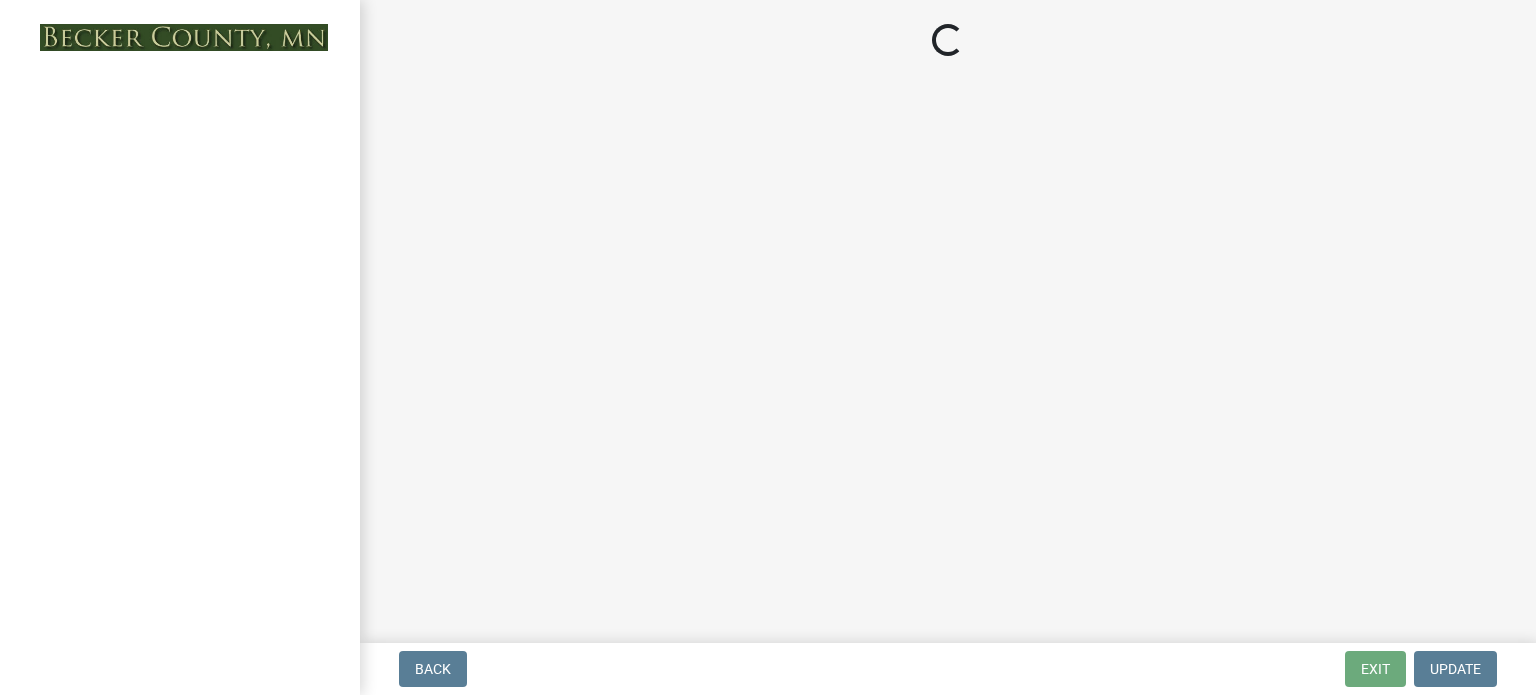 scroll, scrollTop: 0, scrollLeft: 0, axis: both 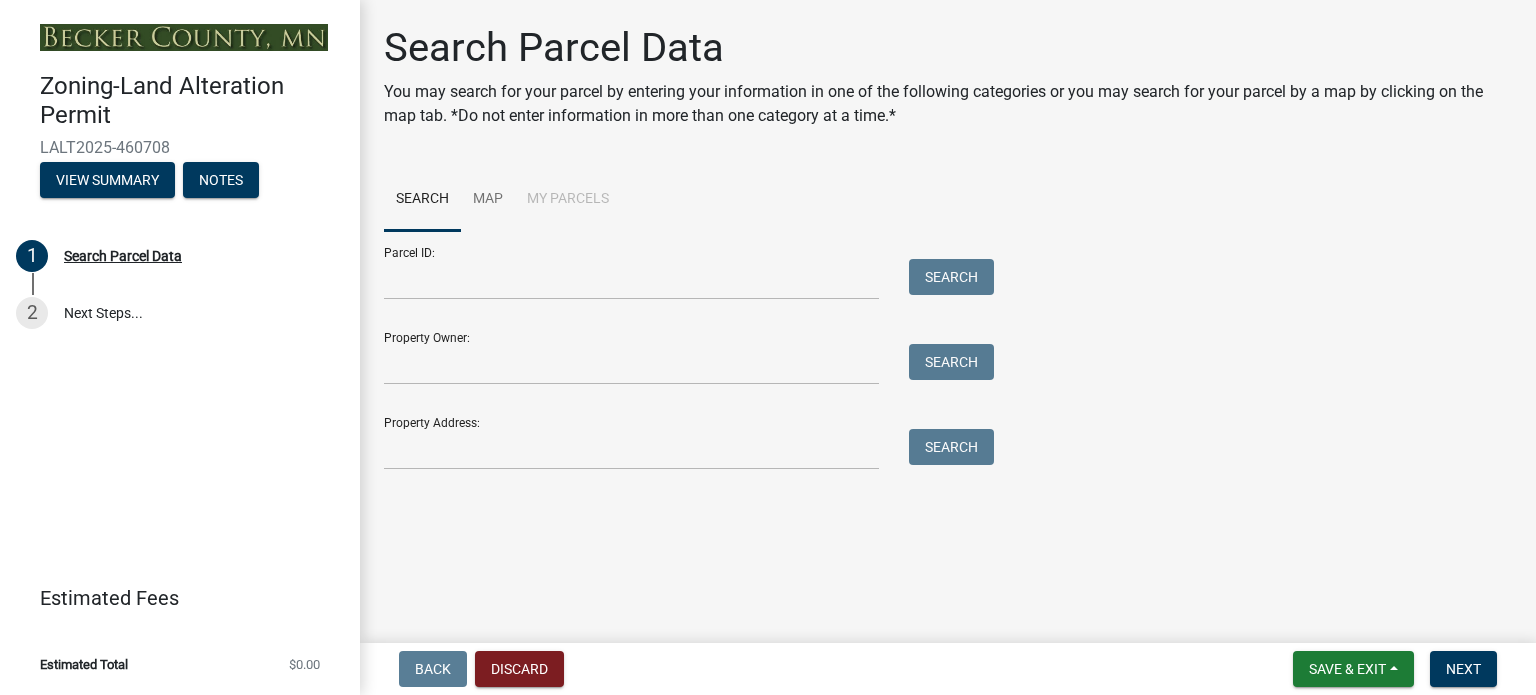 click on "Parcel ID:   Search   Property Owner:   Search   Property Address:   Search" at bounding box center [684, 350] 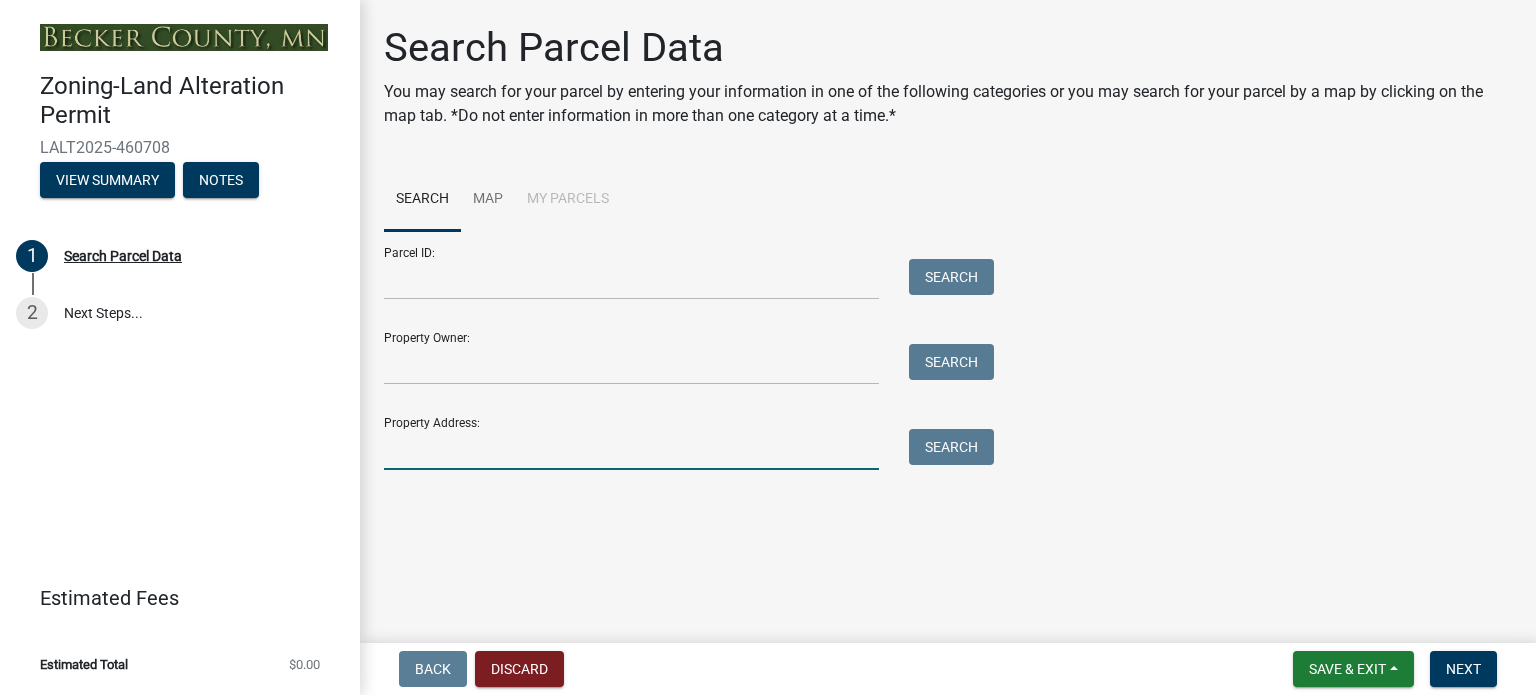 click on "Property Address:" at bounding box center (631, 449) 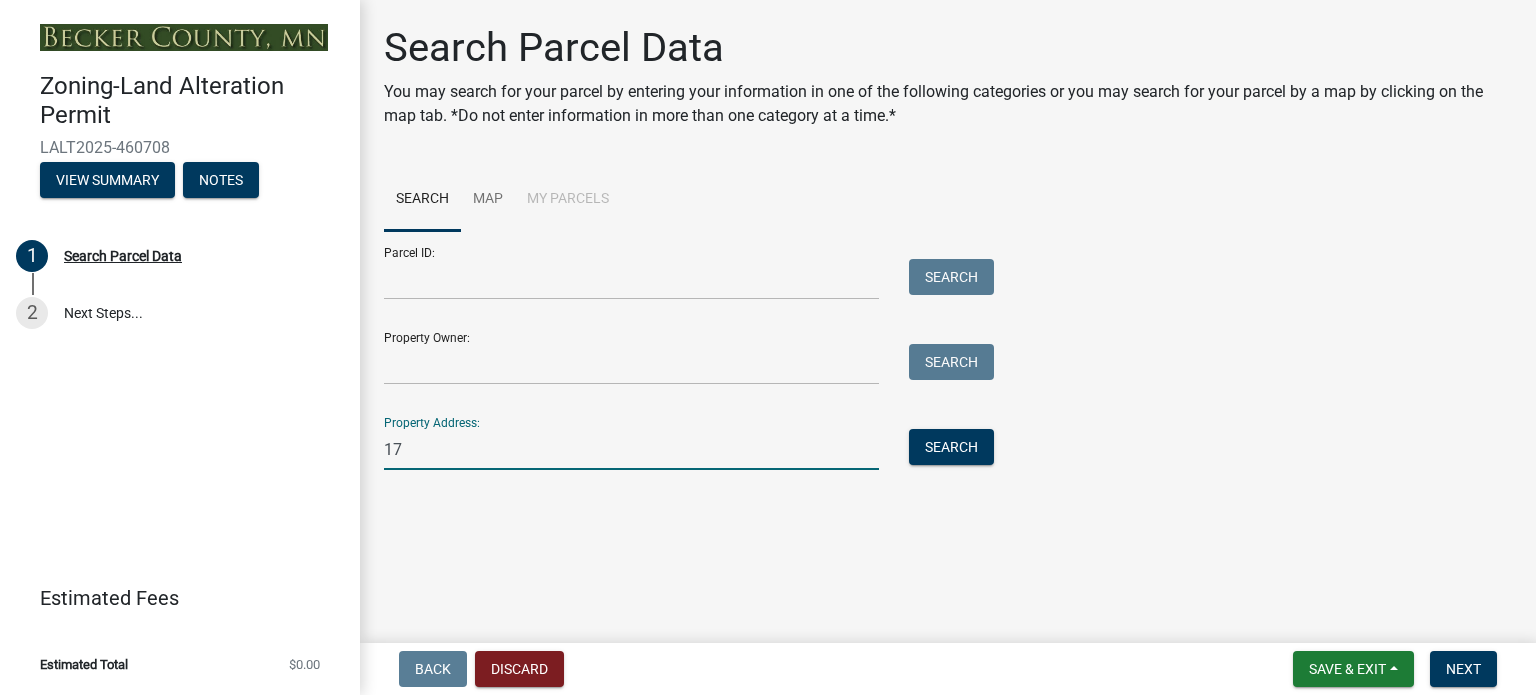 type on "[NUMBER] [STREET] [CITY] [STATE]" 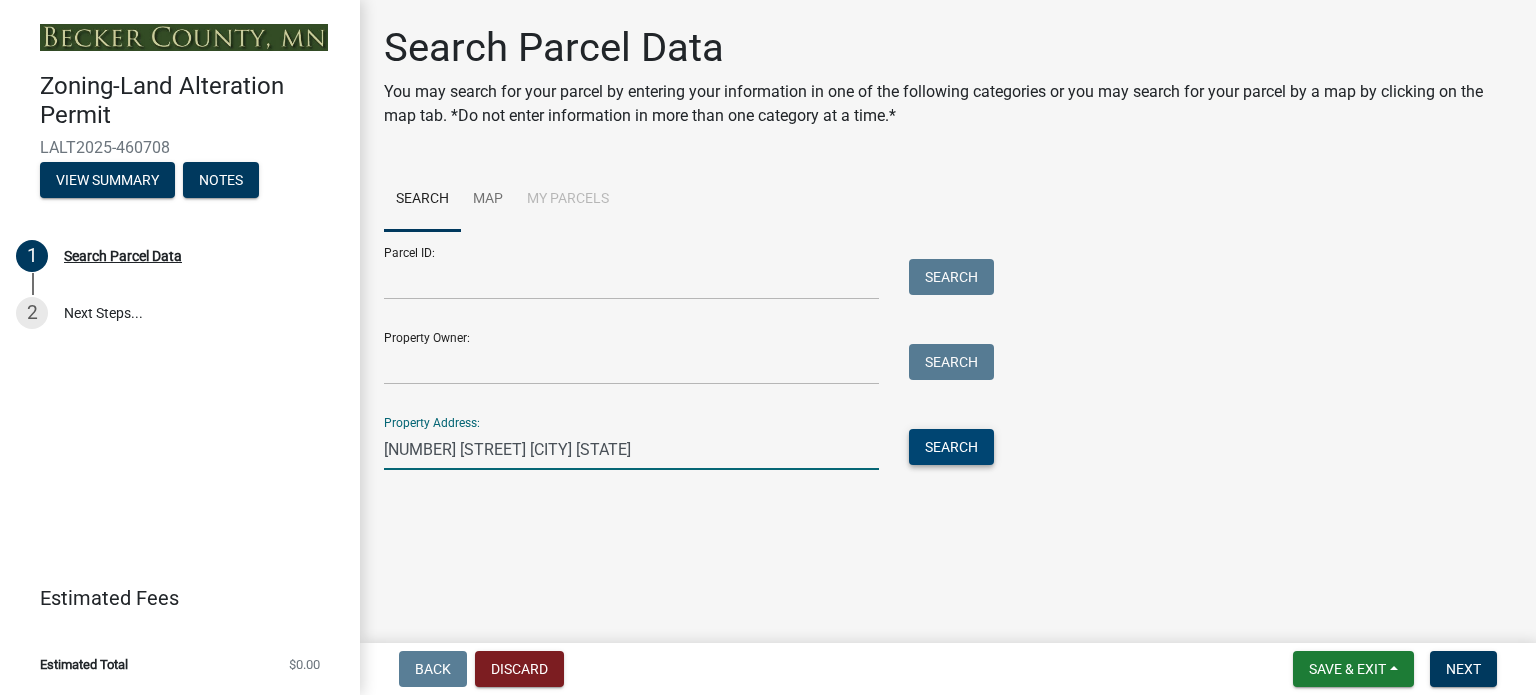 click on "Search" at bounding box center (951, 447) 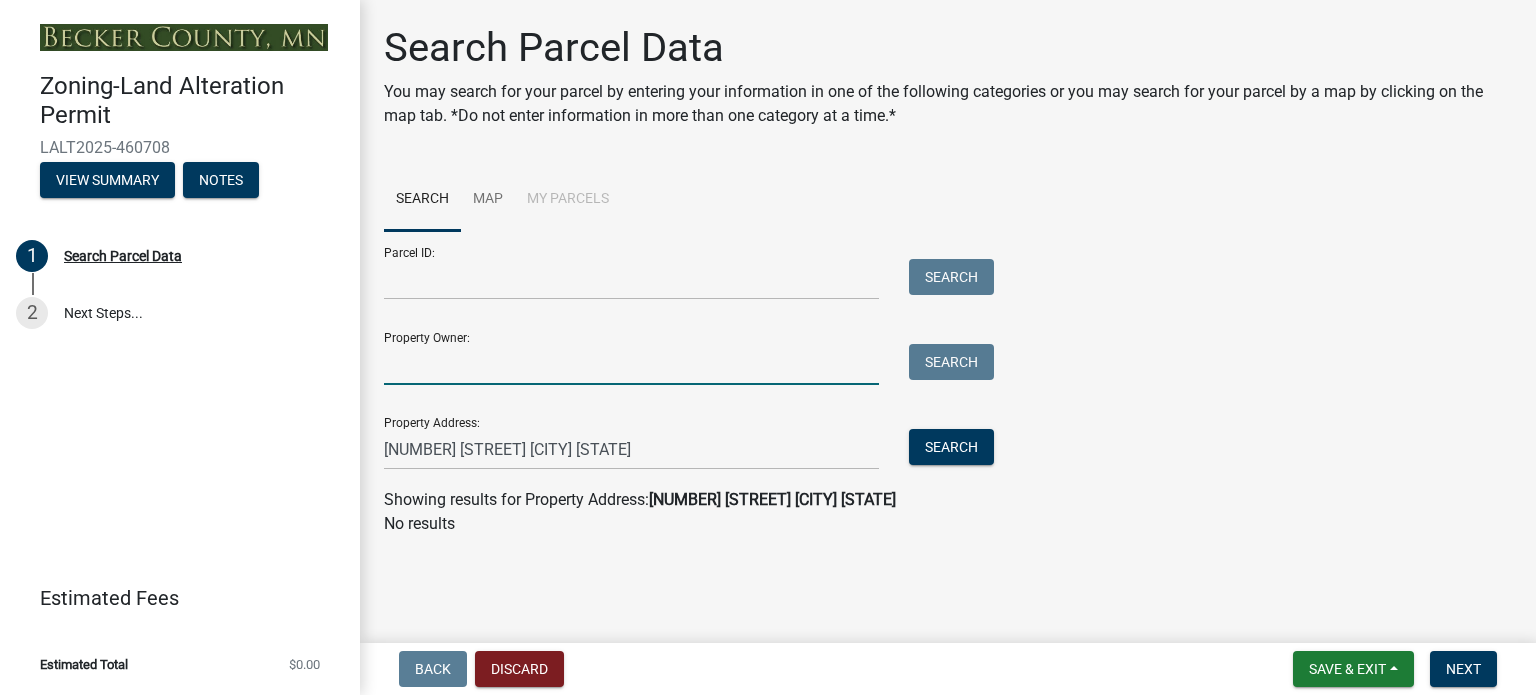 click on "Property Owner:" at bounding box center [631, 364] 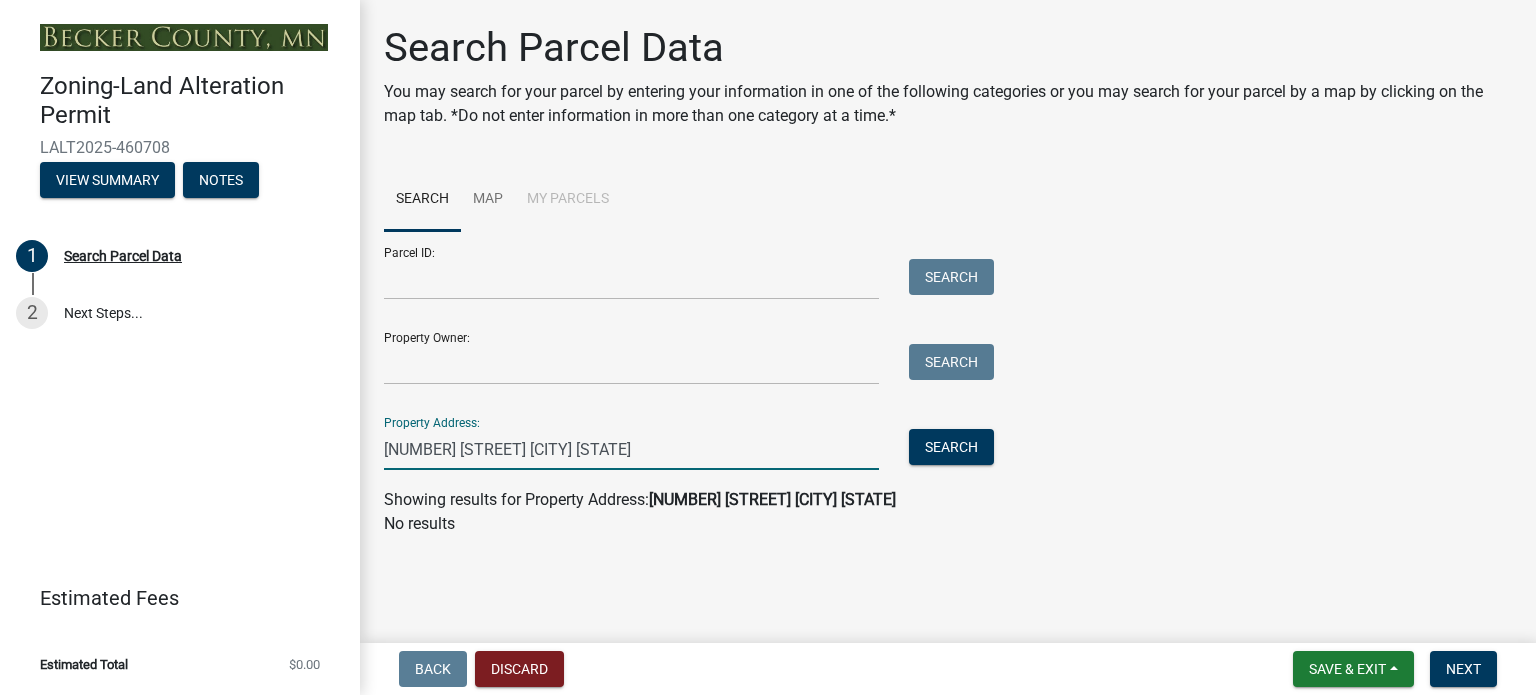 drag, startPoint x: 765, startPoint y: 453, endPoint x: 332, endPoint y: 474, distance: 433.50894 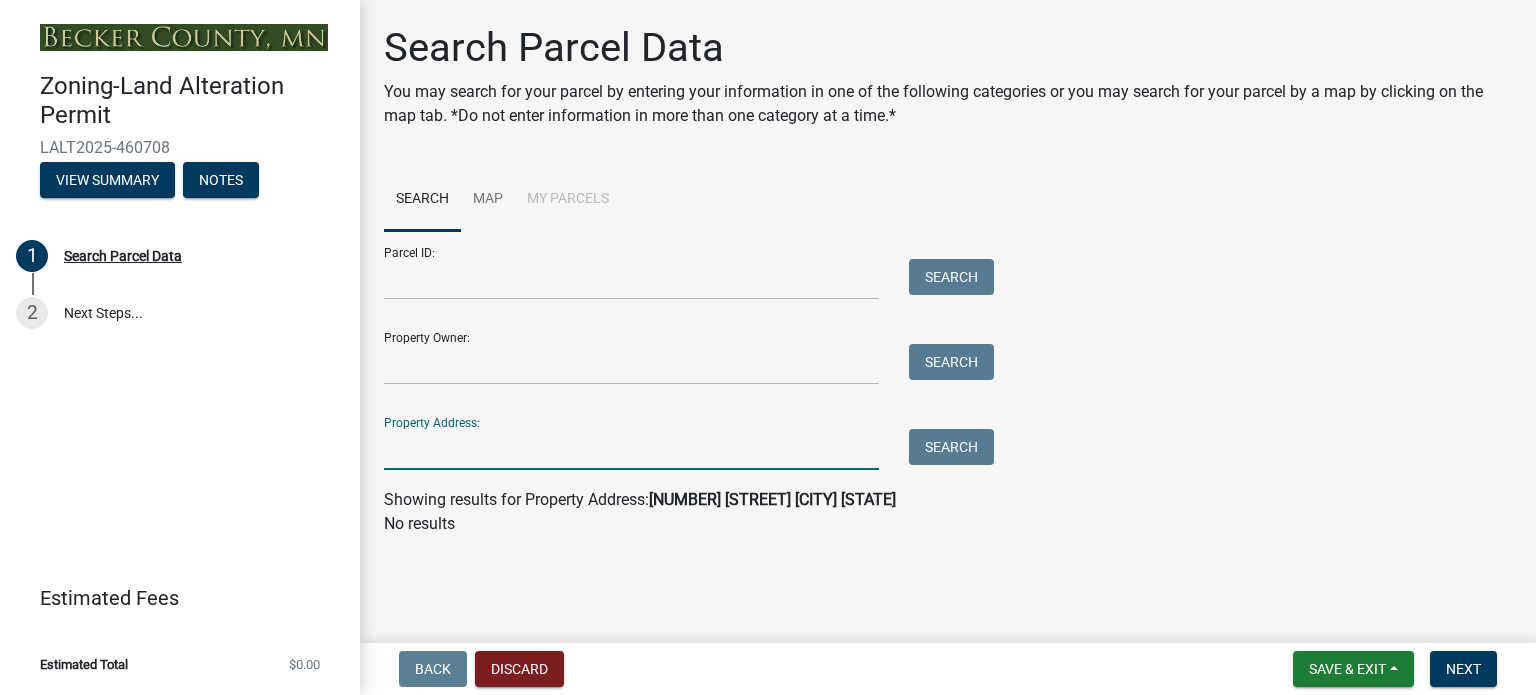 type 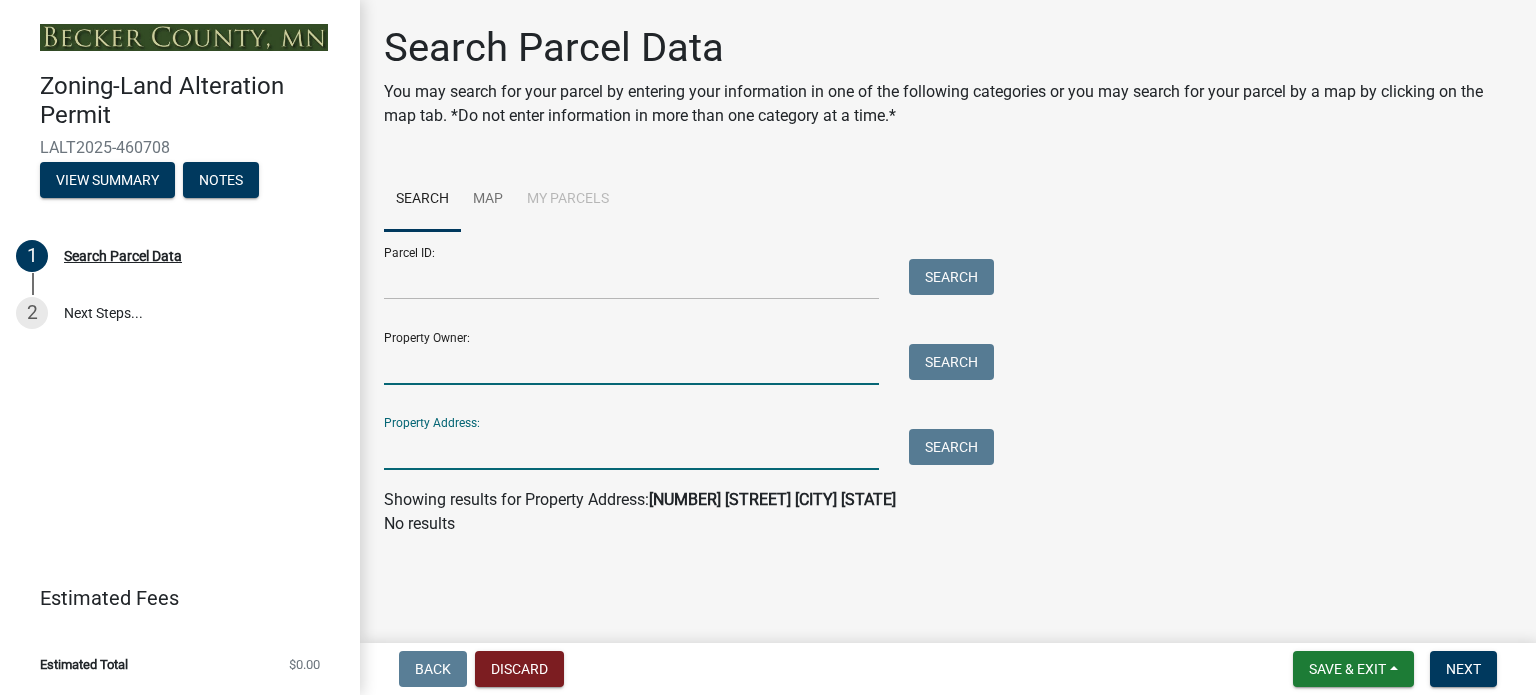 click on "Property Owner:" at bounding box center [631, 364] 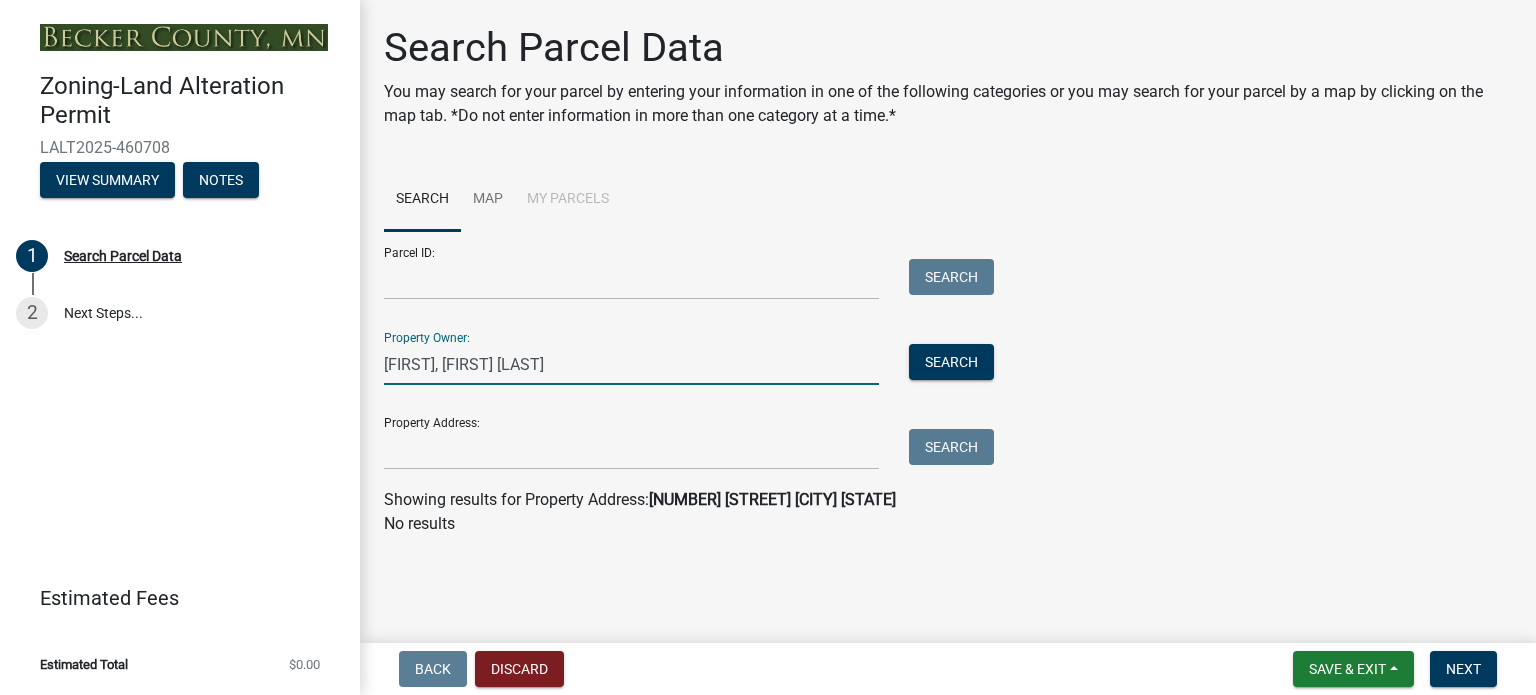 click on "[FIRST], [FIRST] [LAST]" at bounding box center [631, 364] 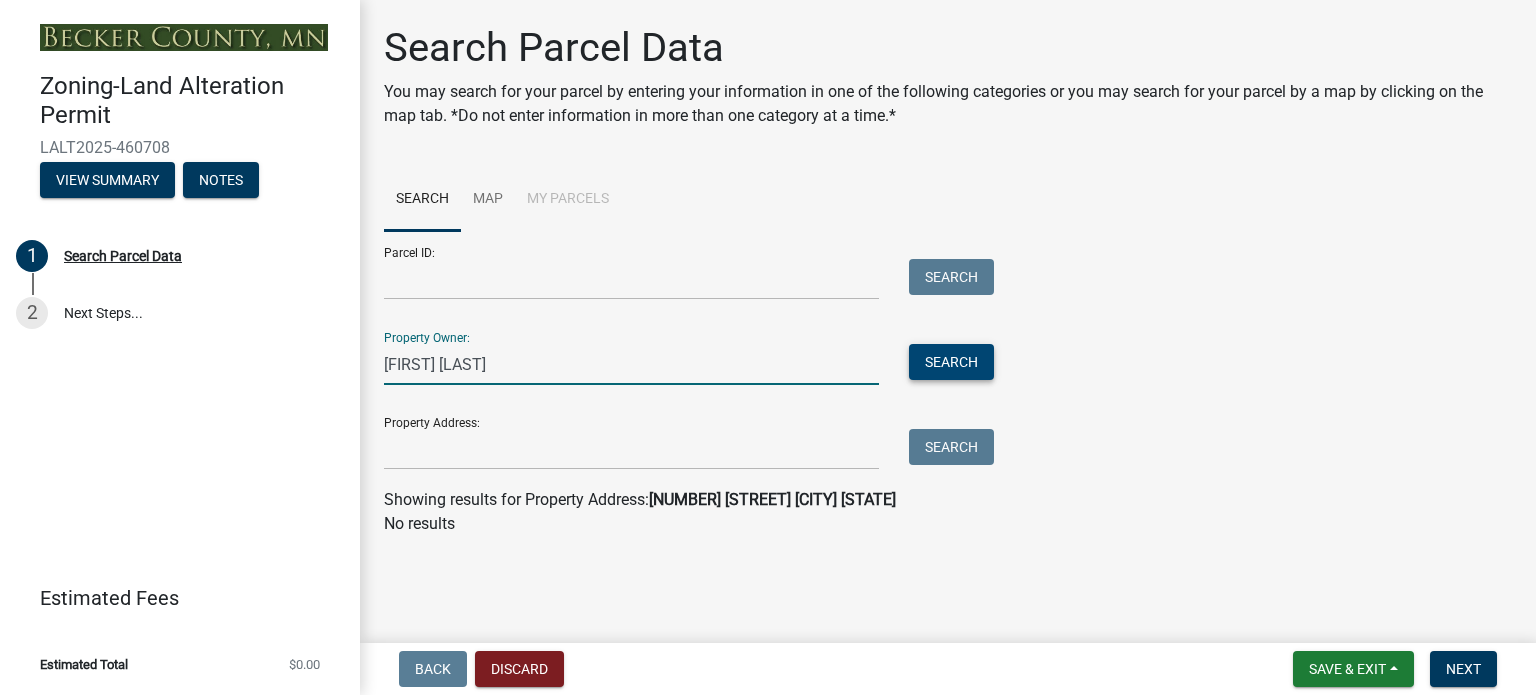 type on "[FIRST] [LAST]" 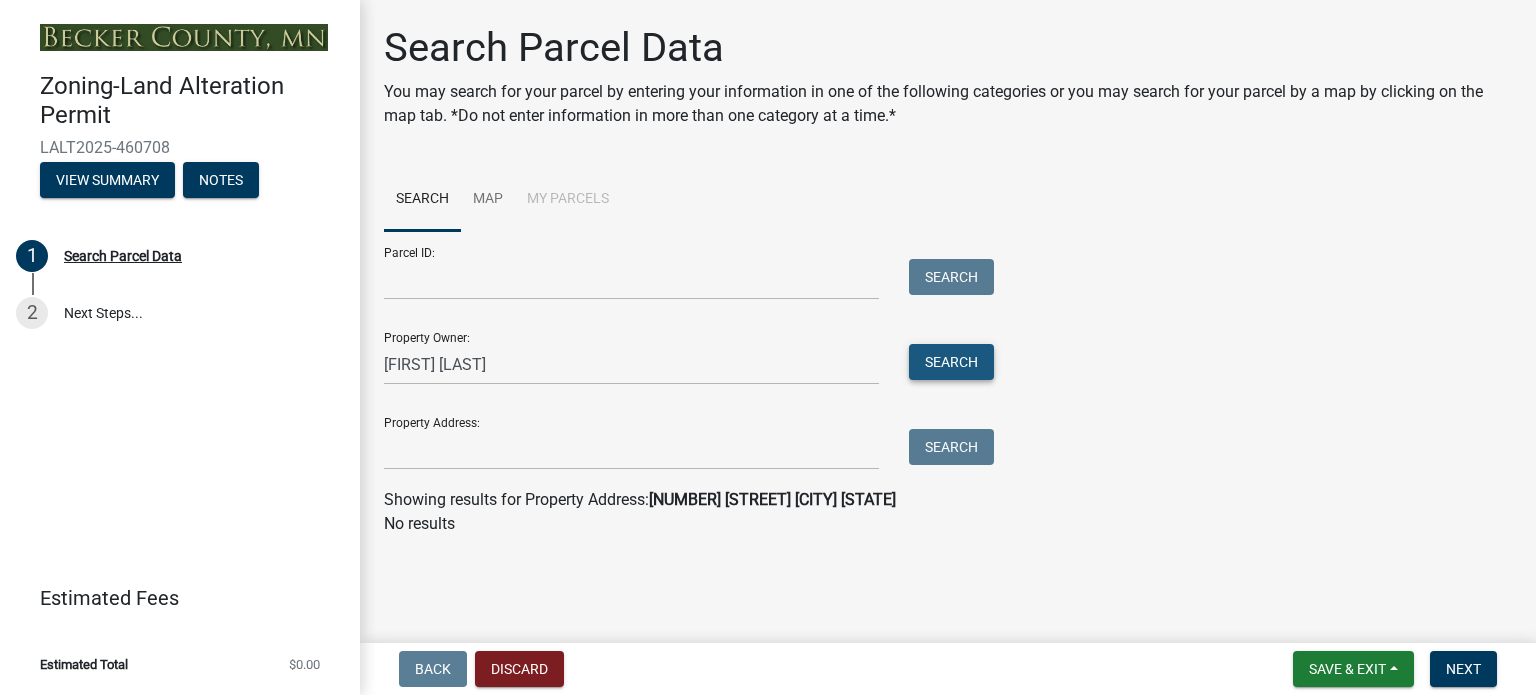 click on "Search" at bounding box center (951, 362) 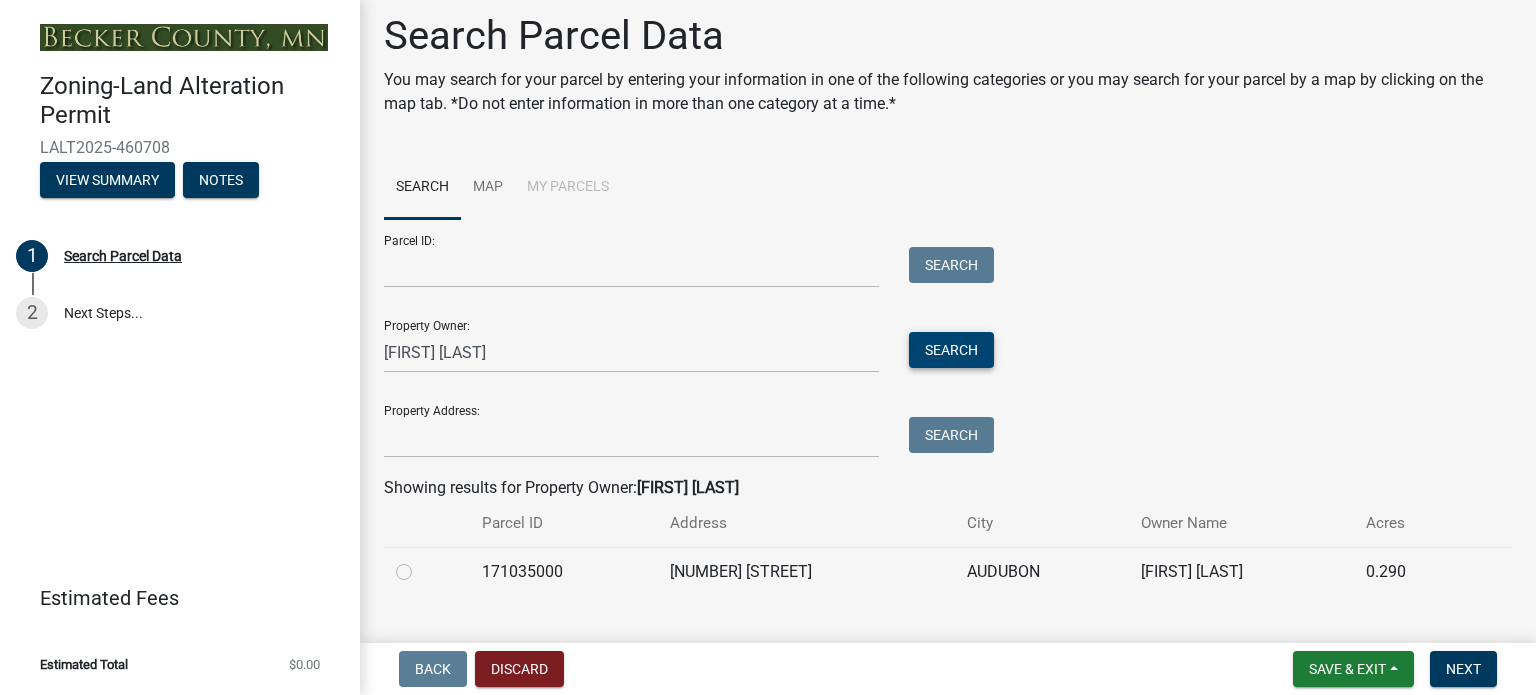 scroll, scrollTop: 50, scrollLeft: 0, axis: vertical 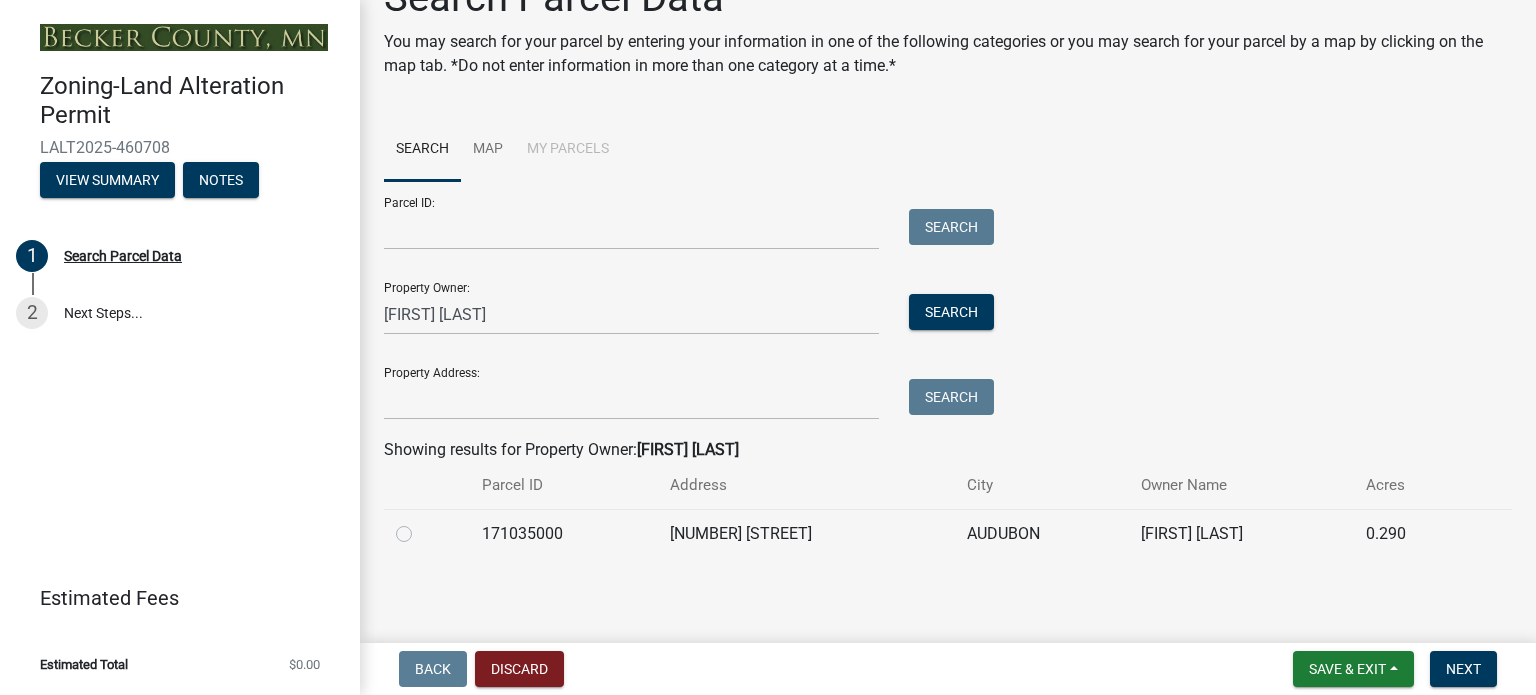 click 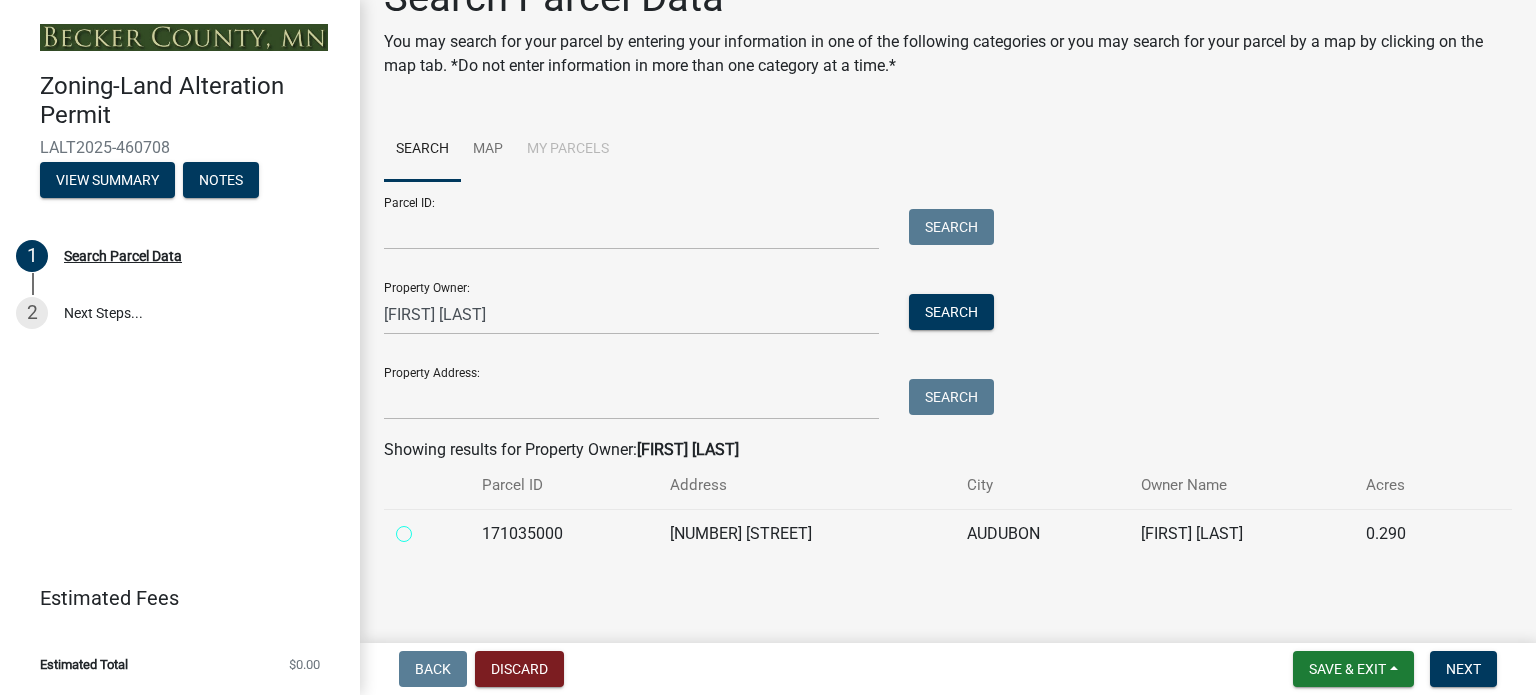 click at bounding box center (426, 528) 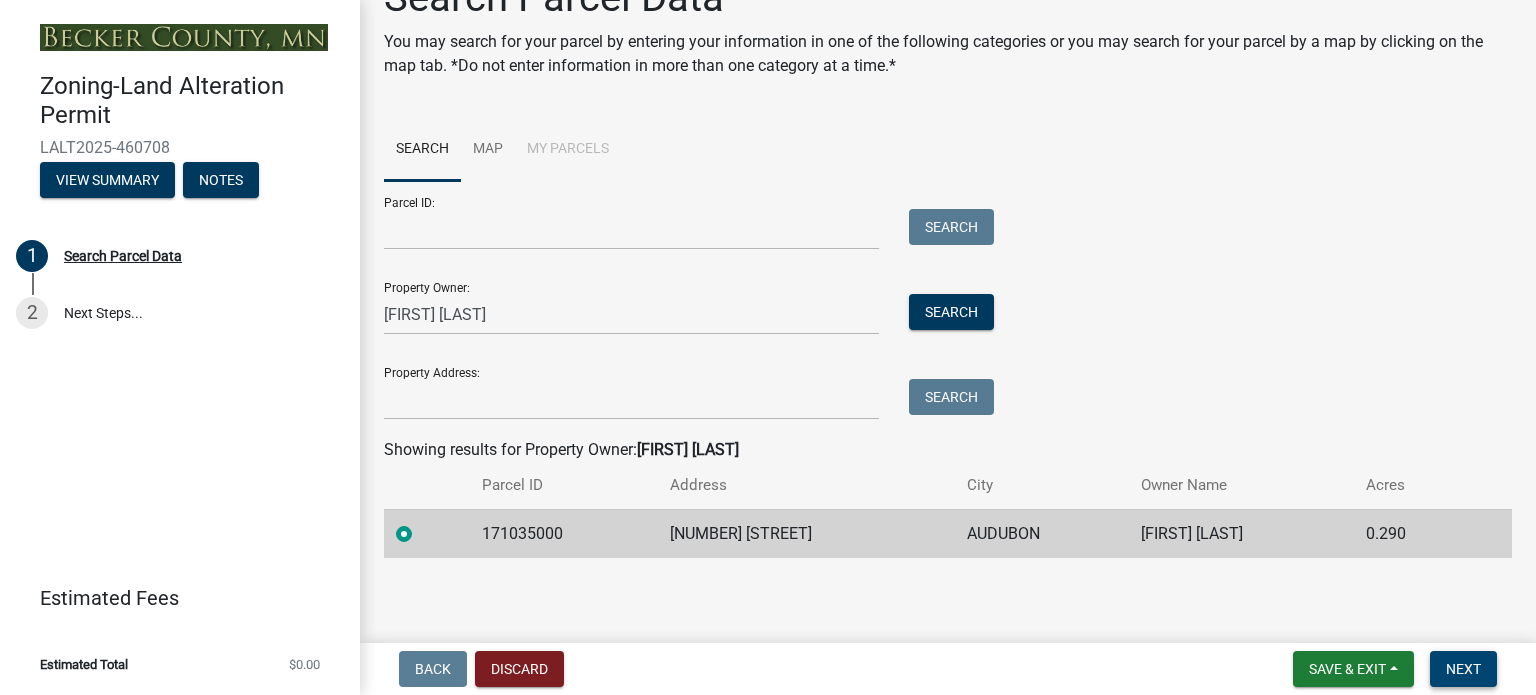 click on "Next" at bounding box center (1463, 669) 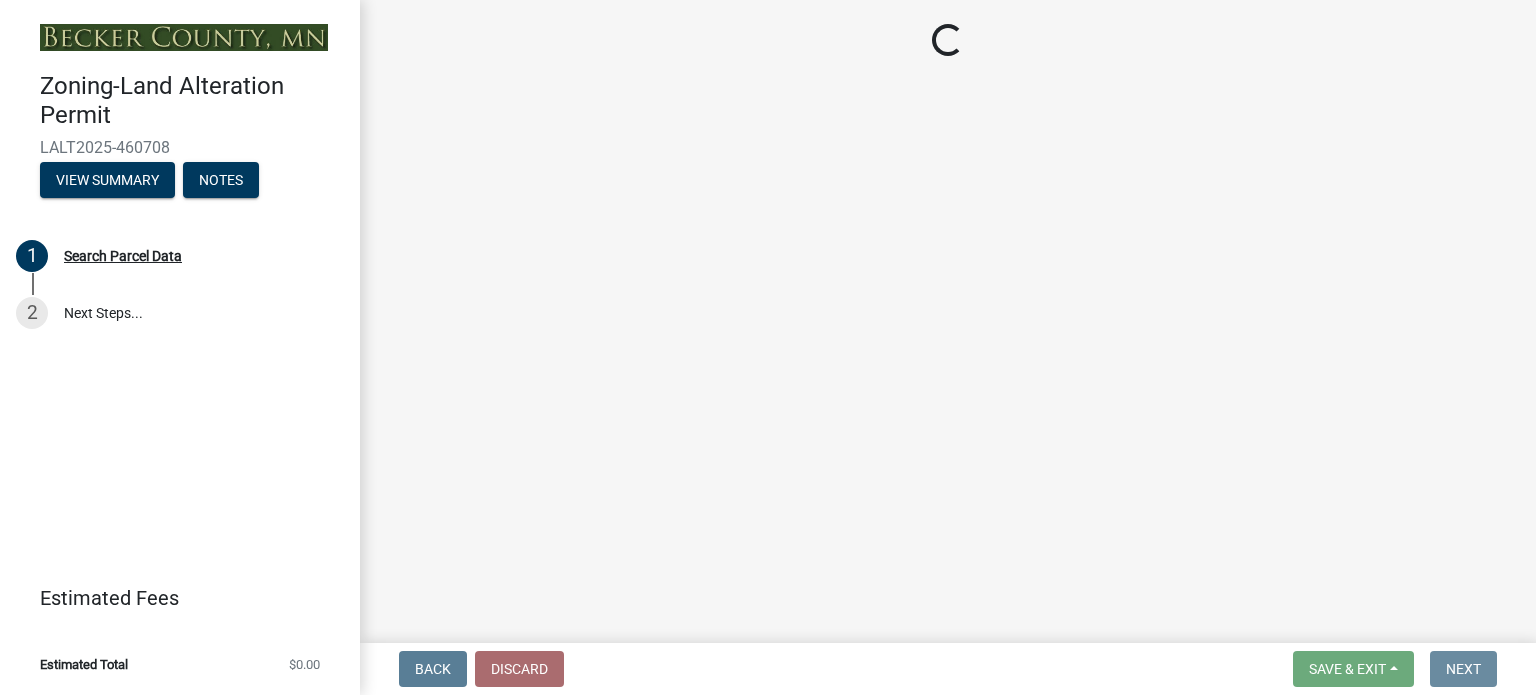 scroll, scrollTop: 0, scrollLeft: 0, axis: both 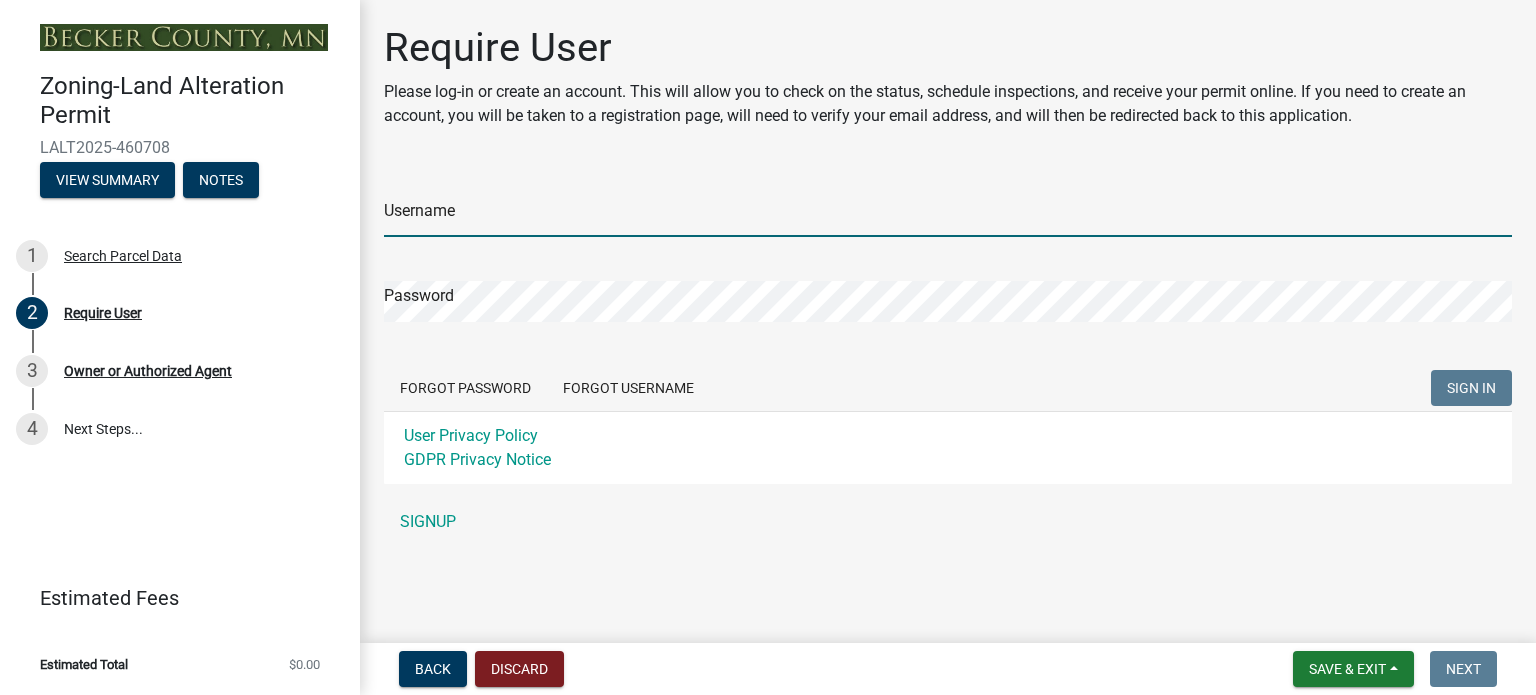 type on "[LAST]" 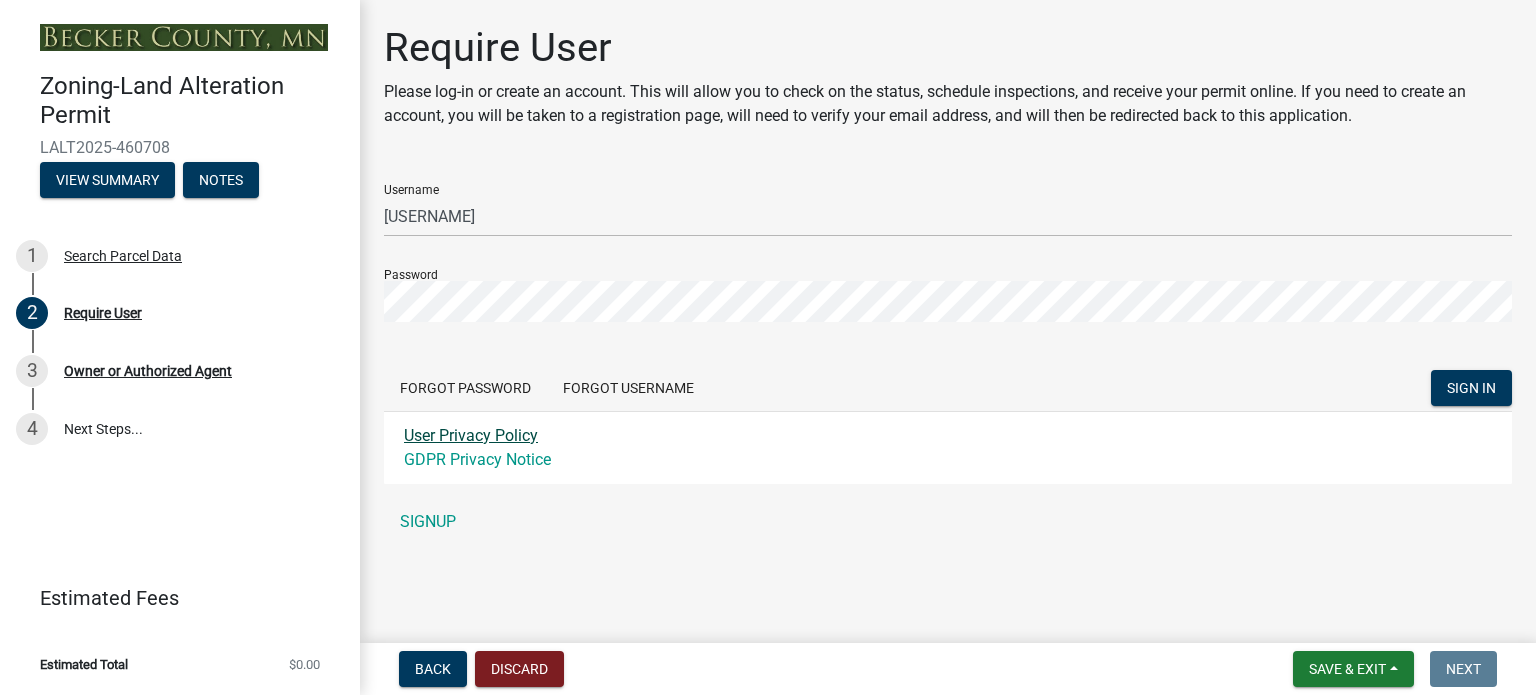 click on "User Privacy Policy" at bounding box center [471, 435] 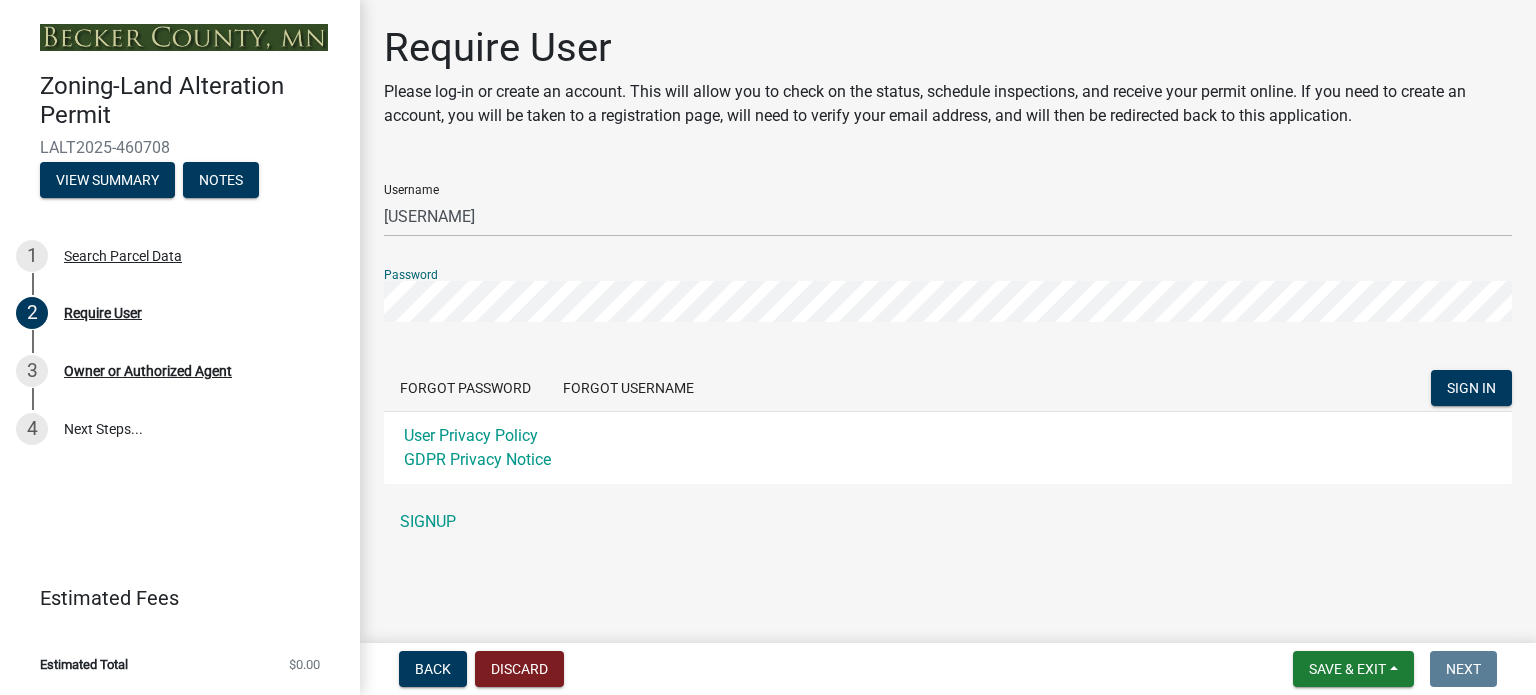 click on "Username Ryanbuchfink Password  Forgot Password   Forgot Username  SIGN IN User Privacy Policy GDPR Privacy Notice" 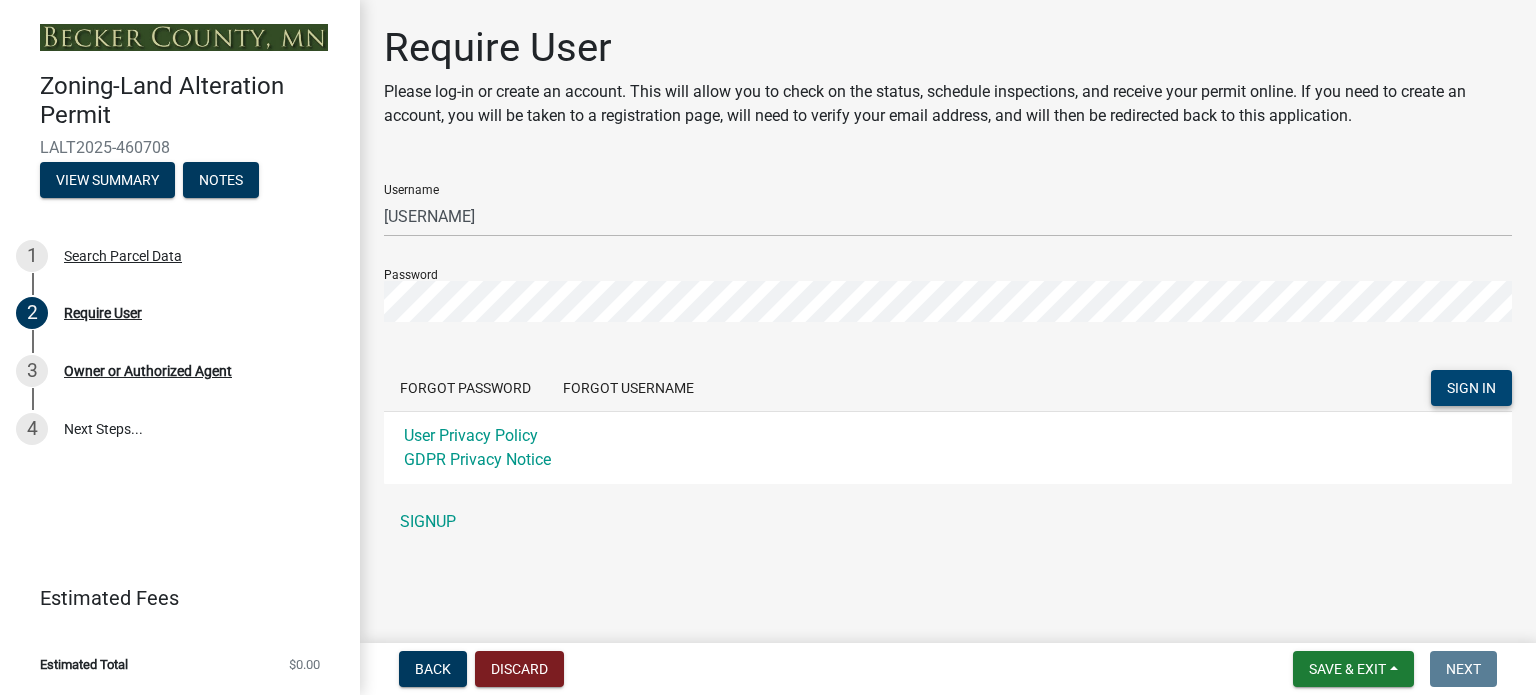 click on "SIGN IN" 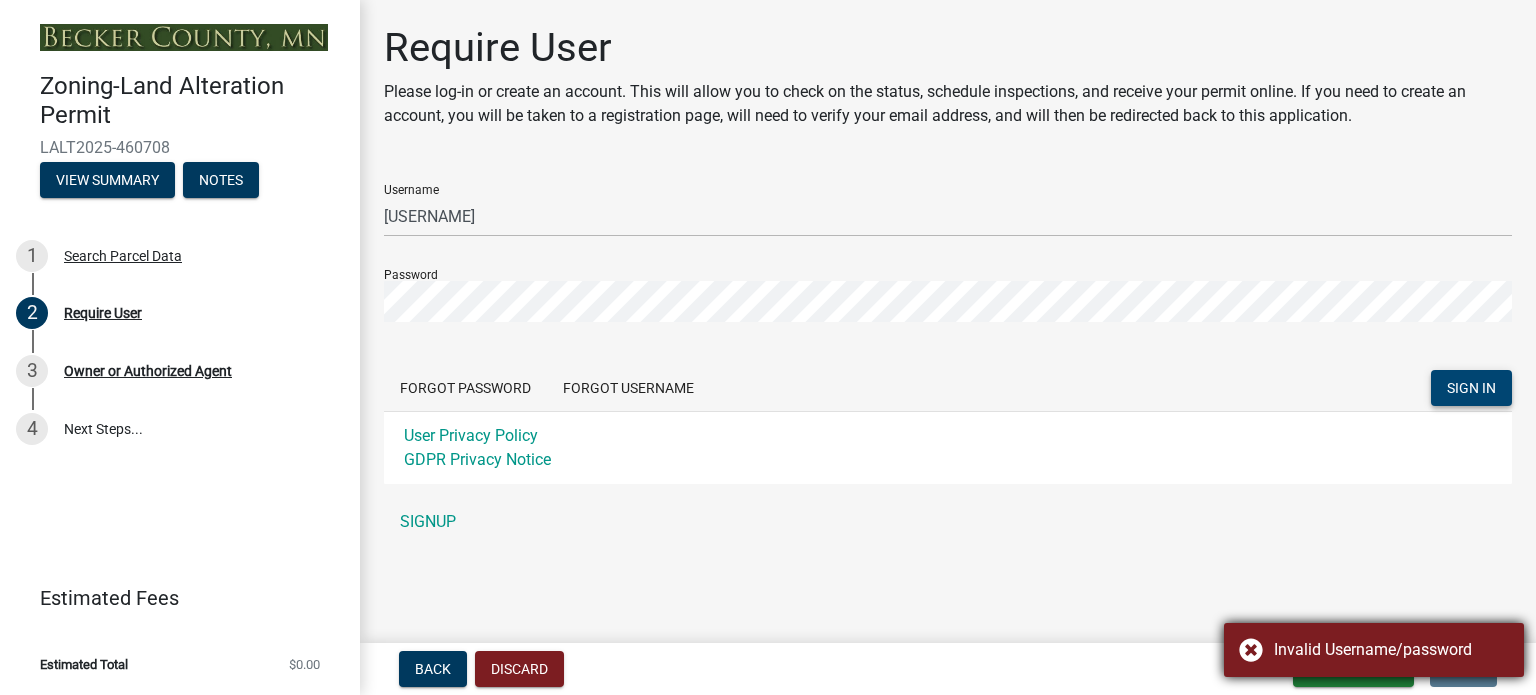 click on "Invalid Username/password" at bounding box center [1374, 650] 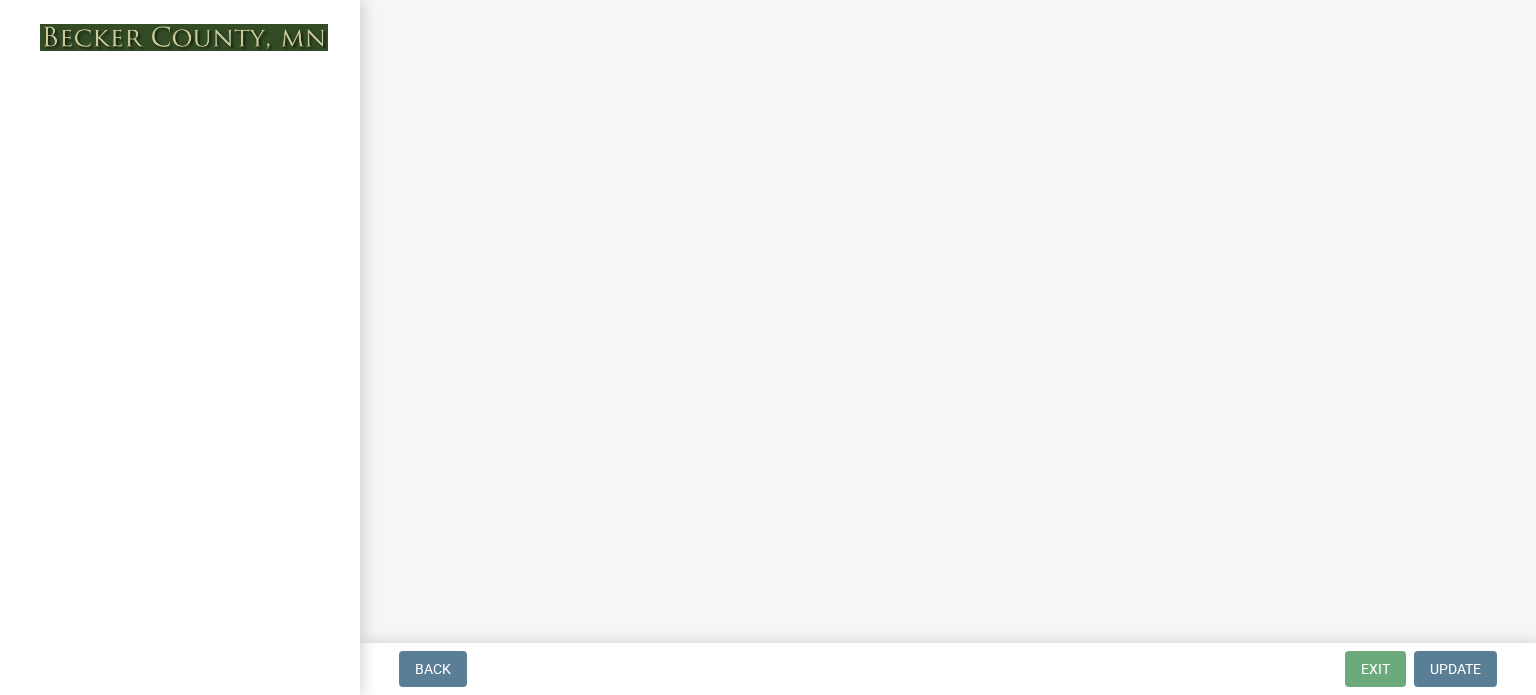 scroll, scrollTop: 0, scrollLeft: 0, axis: both 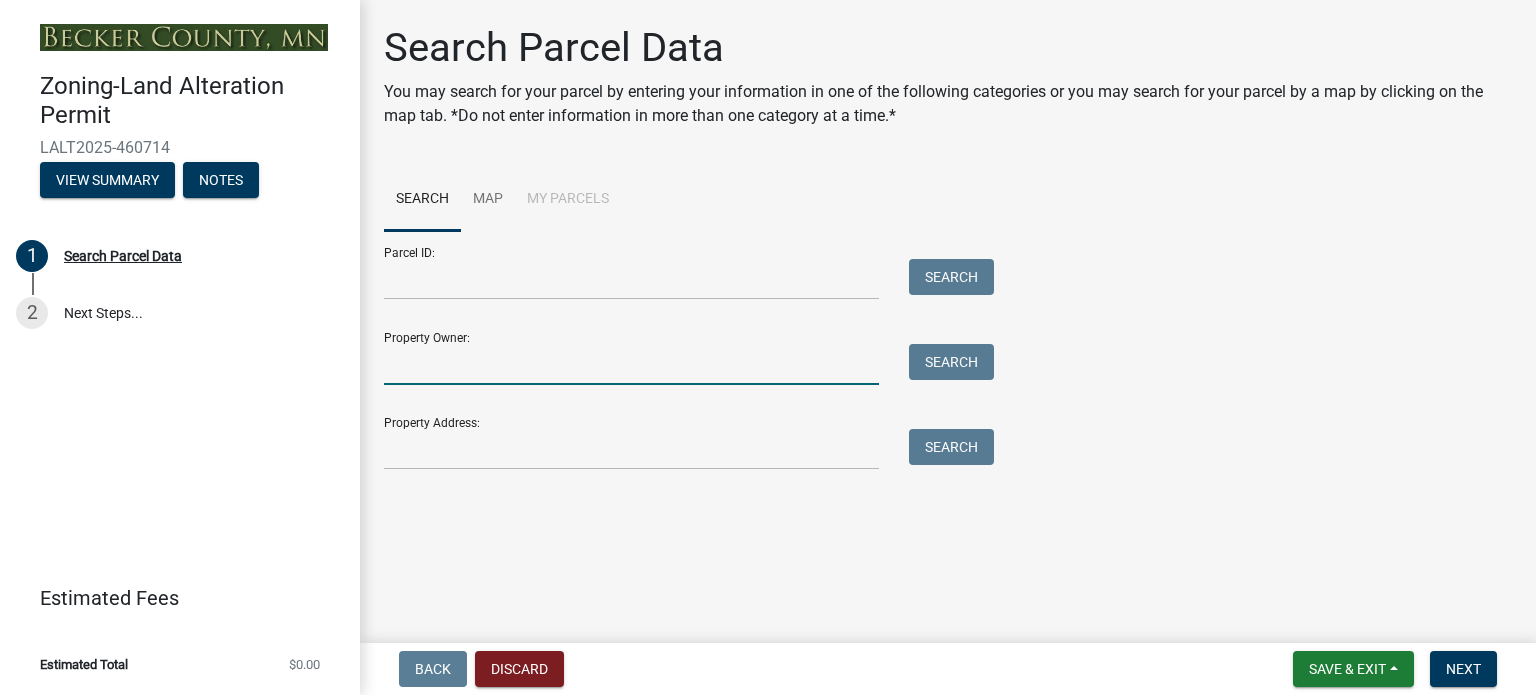 click on "Property Owner:" at bounding box center (631, 364) 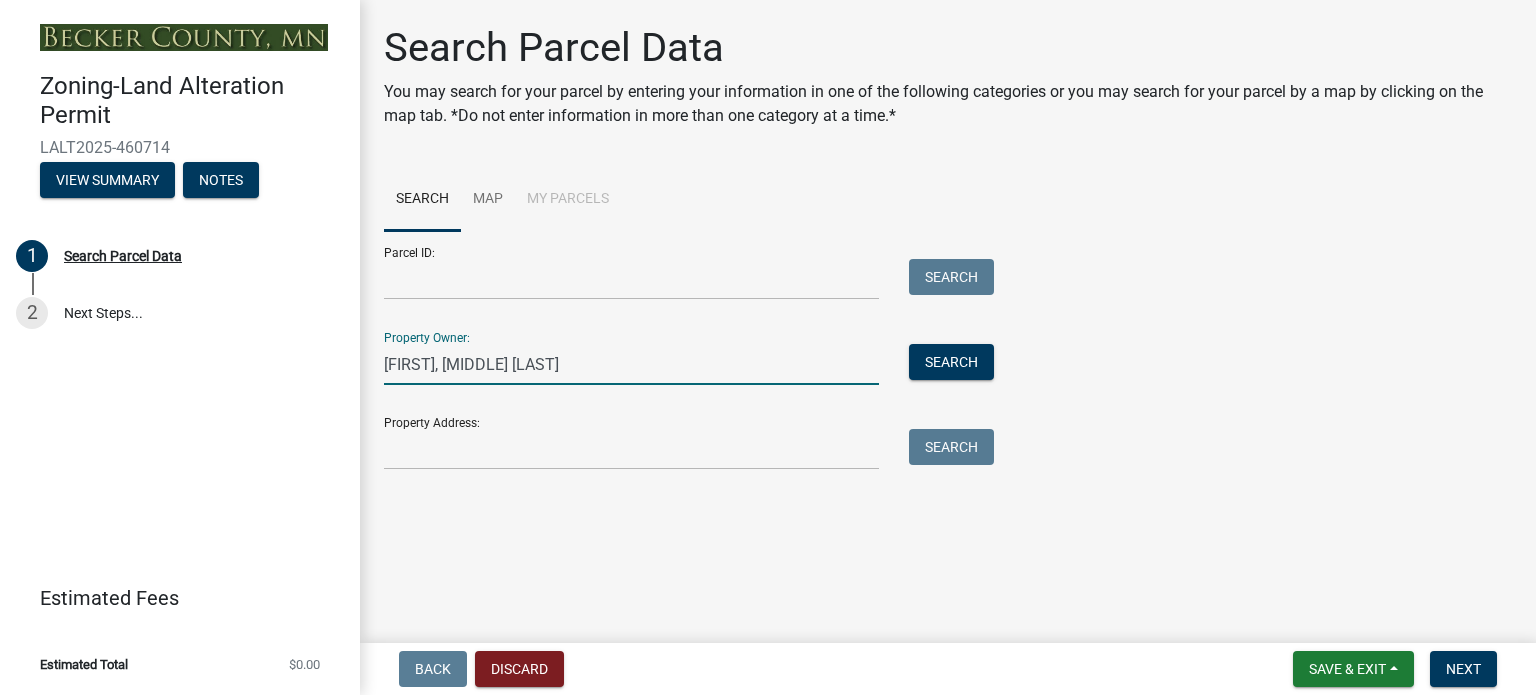 click on "[FIRST], [FIRST] [LAST]" at bounding box center (631, 364) 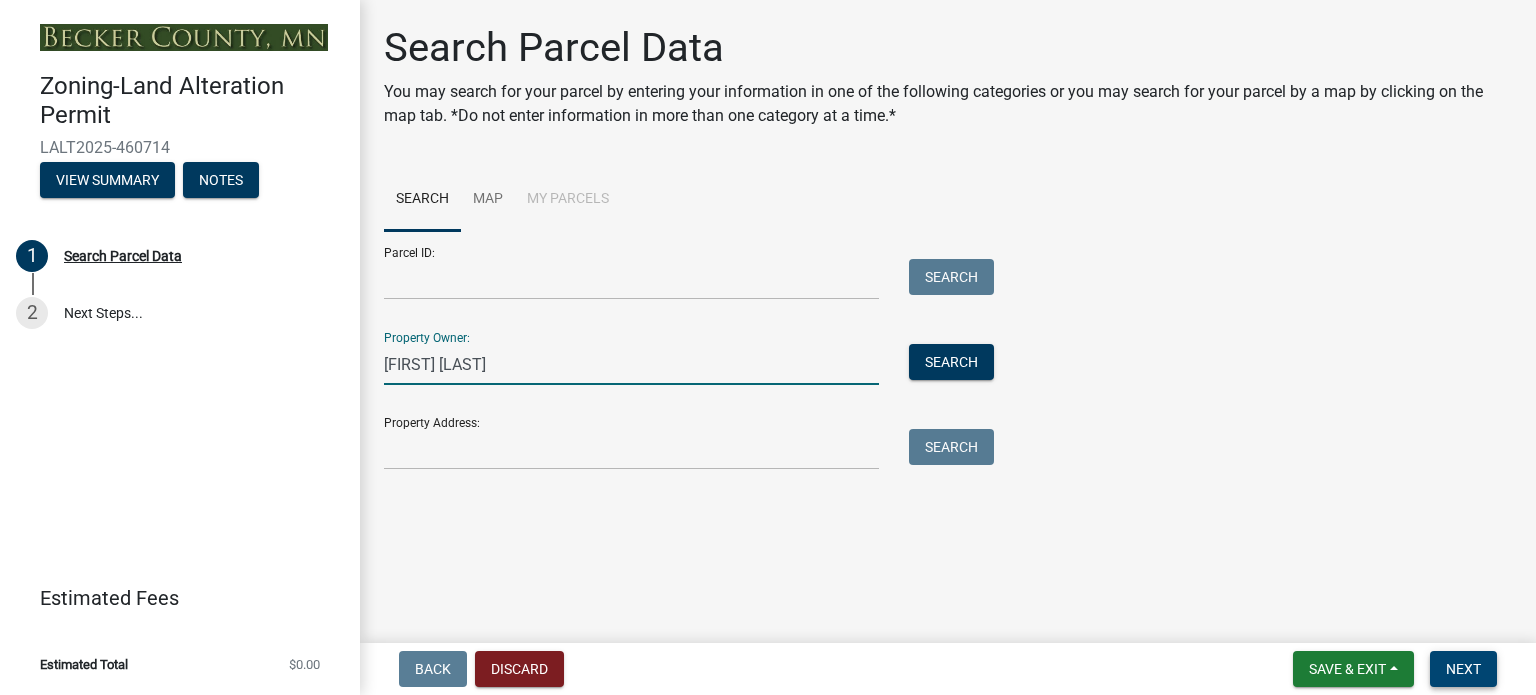 type on "[FIRST] [LAST]" 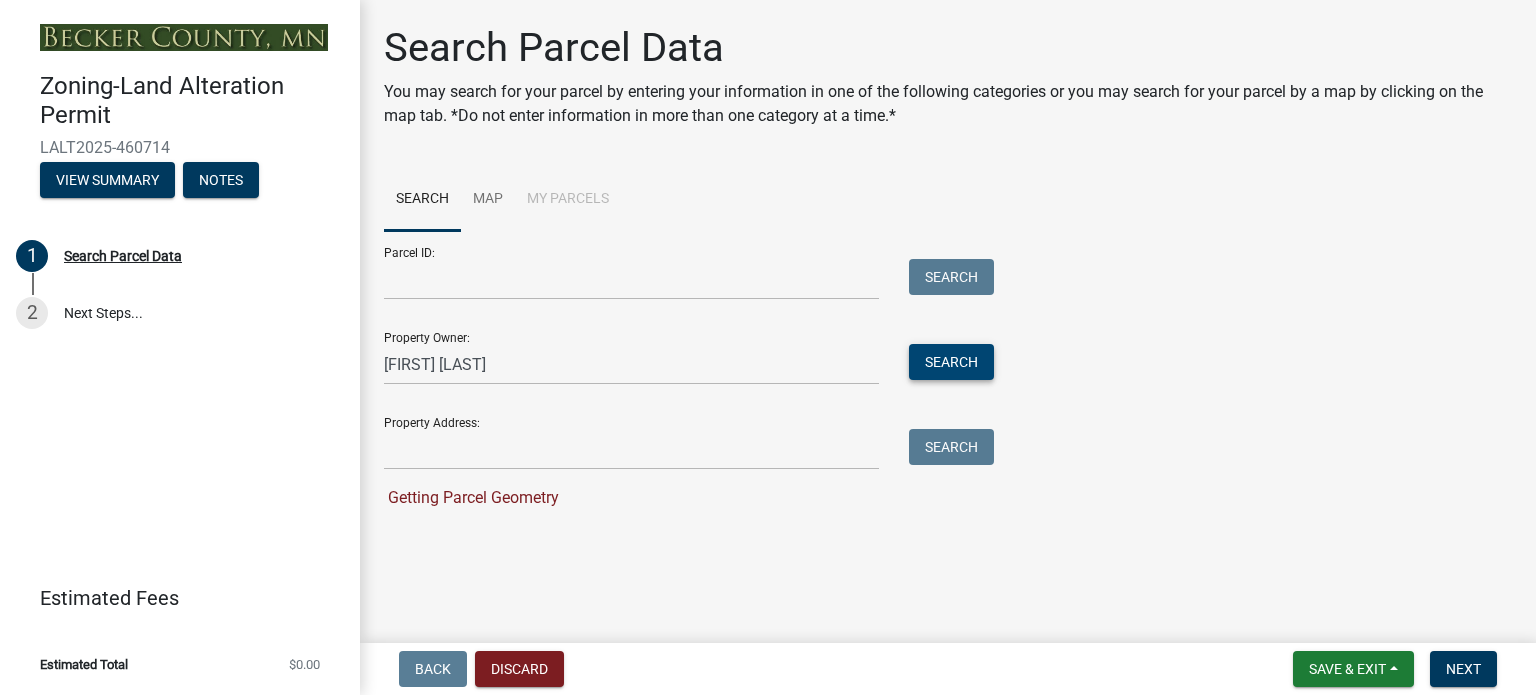 click on "Search" at bounding box center (951, 362) 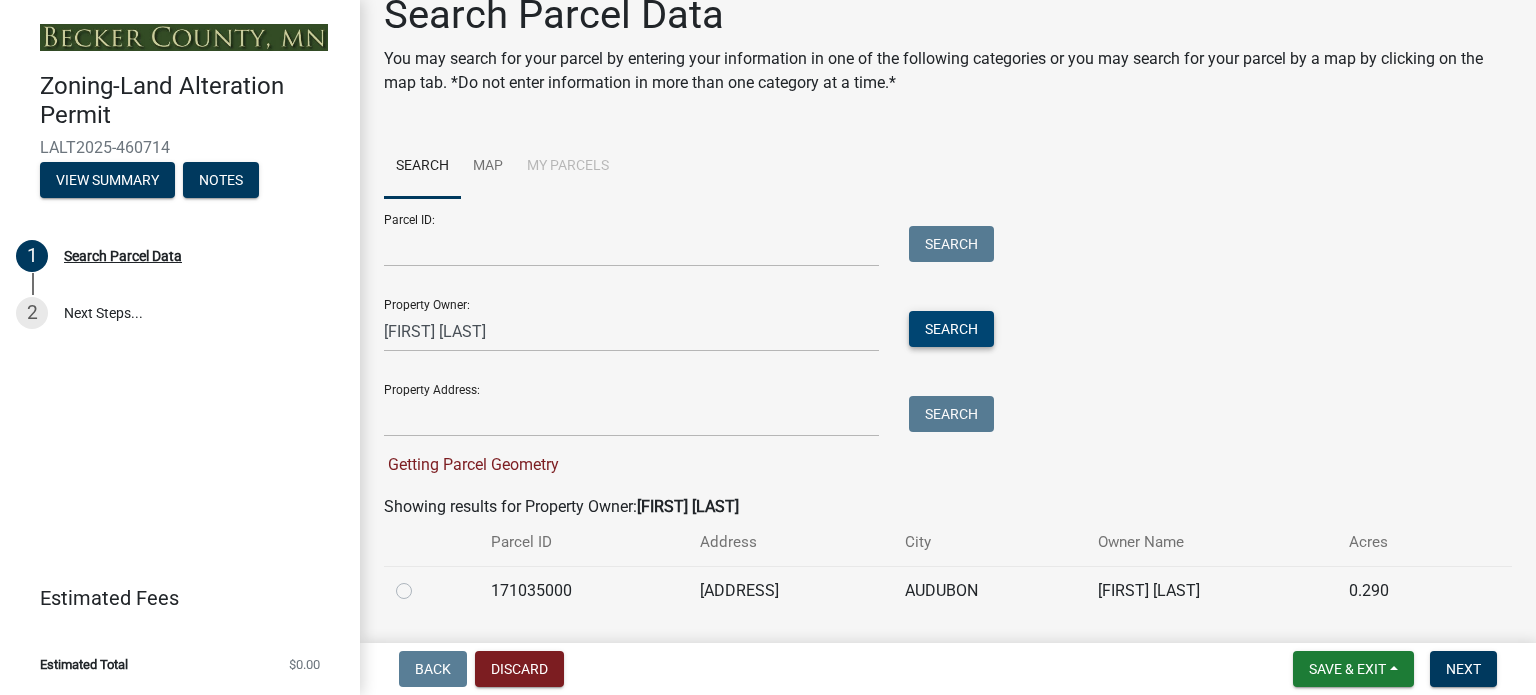 scroll, scrollTop: 90, scrollLeft: 0, axis: vertical 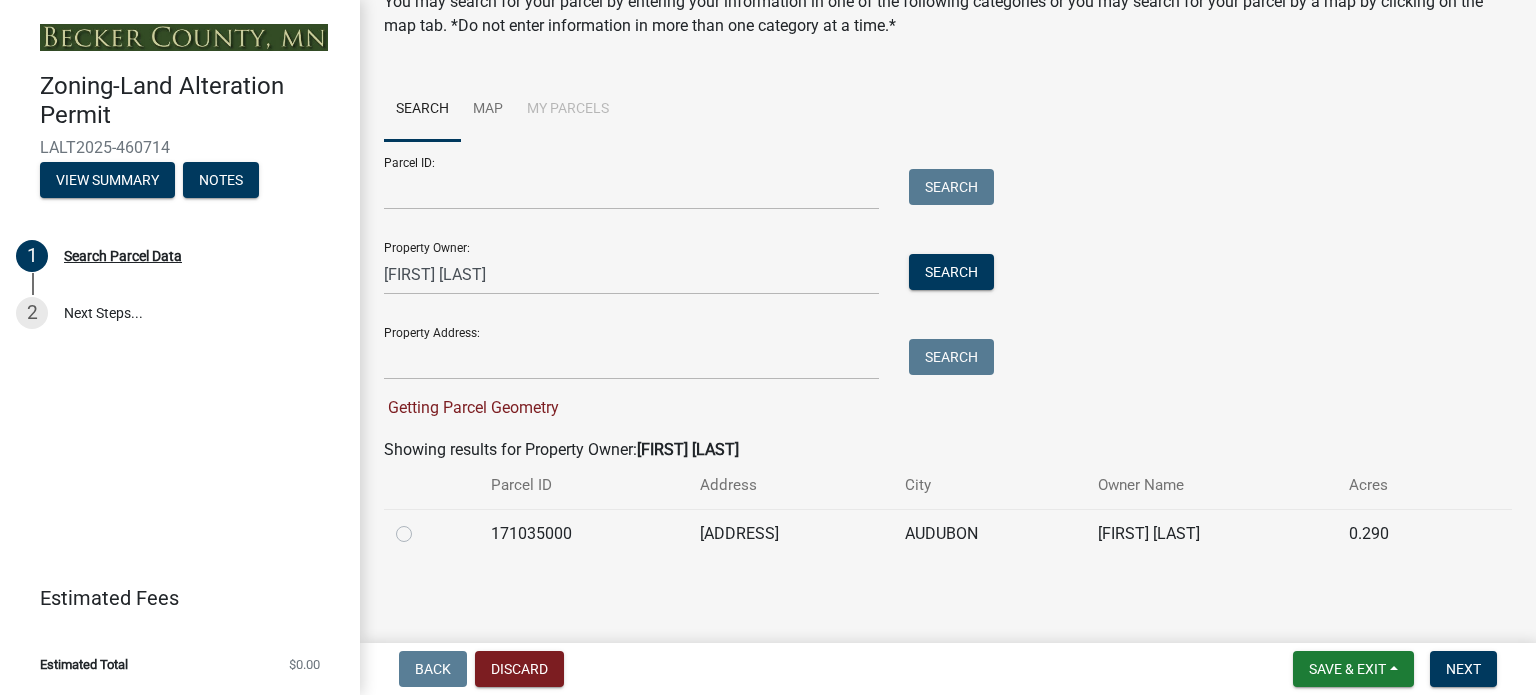 click 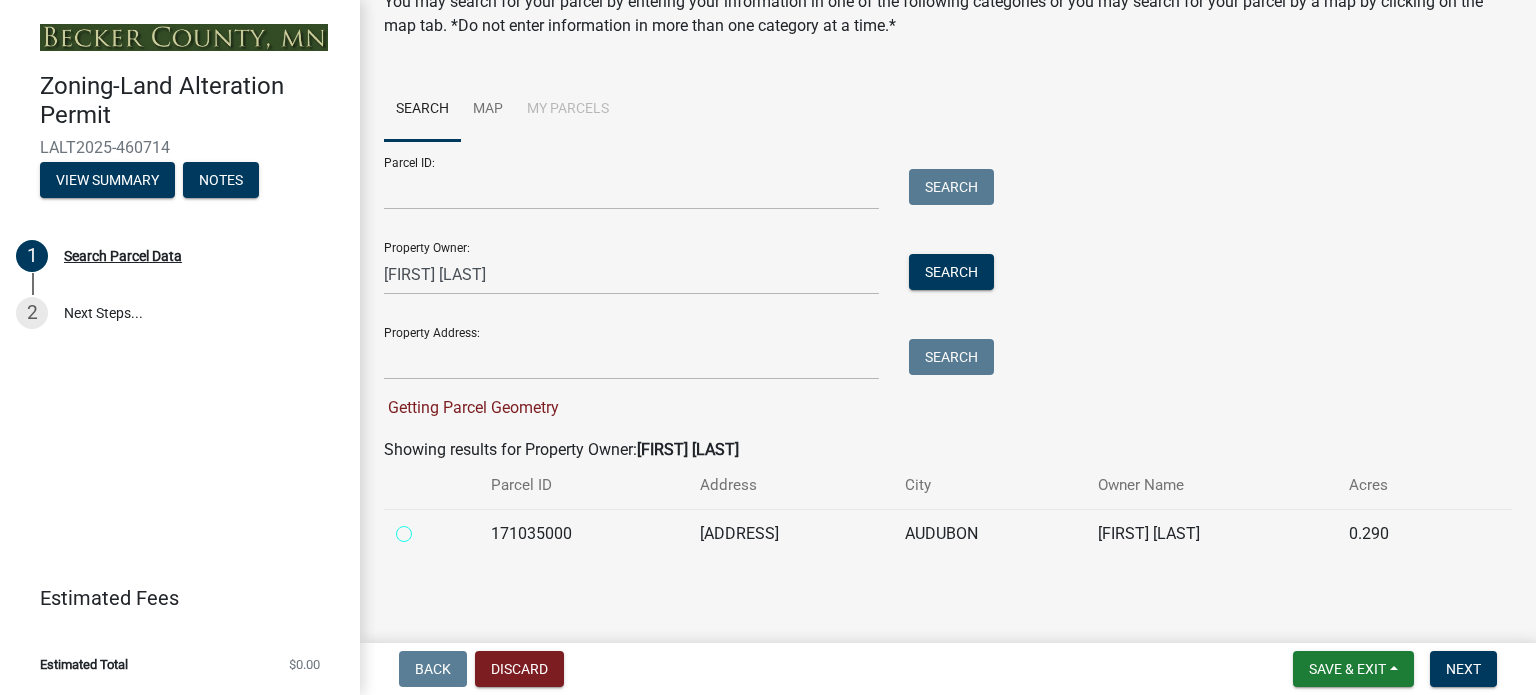 radio on "true" 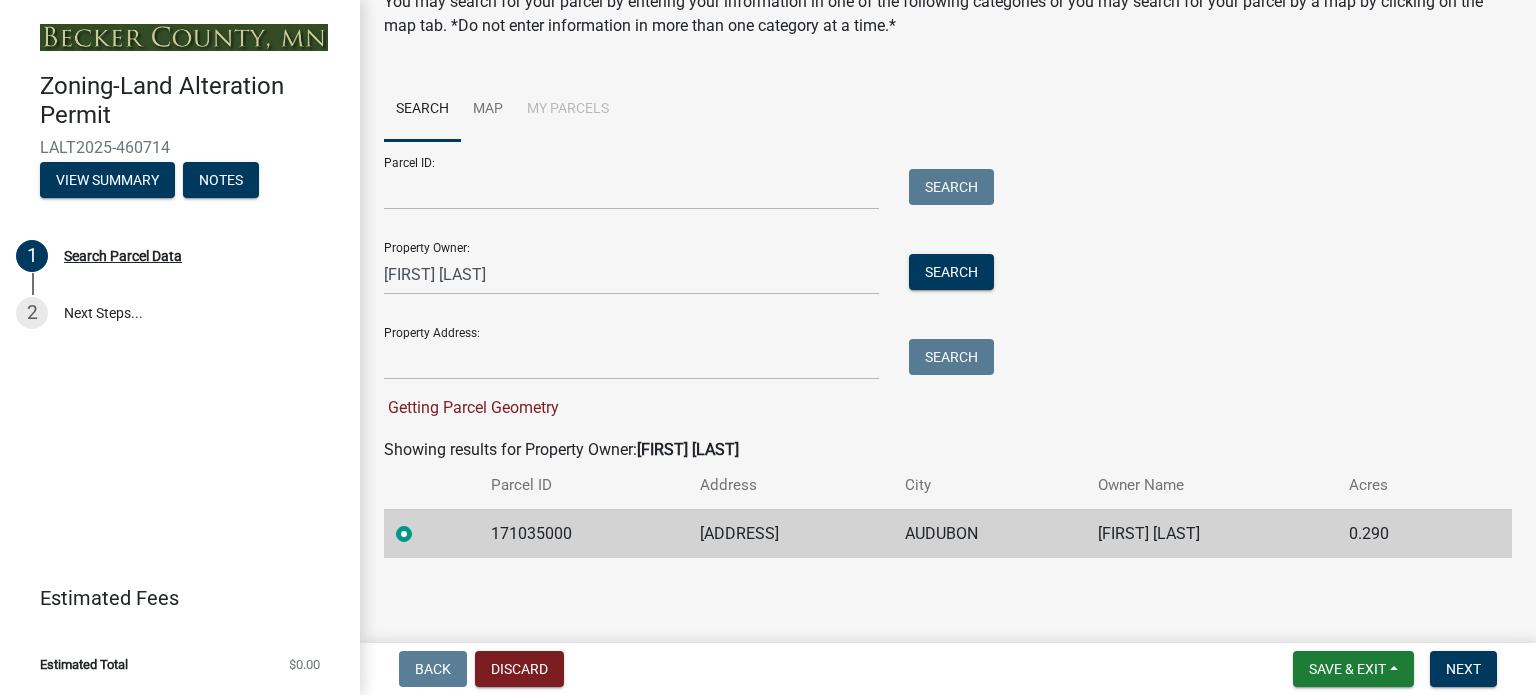 scroll, scrollTop: 50, scrollLeft: 0, axis: vertical 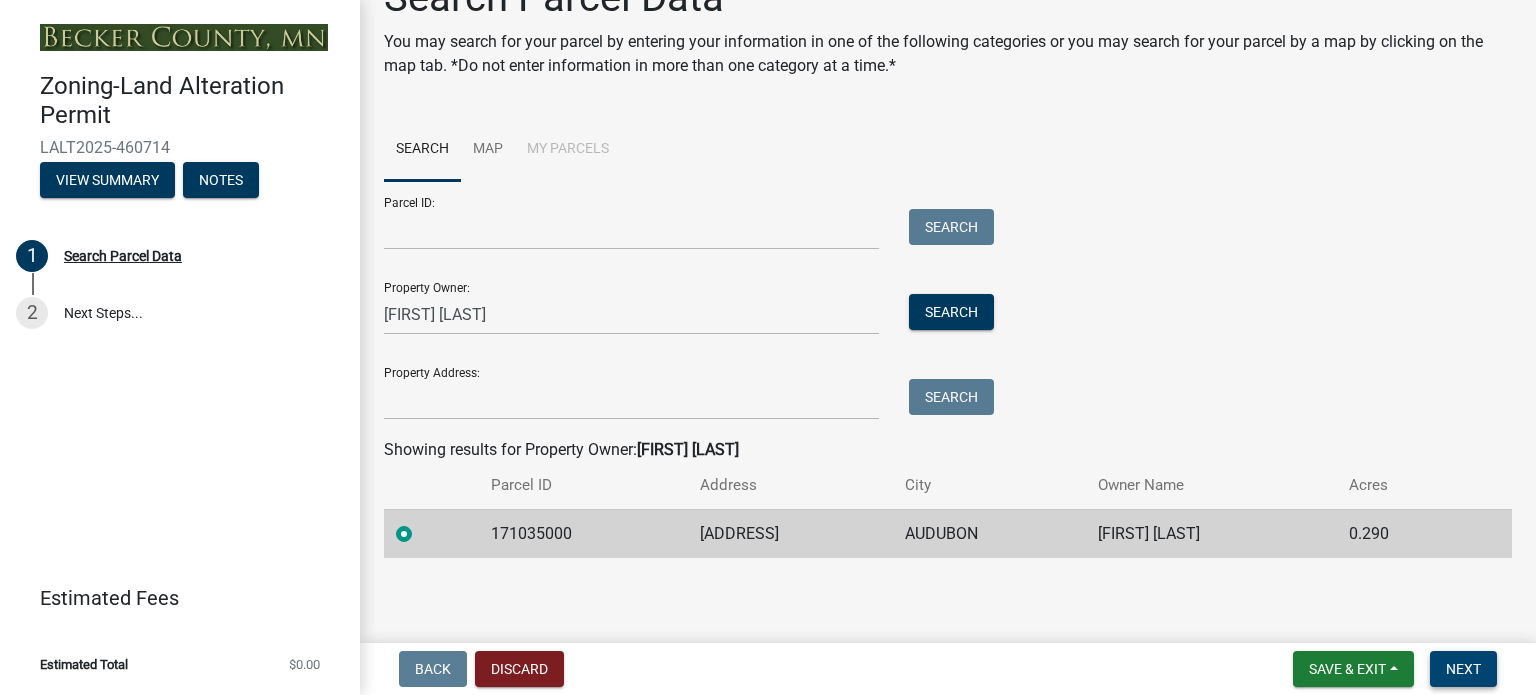click on "Next" at bounding box center (1463, 669) 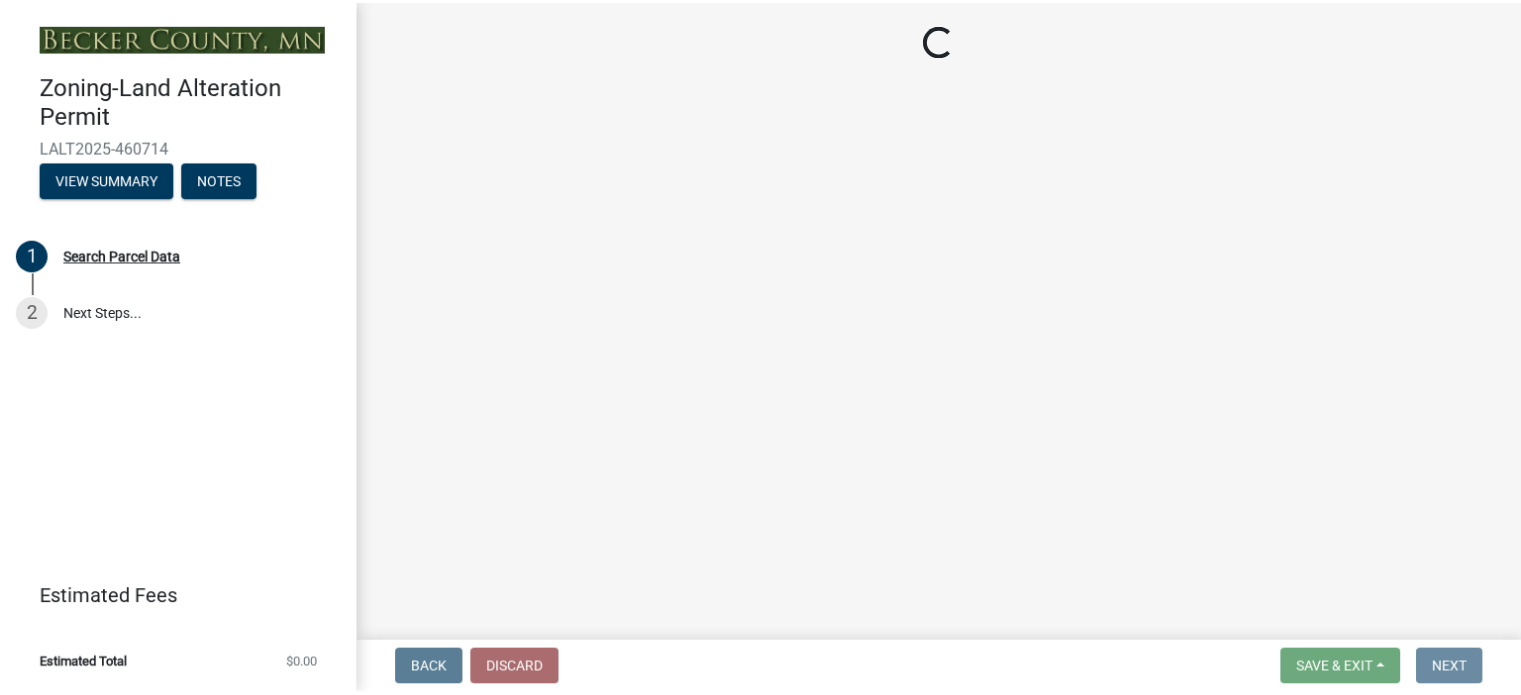 scroll, scrollTop: 0, scrollLeft: 0, axis: both 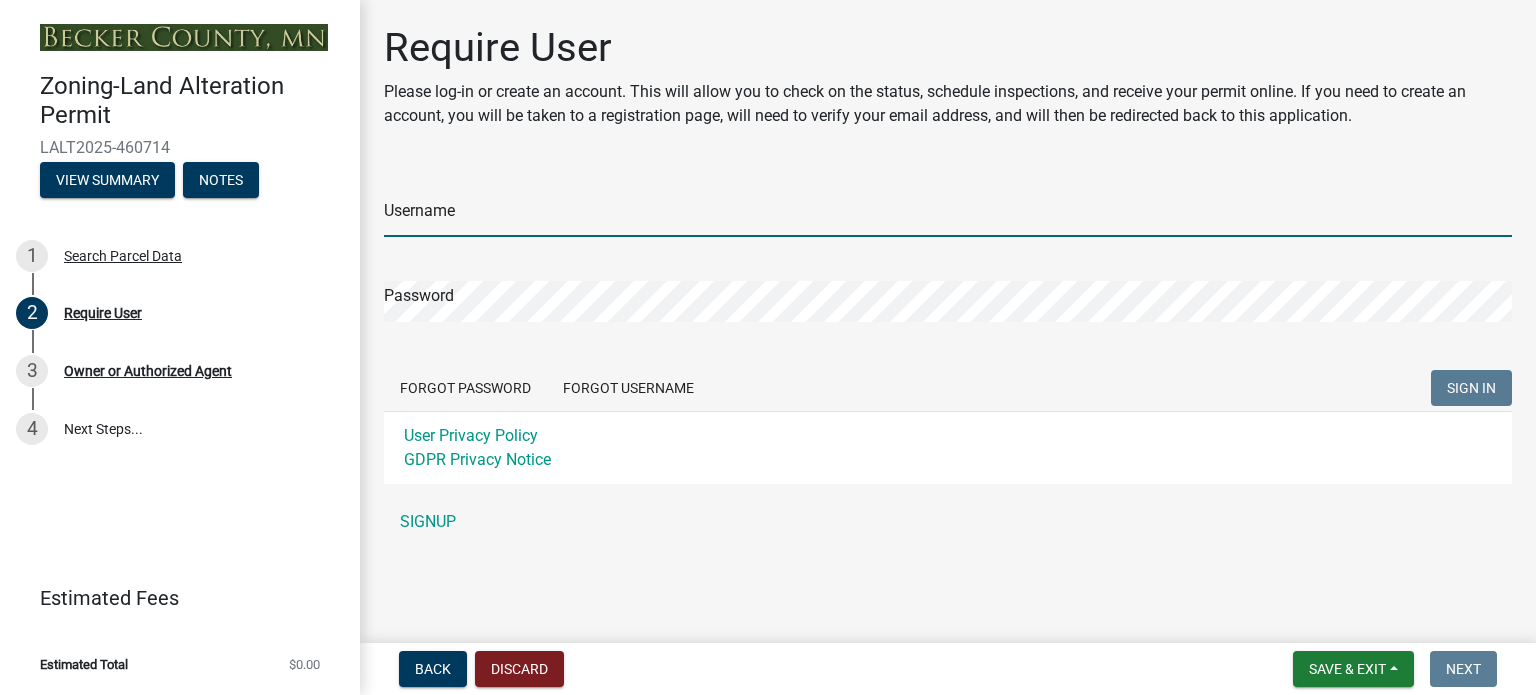 type on "[USERNAME]" 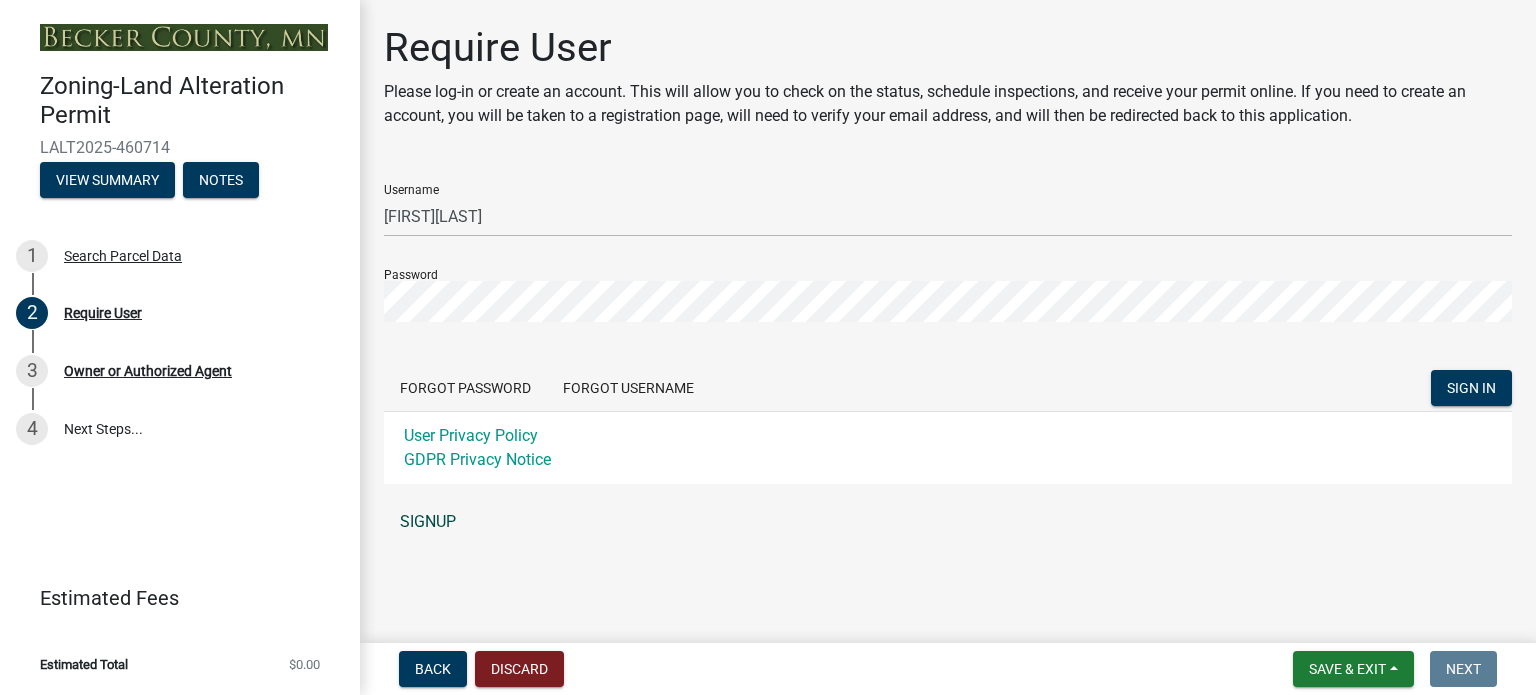 click on "SIGNUP" 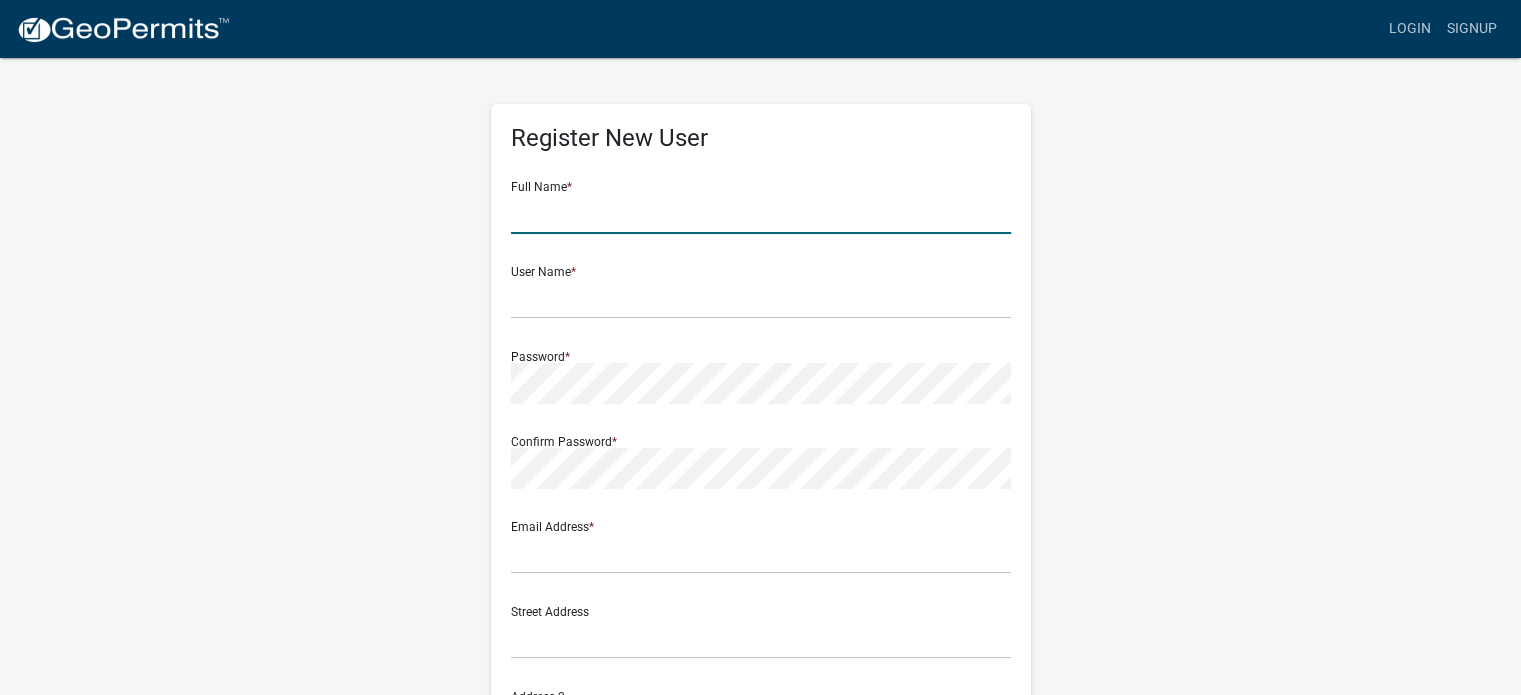 click 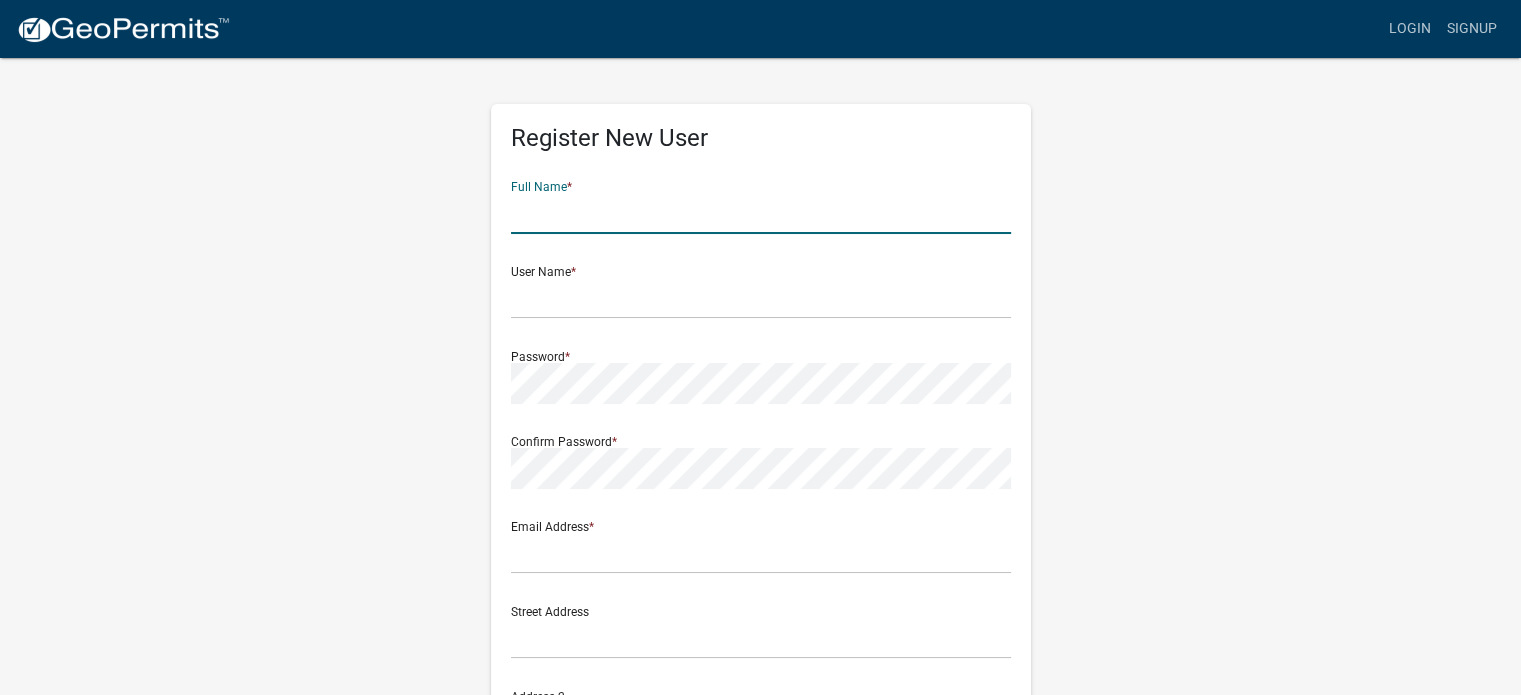 type on "[FIRST] [LAST]" 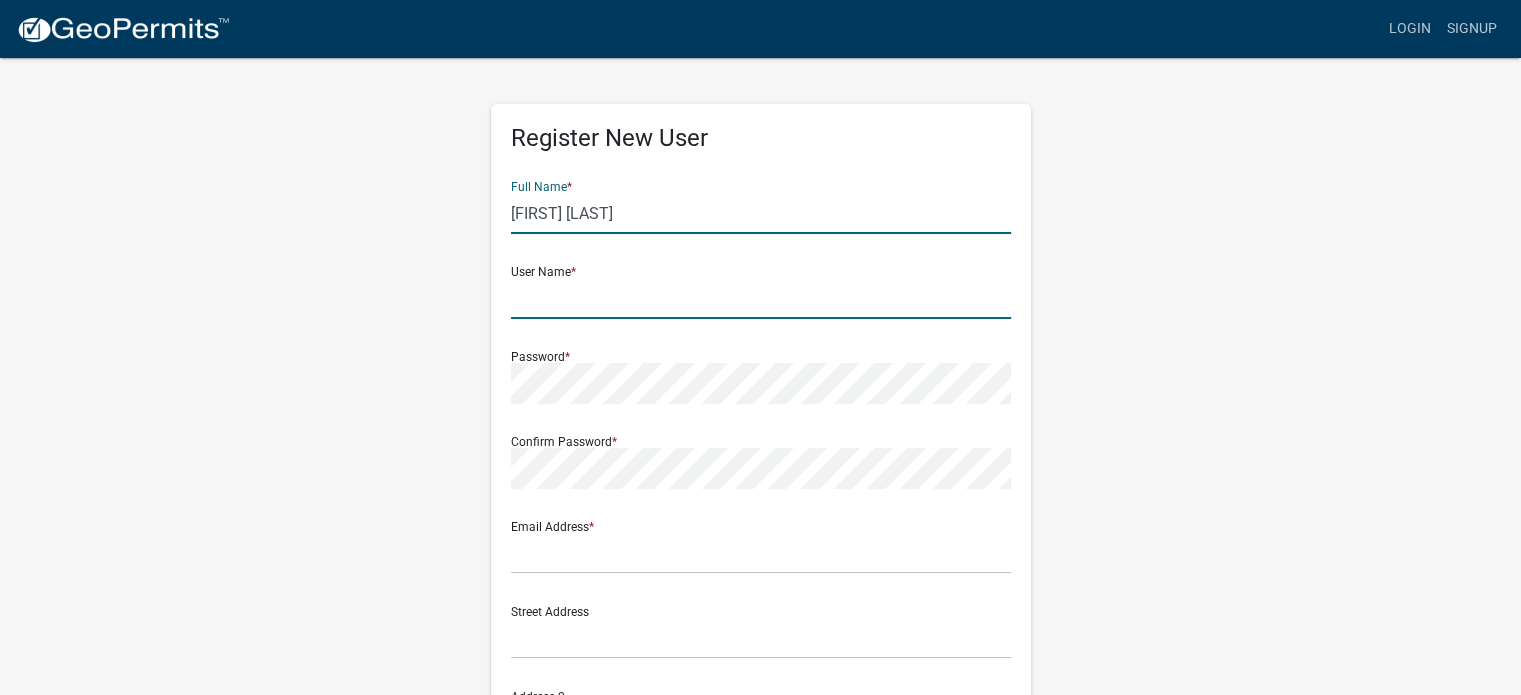 click 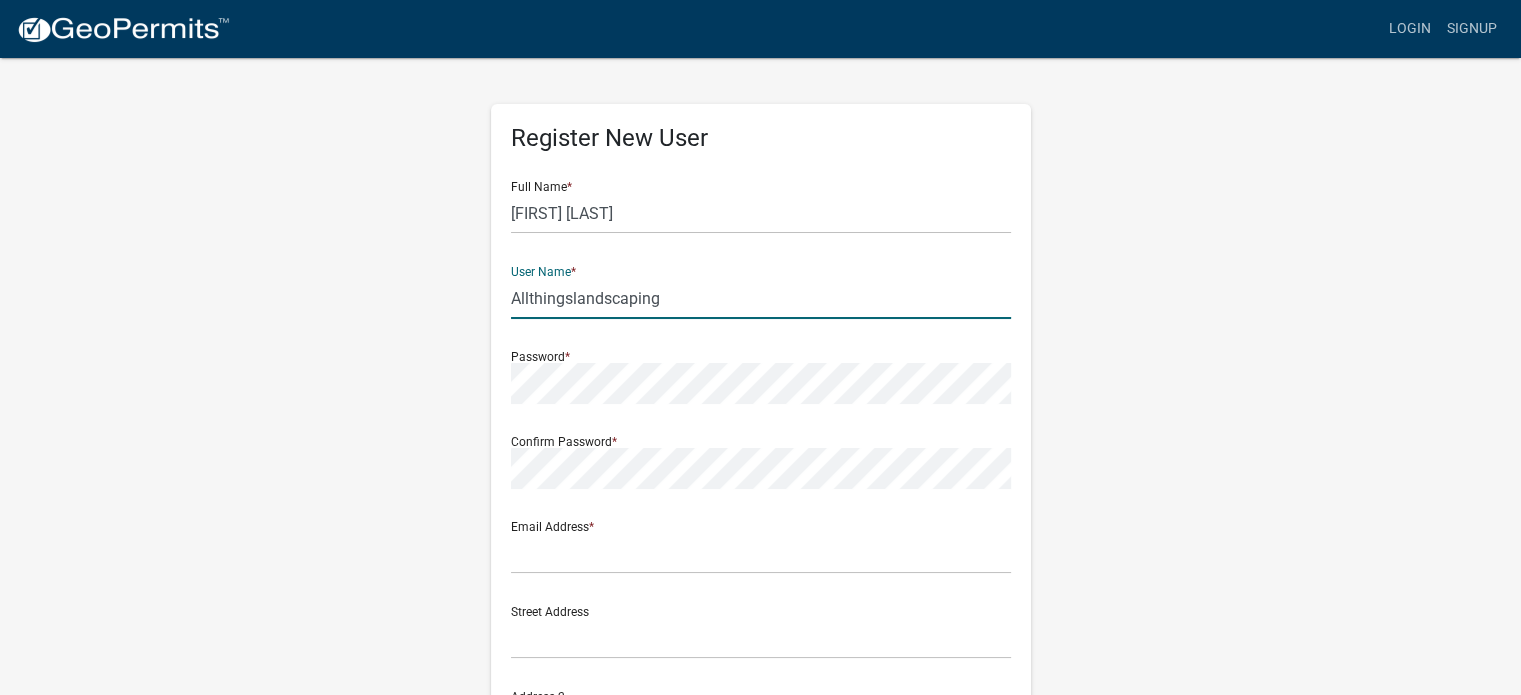 type on "Allthingslandscaping" 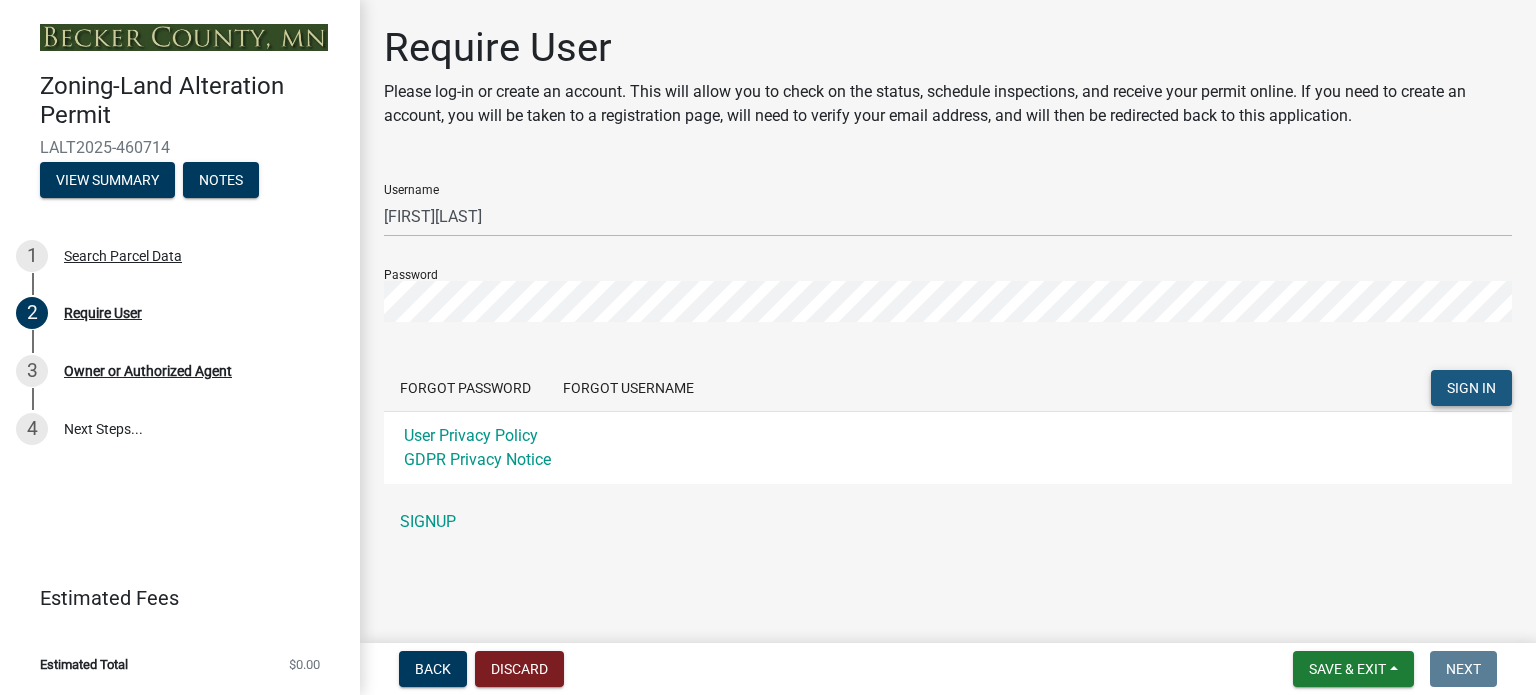 click on "SIGN IN" 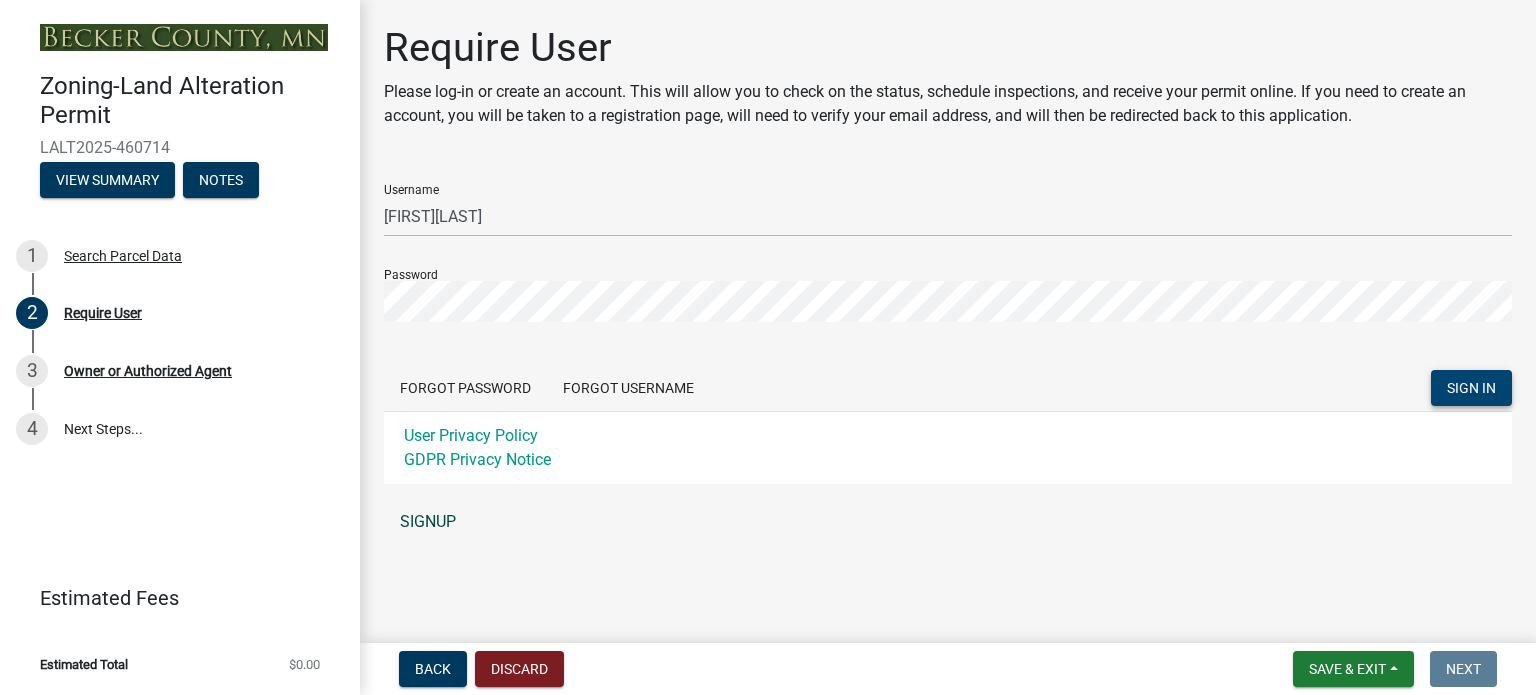 click on "SIGNUP" 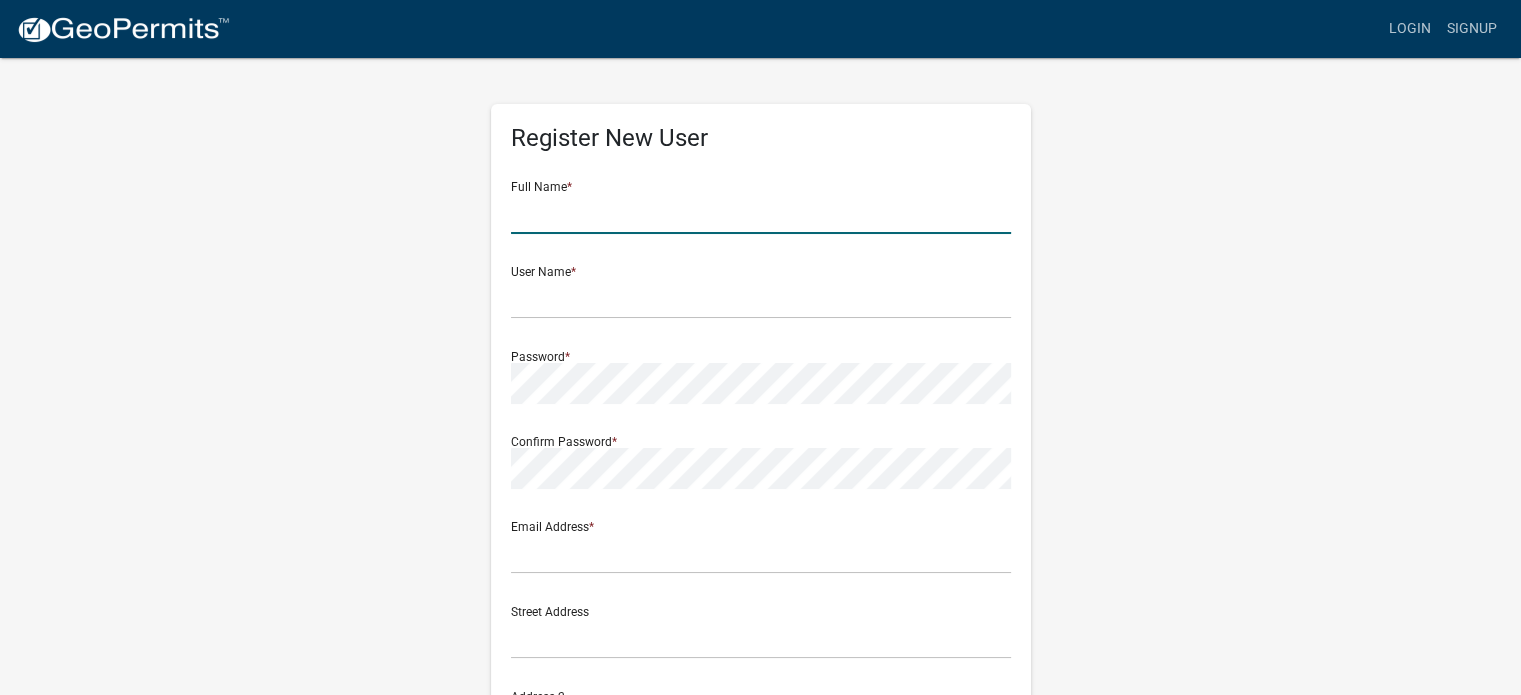 click 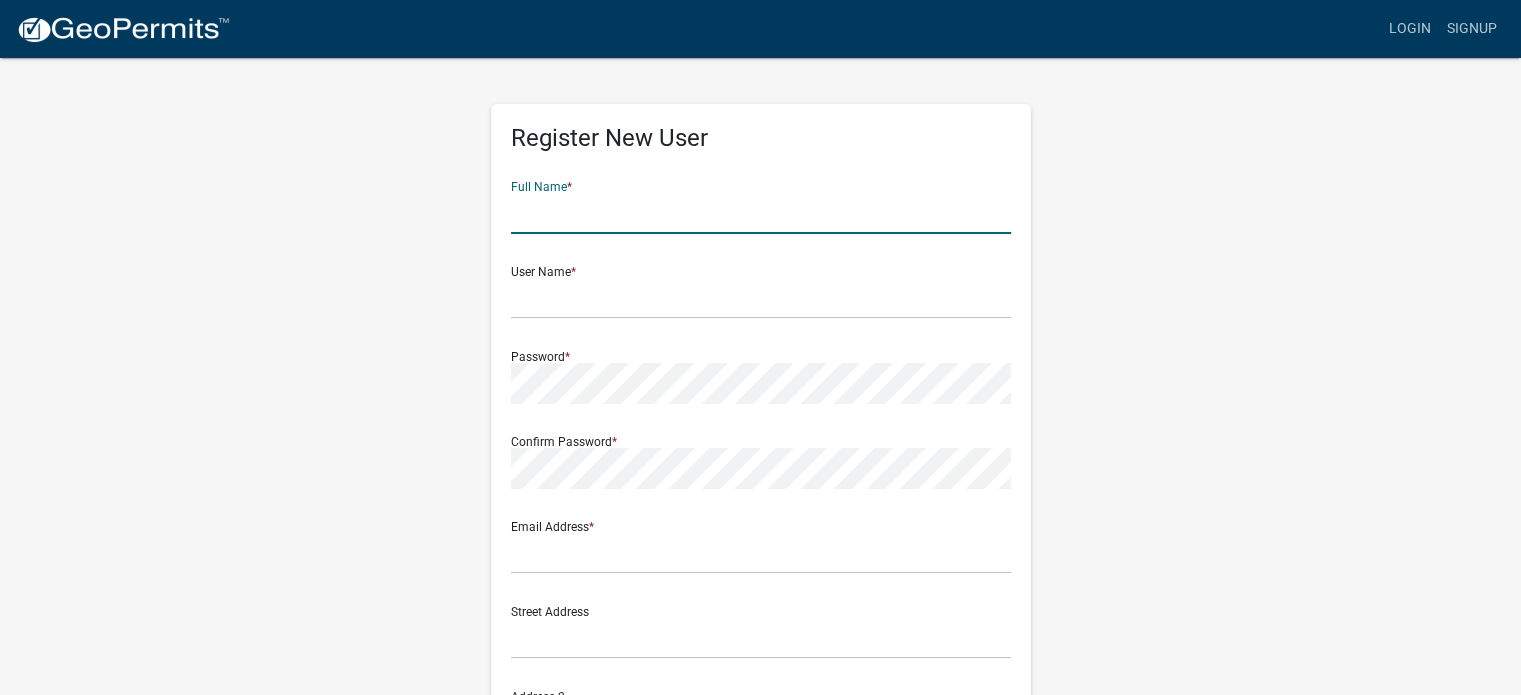 type on "[FIRST] [LAST]" 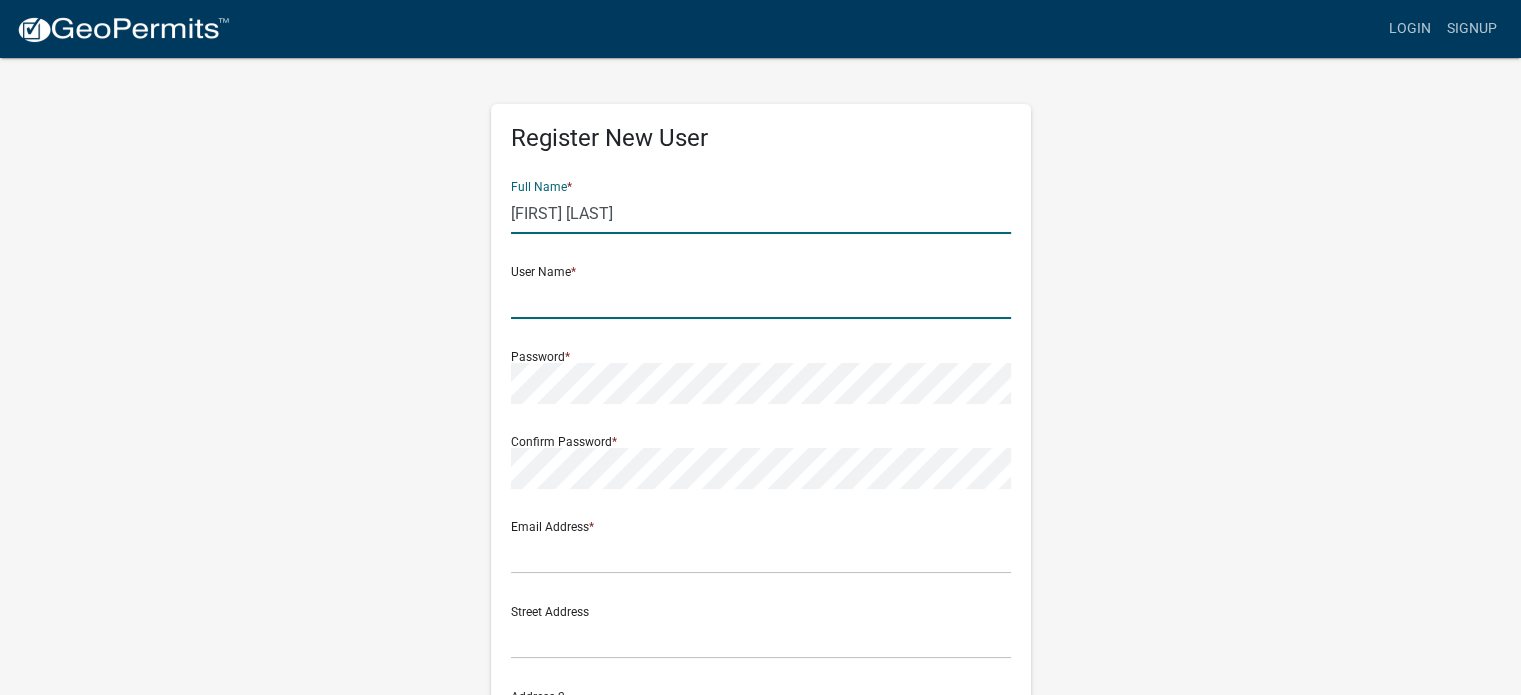 click 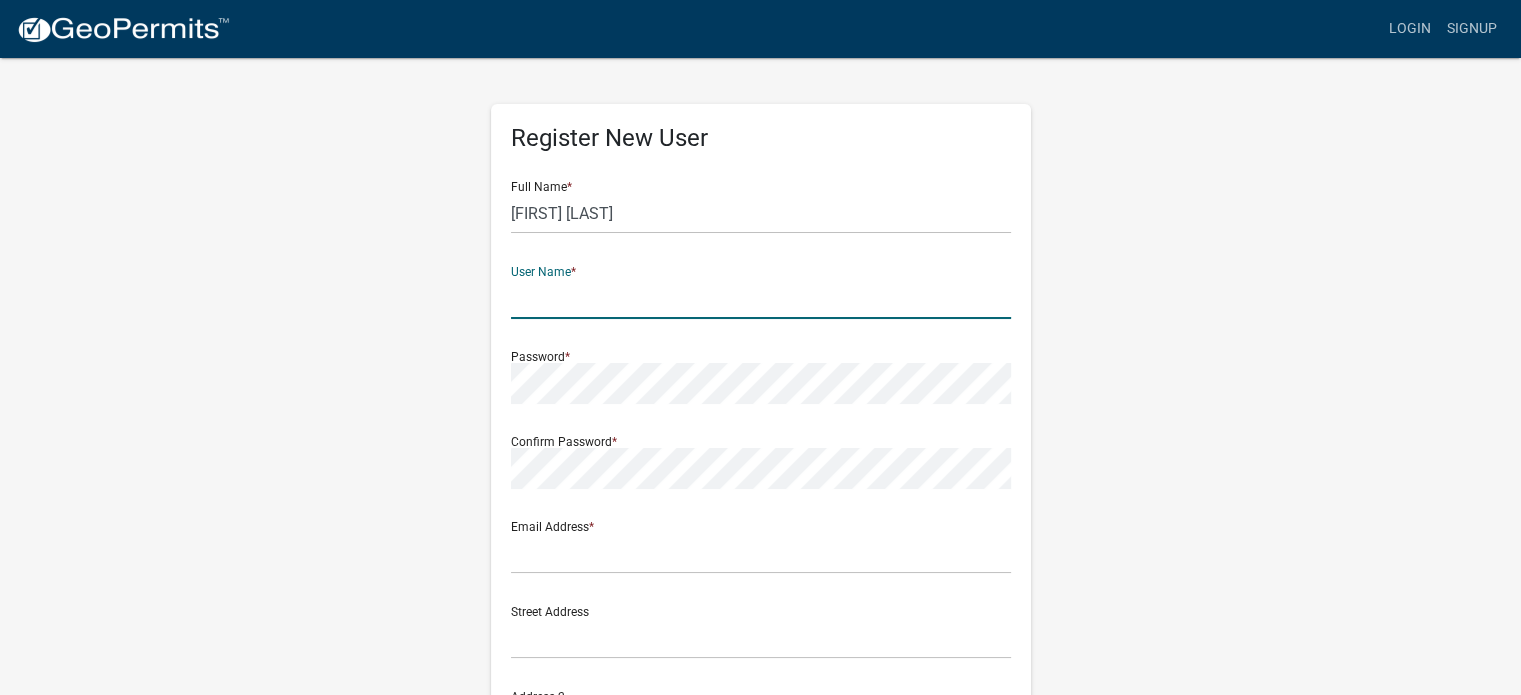 type on "Allthingslandscaping" 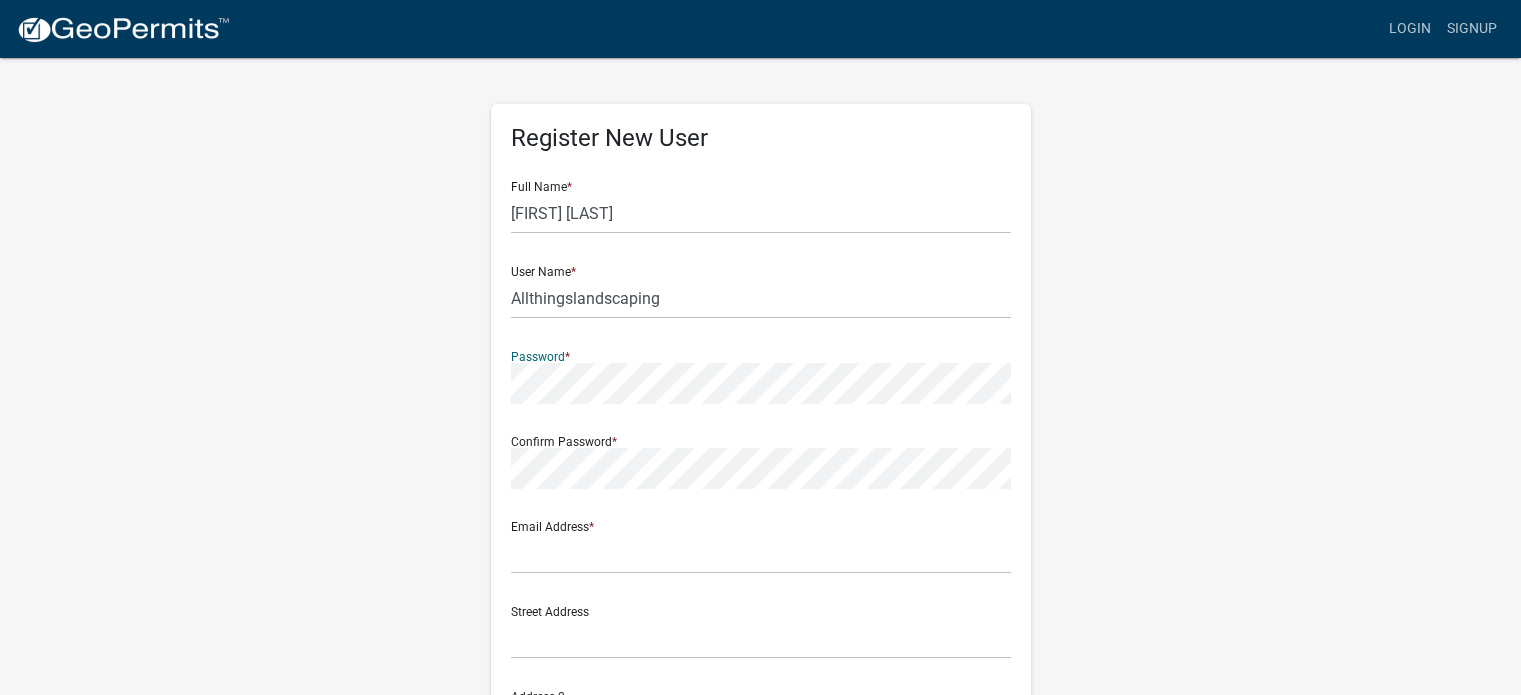 click on "Register New User Full Name  * Ryan Buchfnk User Name  * Allthingslandscaping Password  * Confirm Password  * Email Address  * Street Address  Address 2 City  State  Zip  Phone Number  Cancel  Register" 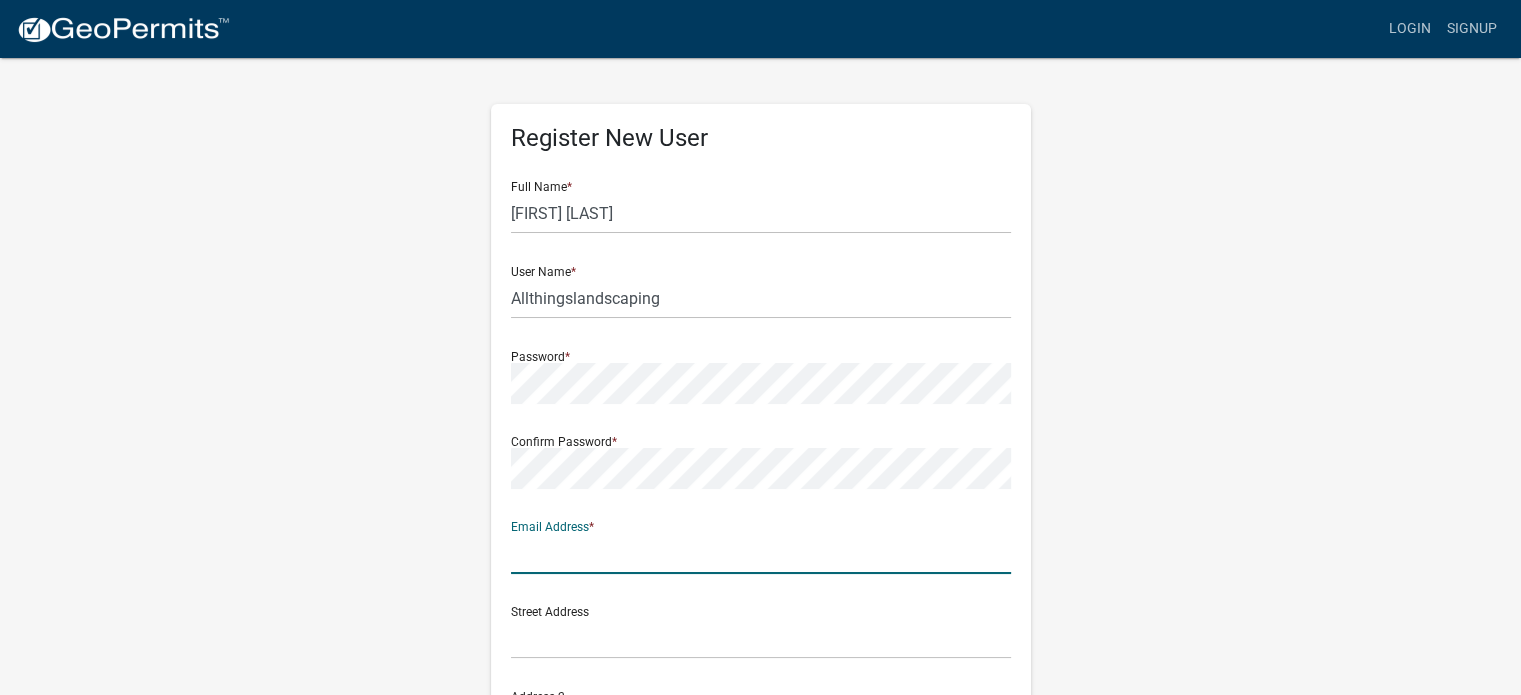click 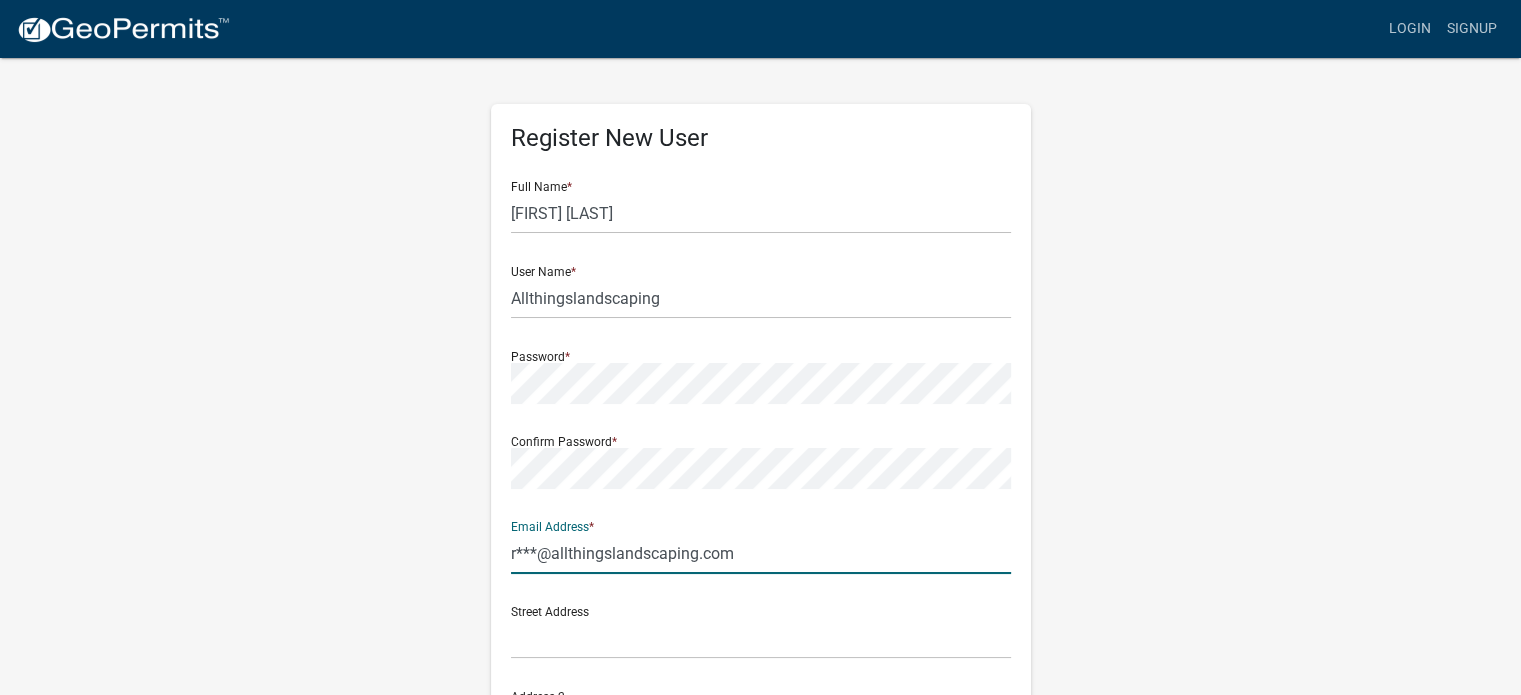 scroll, scrollTop: 100, scrollLeft: 0, axis: vertical 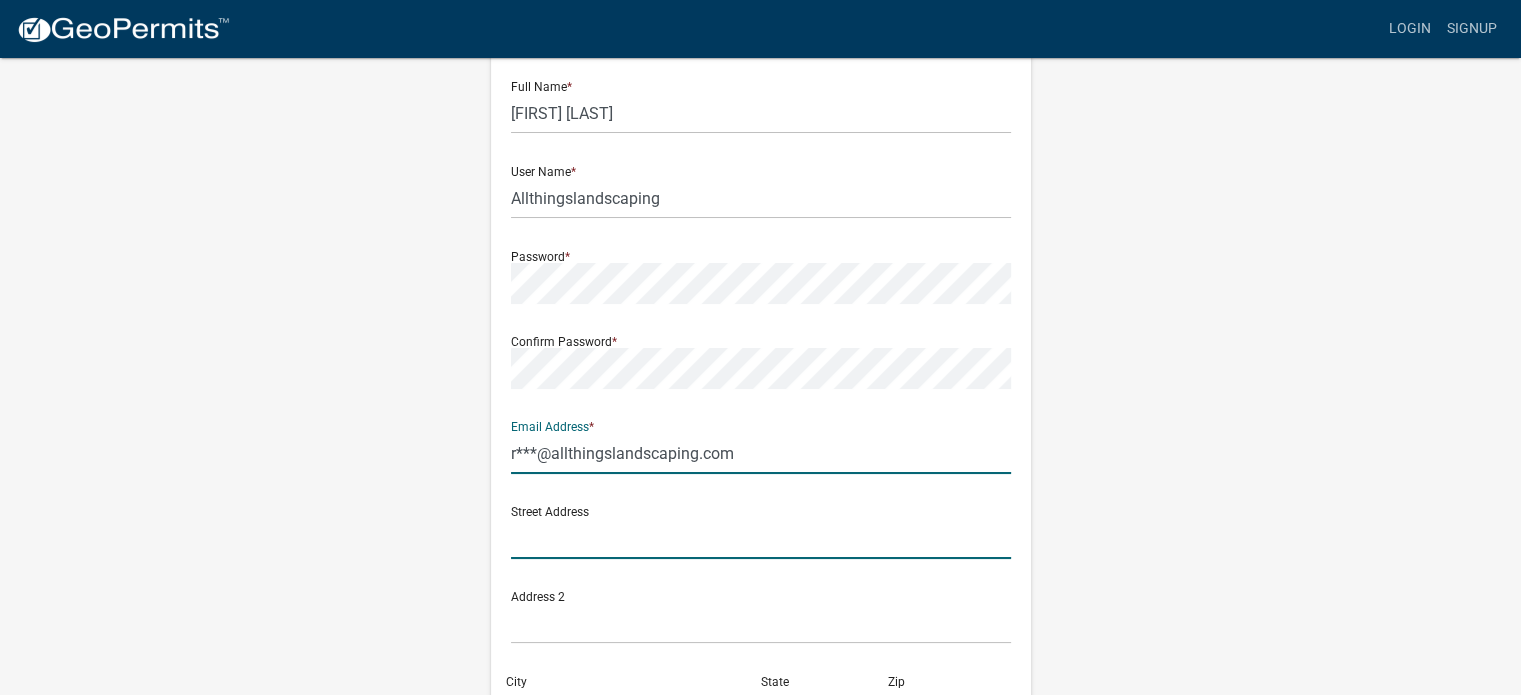 click 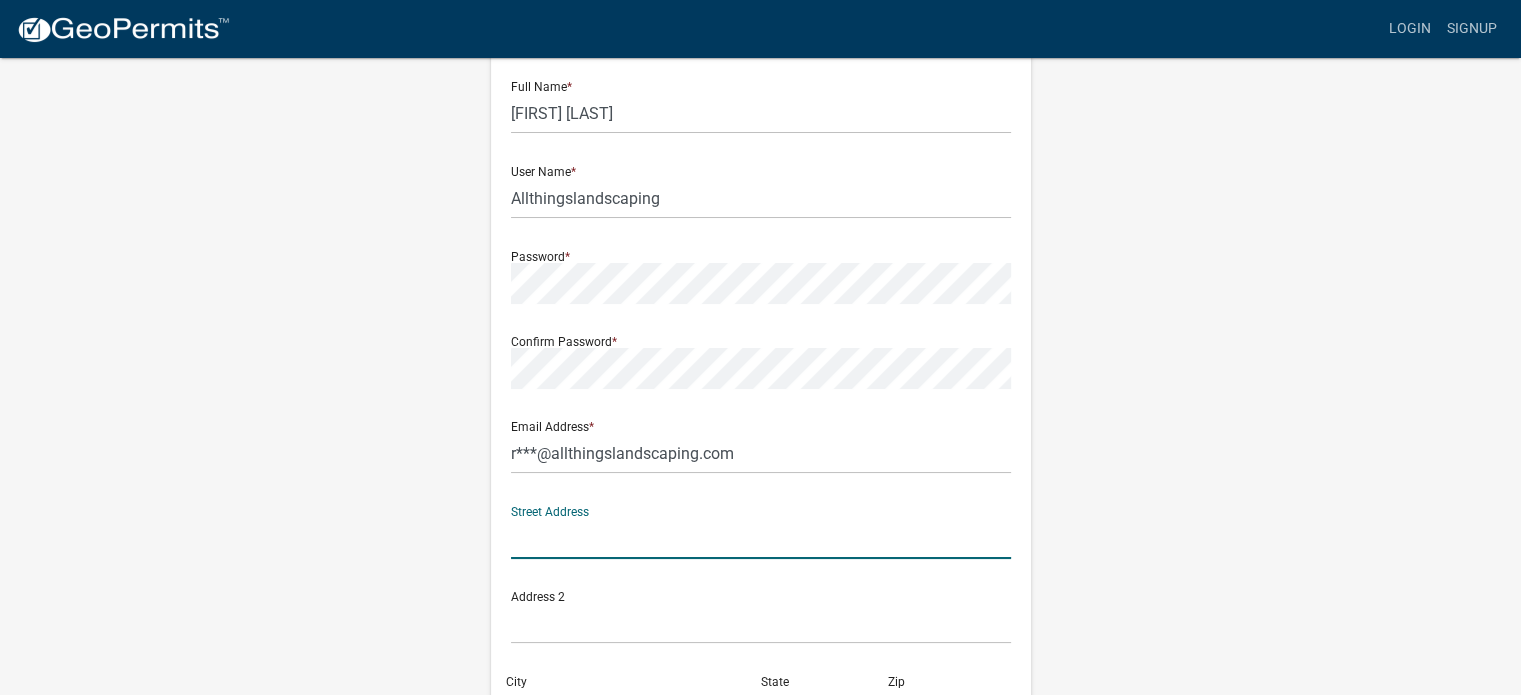 type on "3563 70th St N" 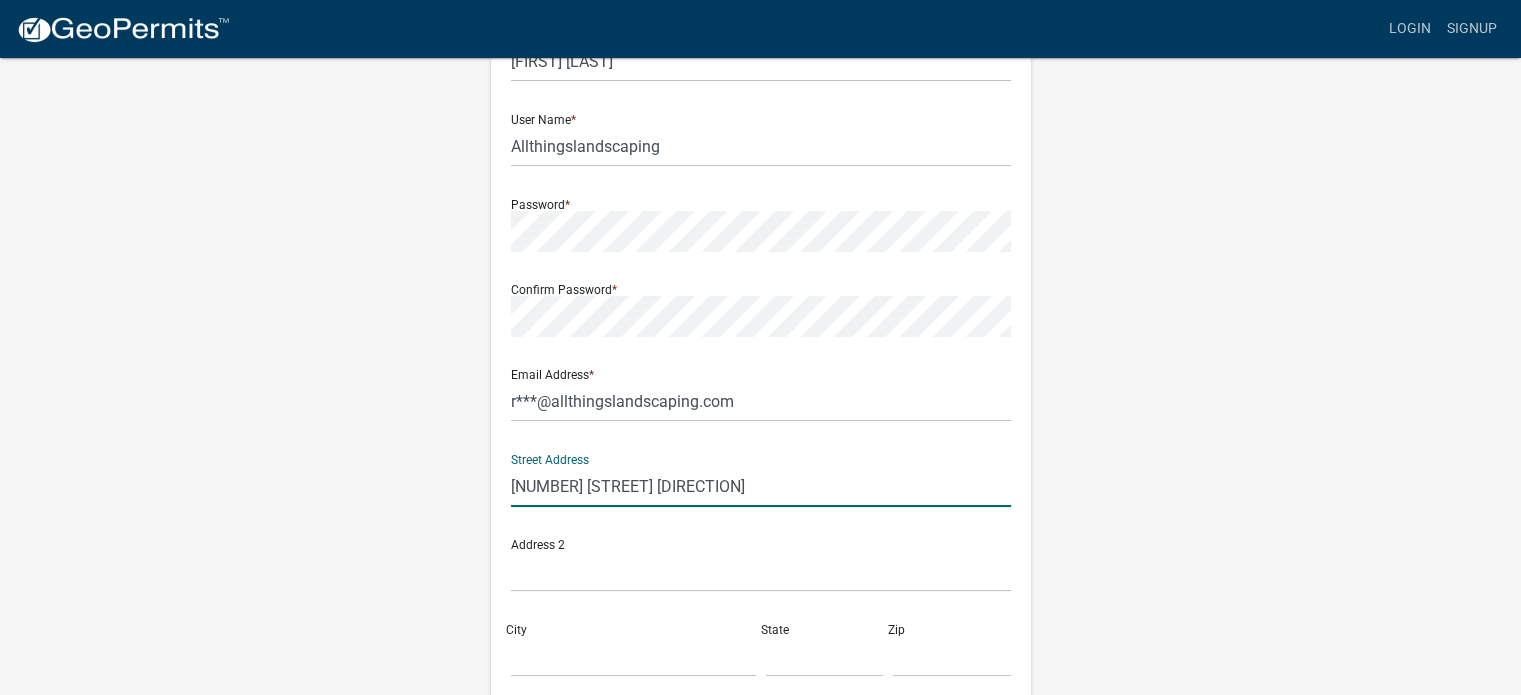 scroll, scrollTop: 200, scrollLeft: 0, axis: vertical 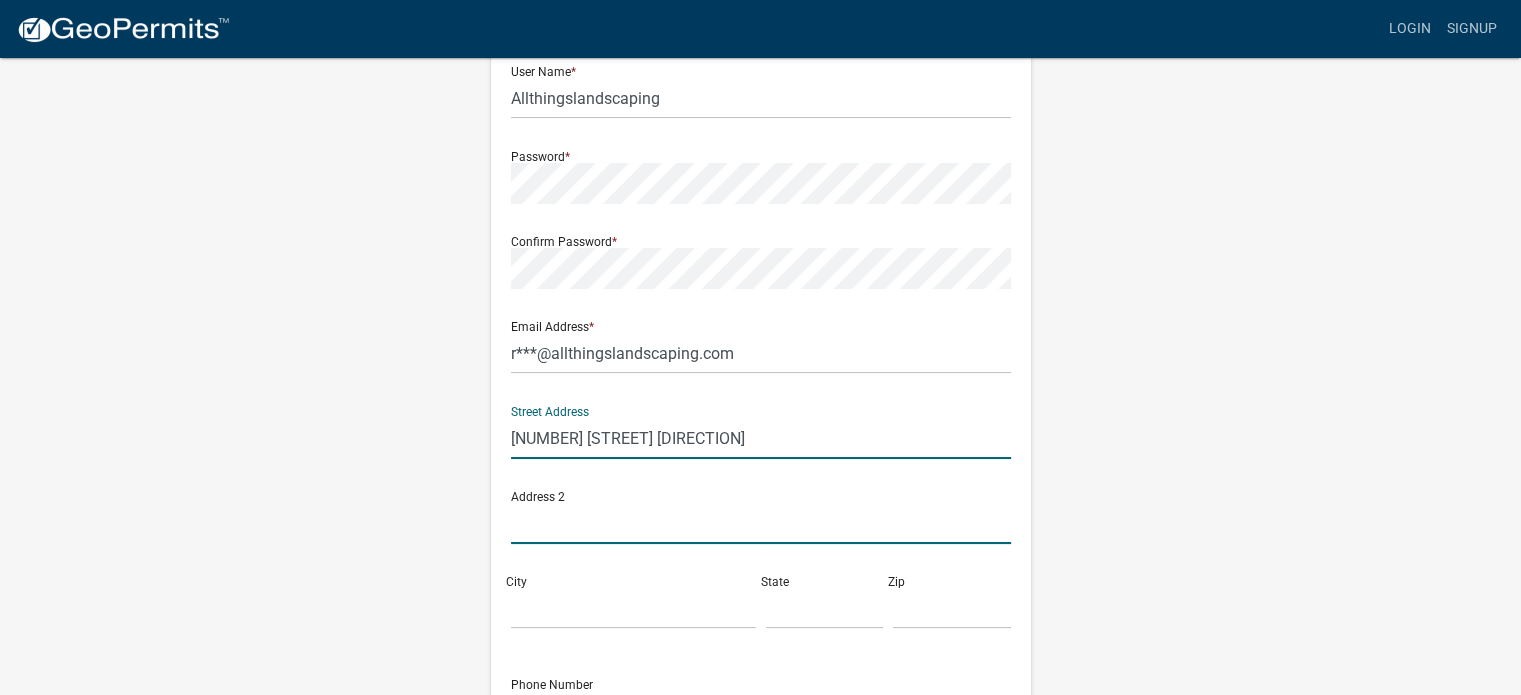 click 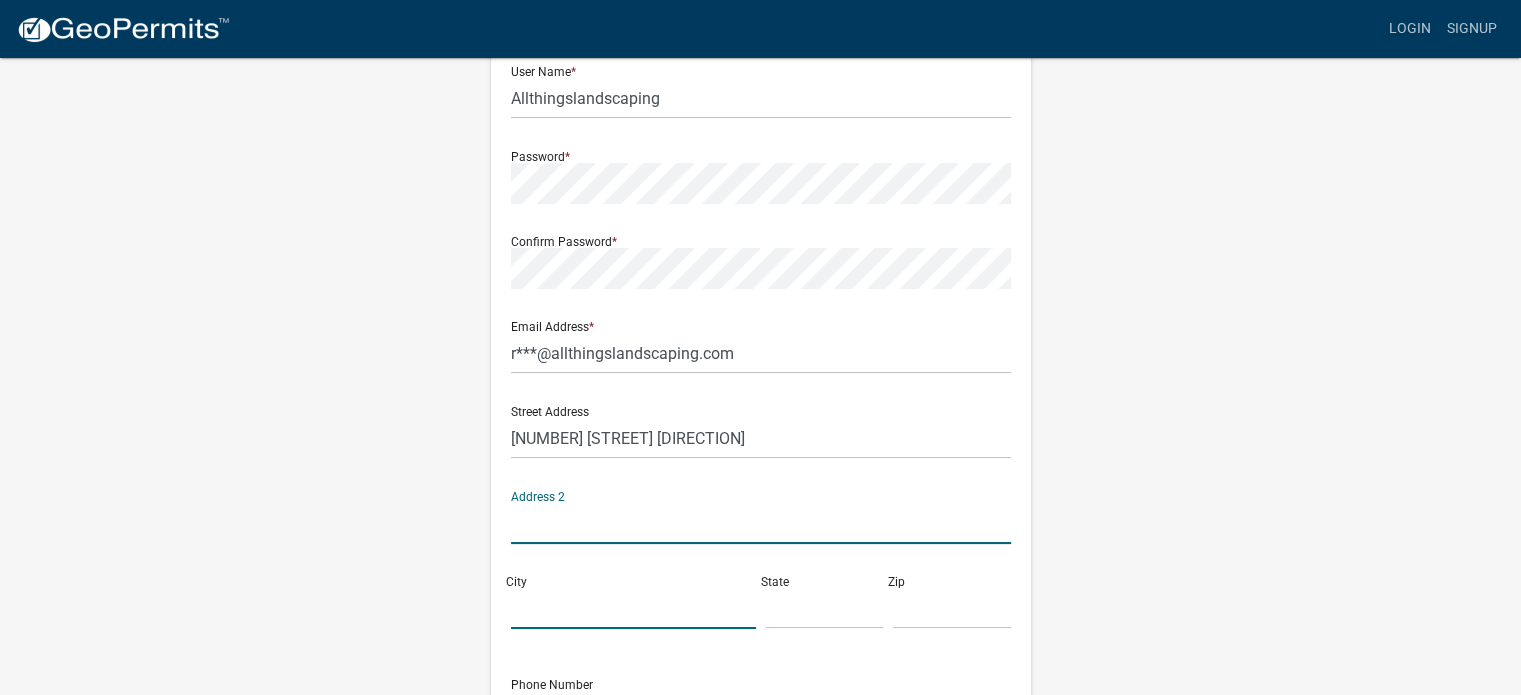 click on "City" at bounding box center [633, 608] 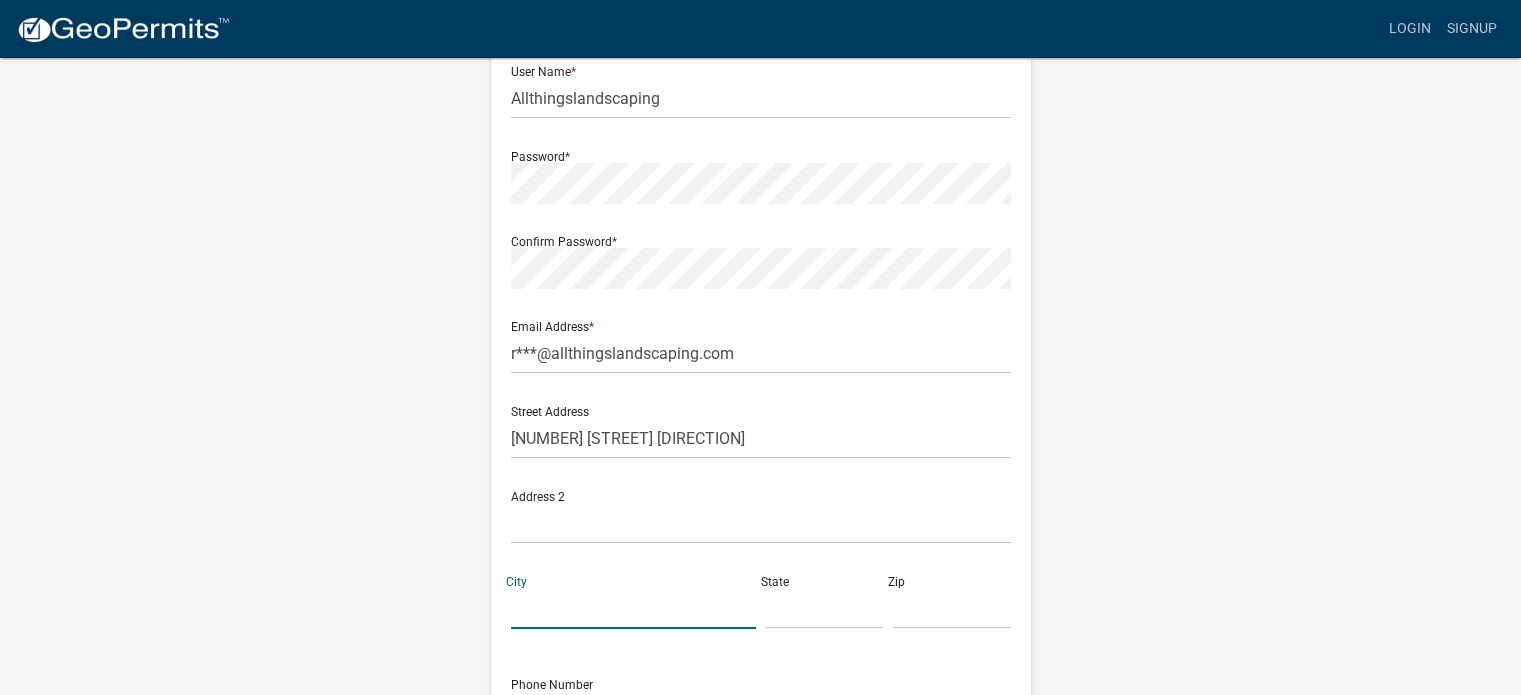 type on "Glyndon" 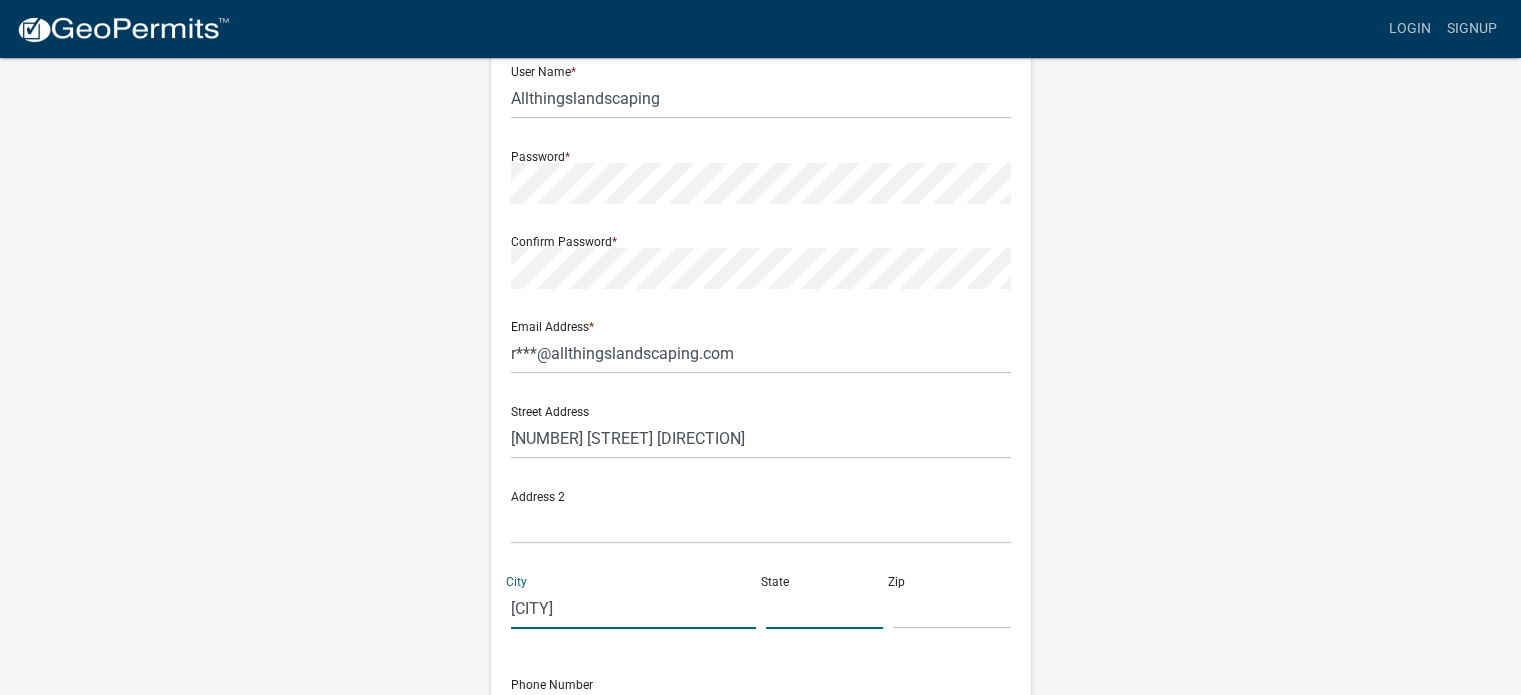 click 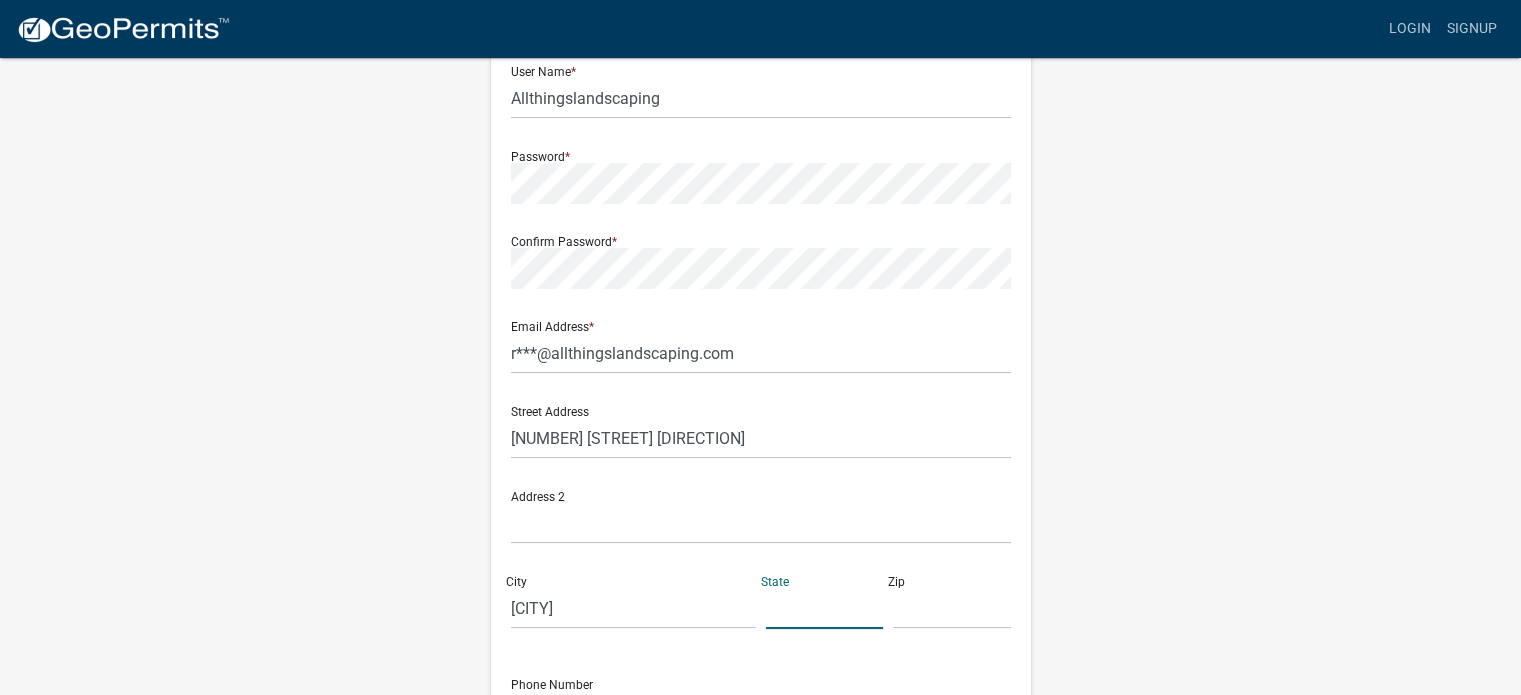 type on "MN" 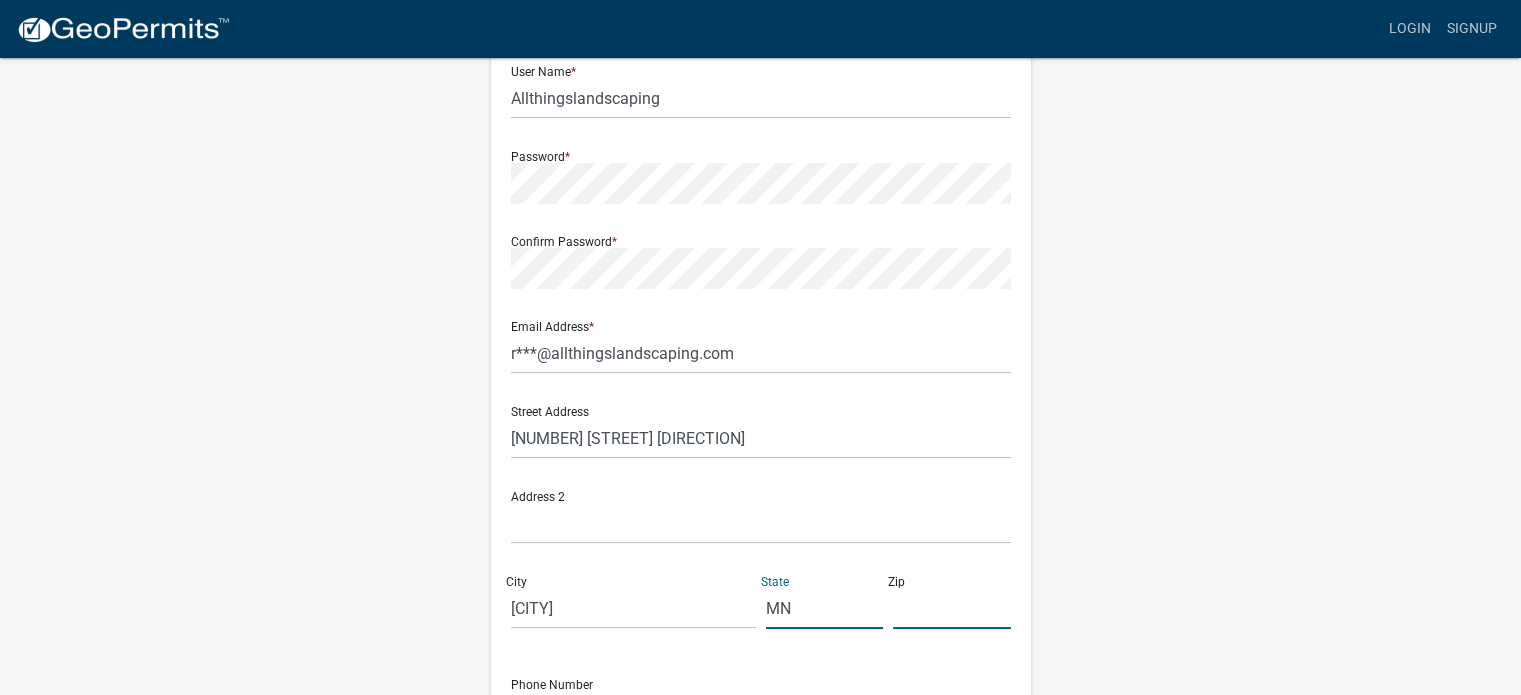 click 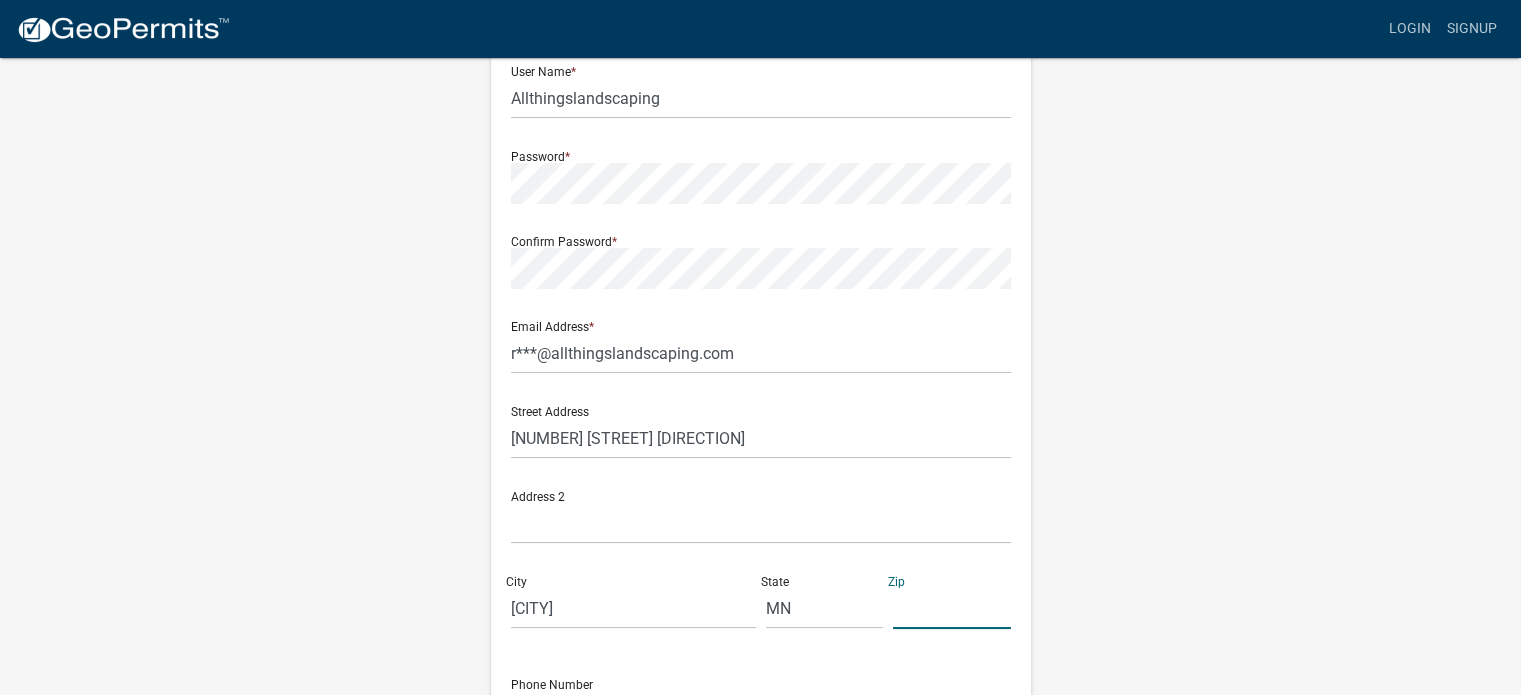 type on "56547" 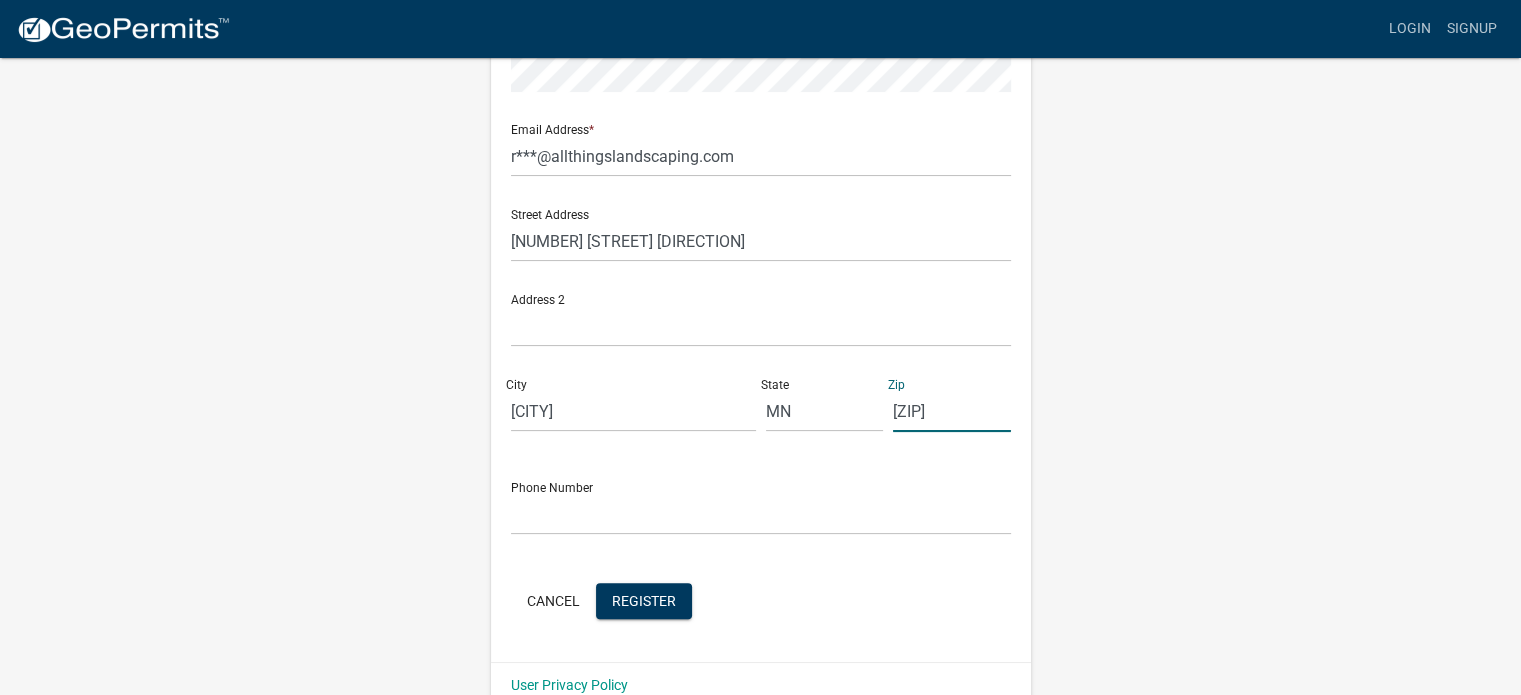 scroll, scrollTop: 400, scrollLeft: 0, axis: vertical 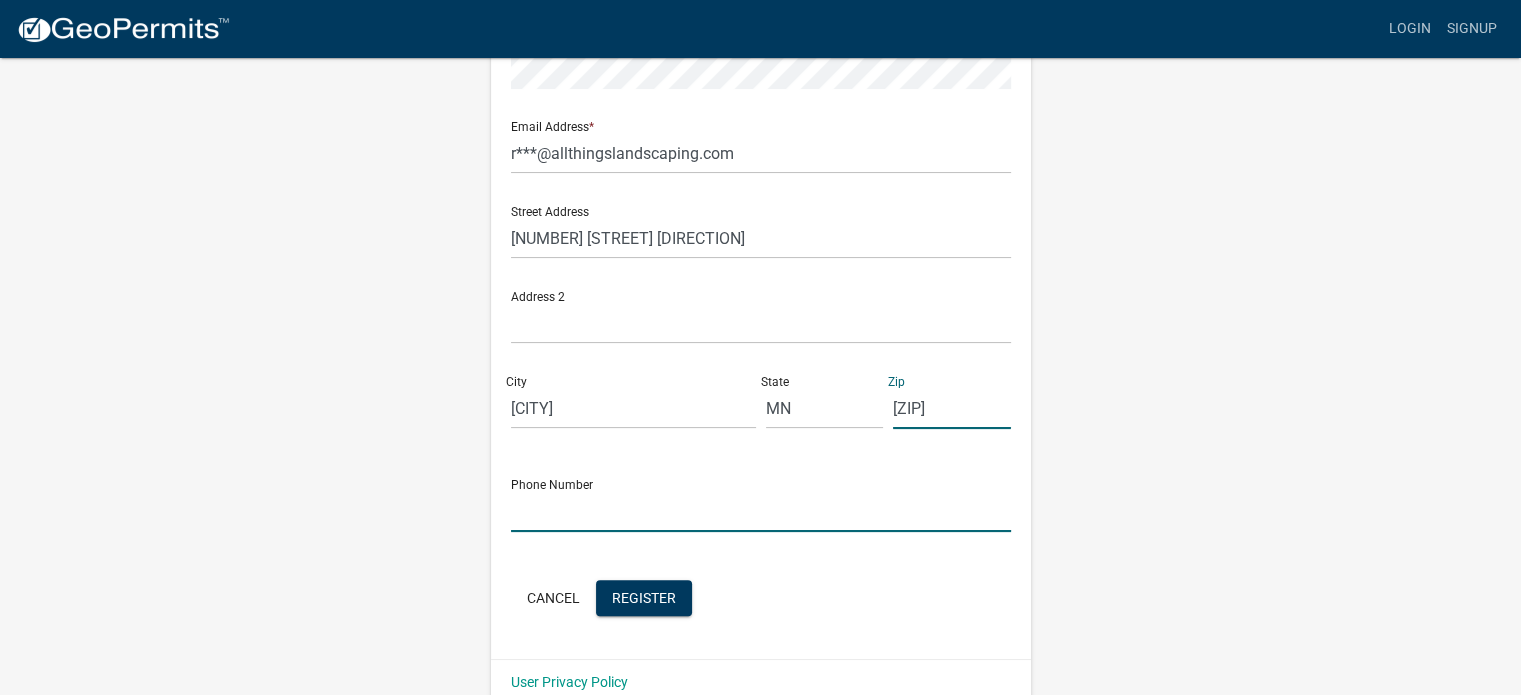 click 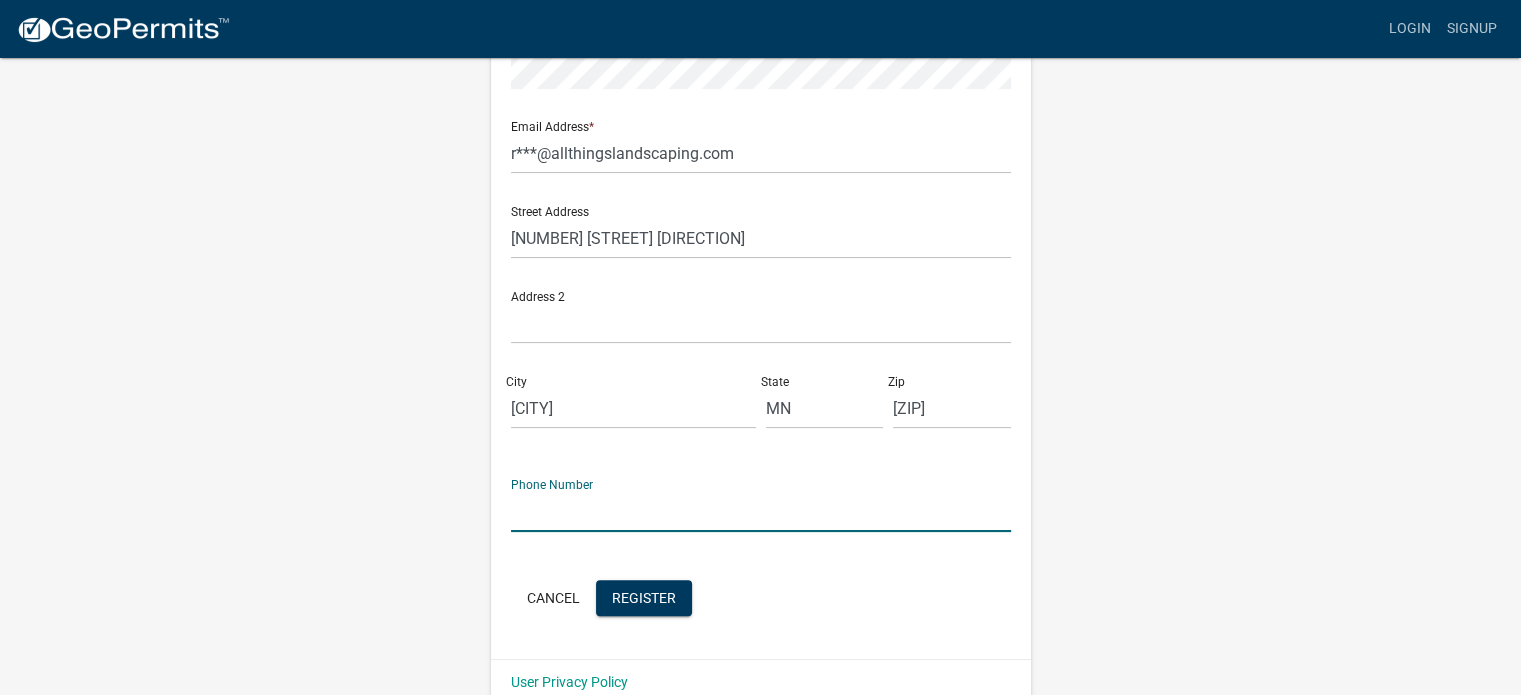 type on "701-200-2850" 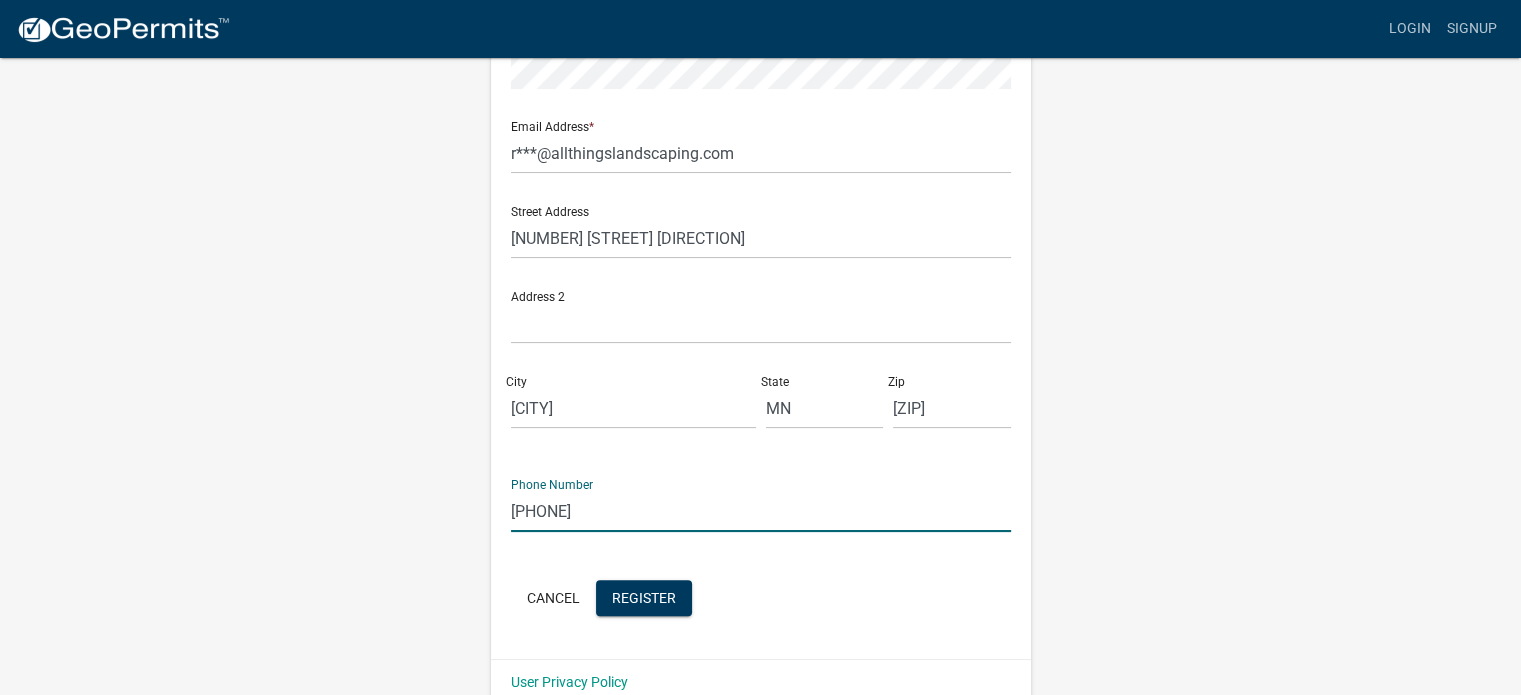 click on "Register New User Full Name  * Ryan Buchfnk User Name  * Allthingslandscaping Password  * Confirm Password  * Email Address  * r***@allthingslandscaping.com Street Address  3563 70th St N Address 2 City  Glyndon State  MN Zip  56547 Phone Number 701-200-2850  Cancel  Register User Privacy Policy GDPR Privacy Notice" 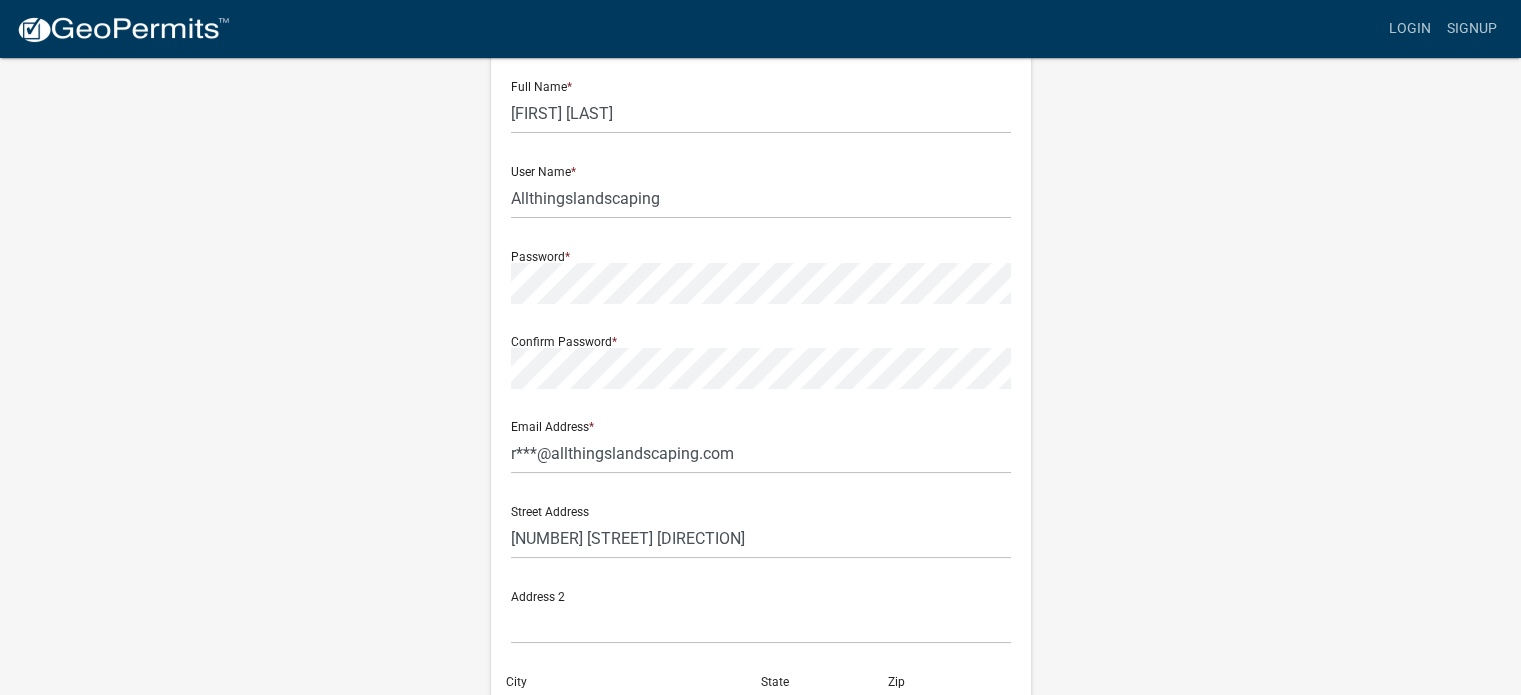 scroll, scrollTop: 0, scrollLeft: 0, axis: both 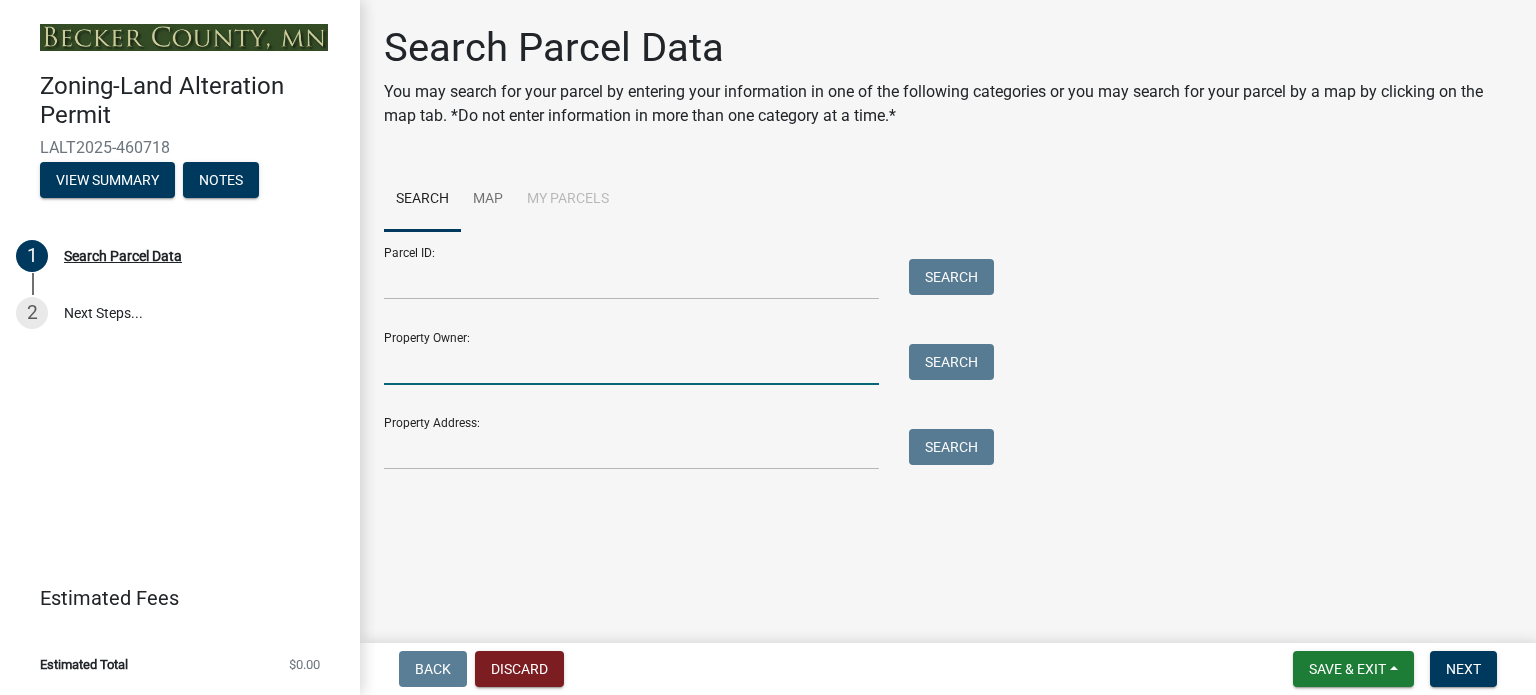 click on "Property Owner:" at bounding box center (631, 364) 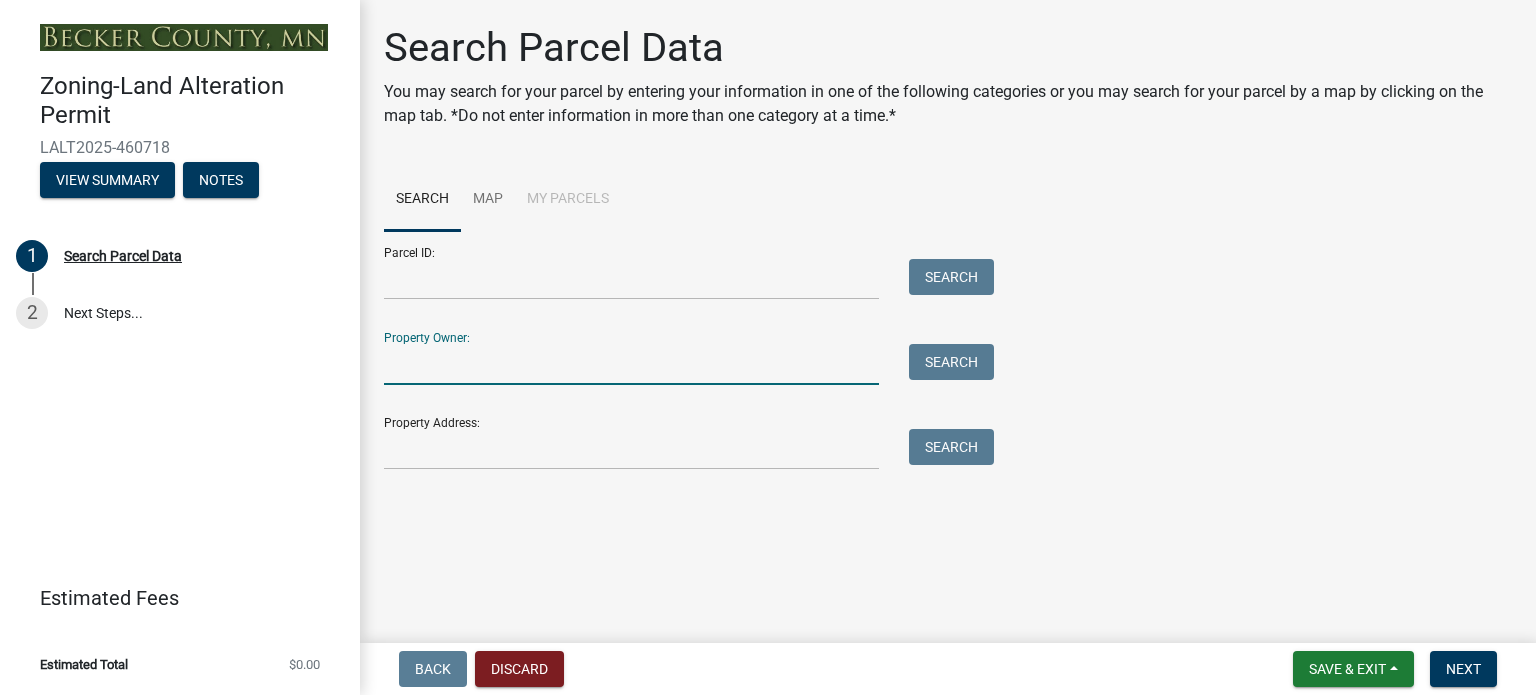 type on "[FIRST] [LAST]" 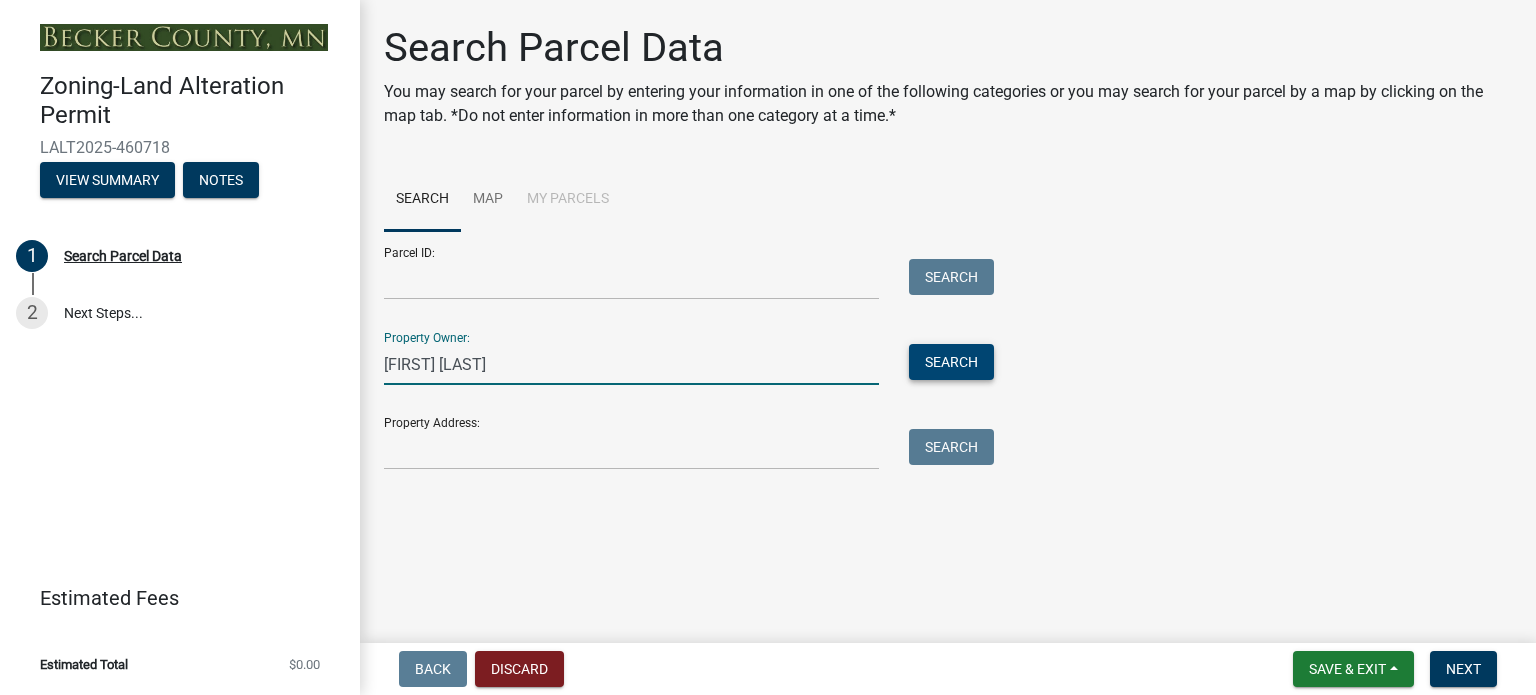 click on "Search" at bounding box center [951, 362] 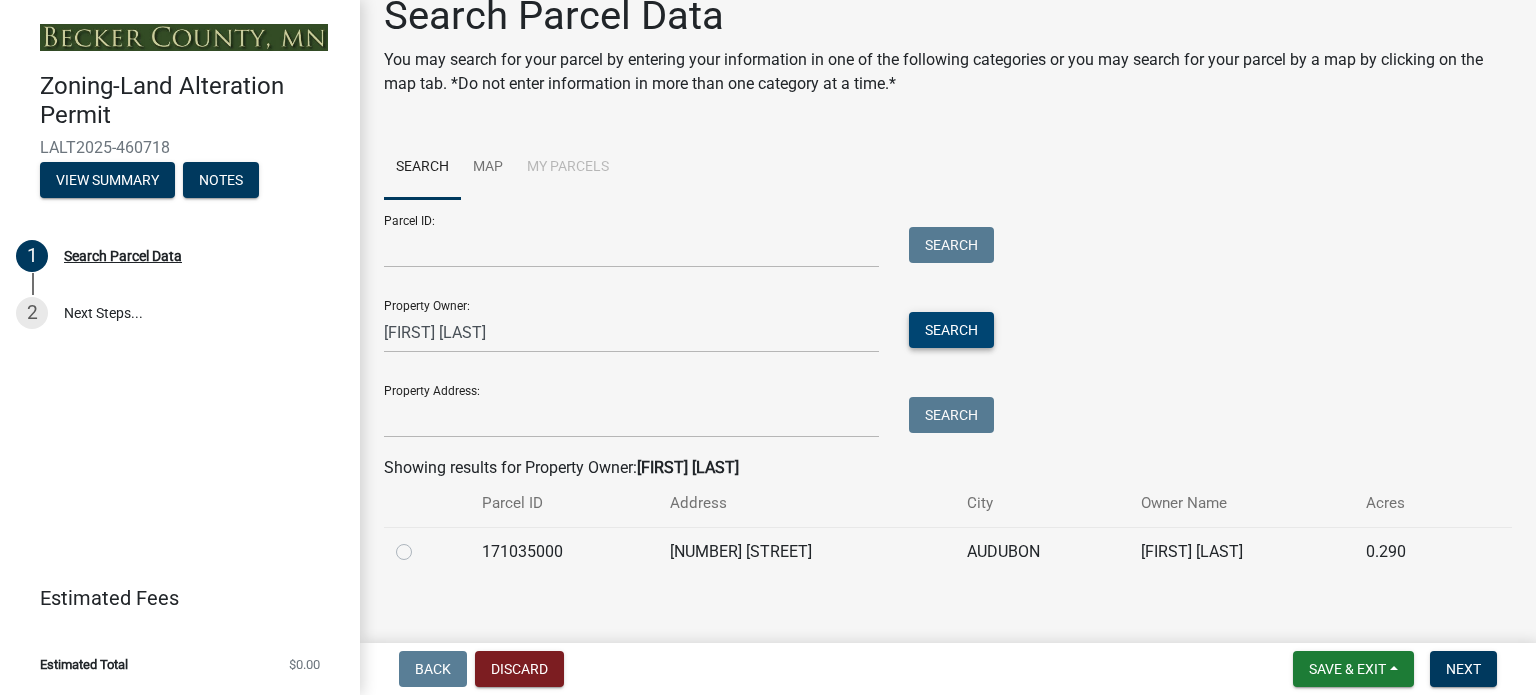 scroll, scrollTop: 50, scrollLeft: 0, axis: vertical 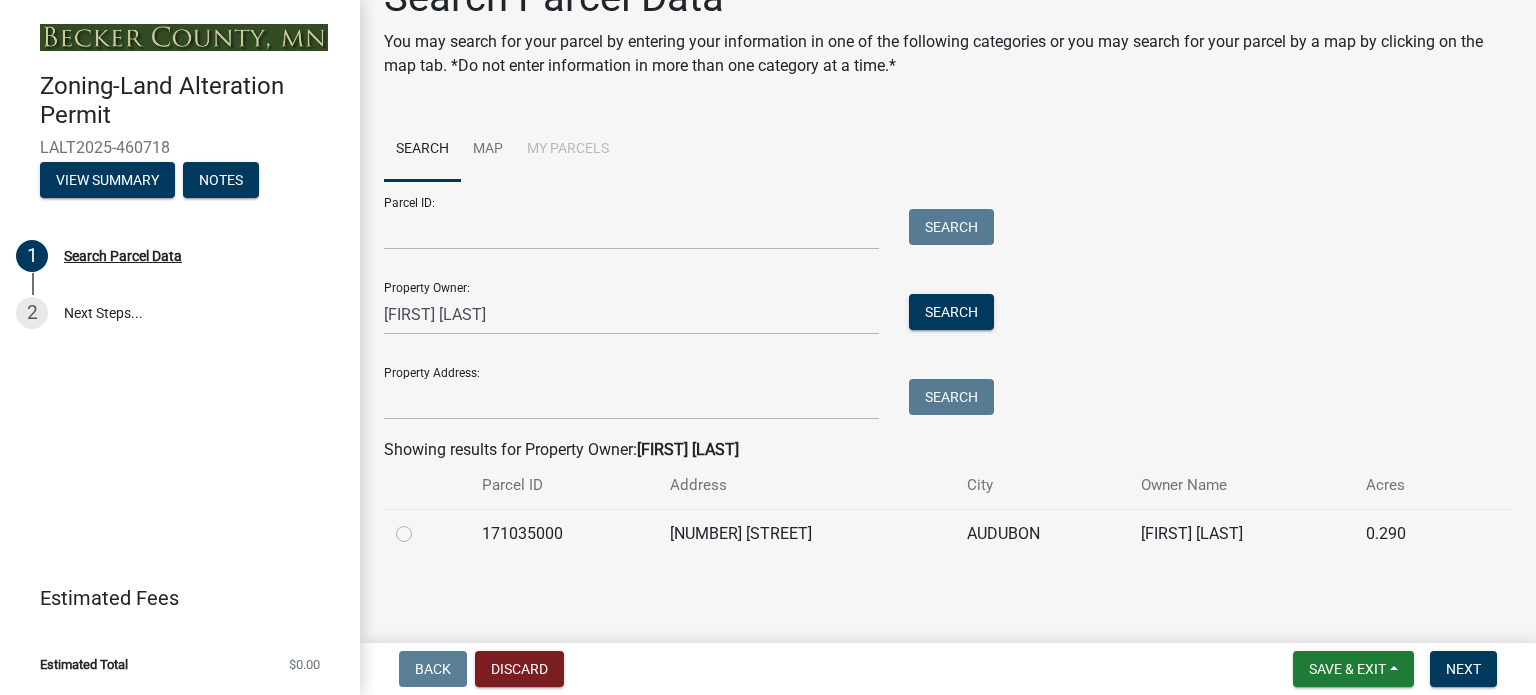click 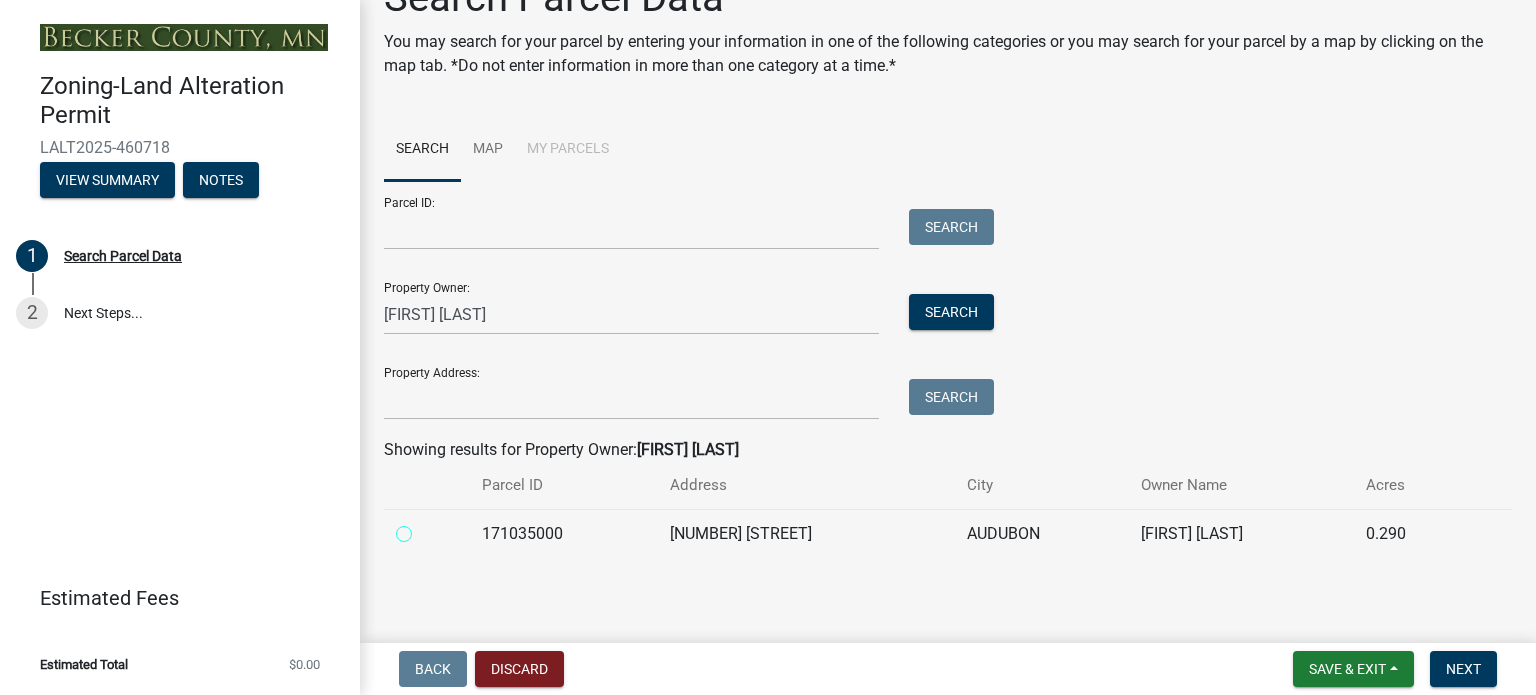 radio on "true" 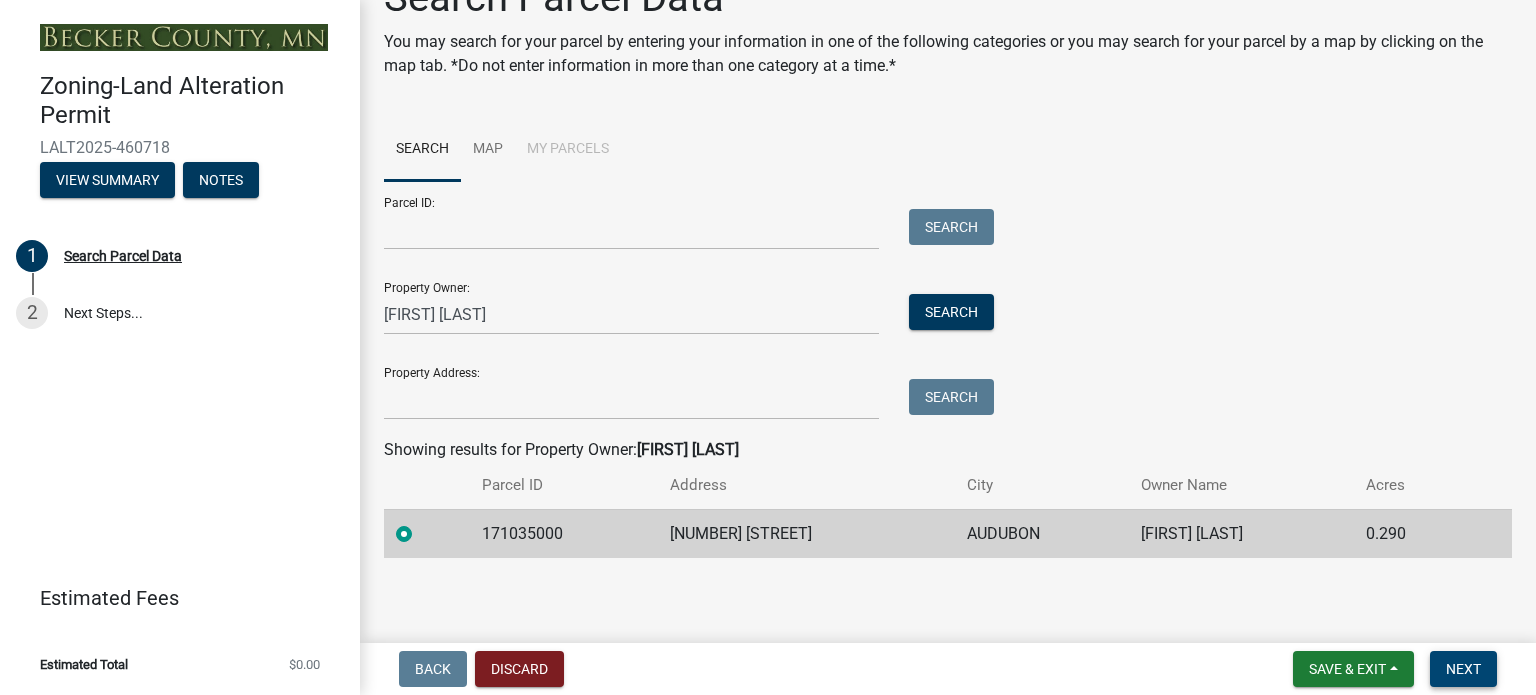 click on "Next" at bounding box center [1463, 669] 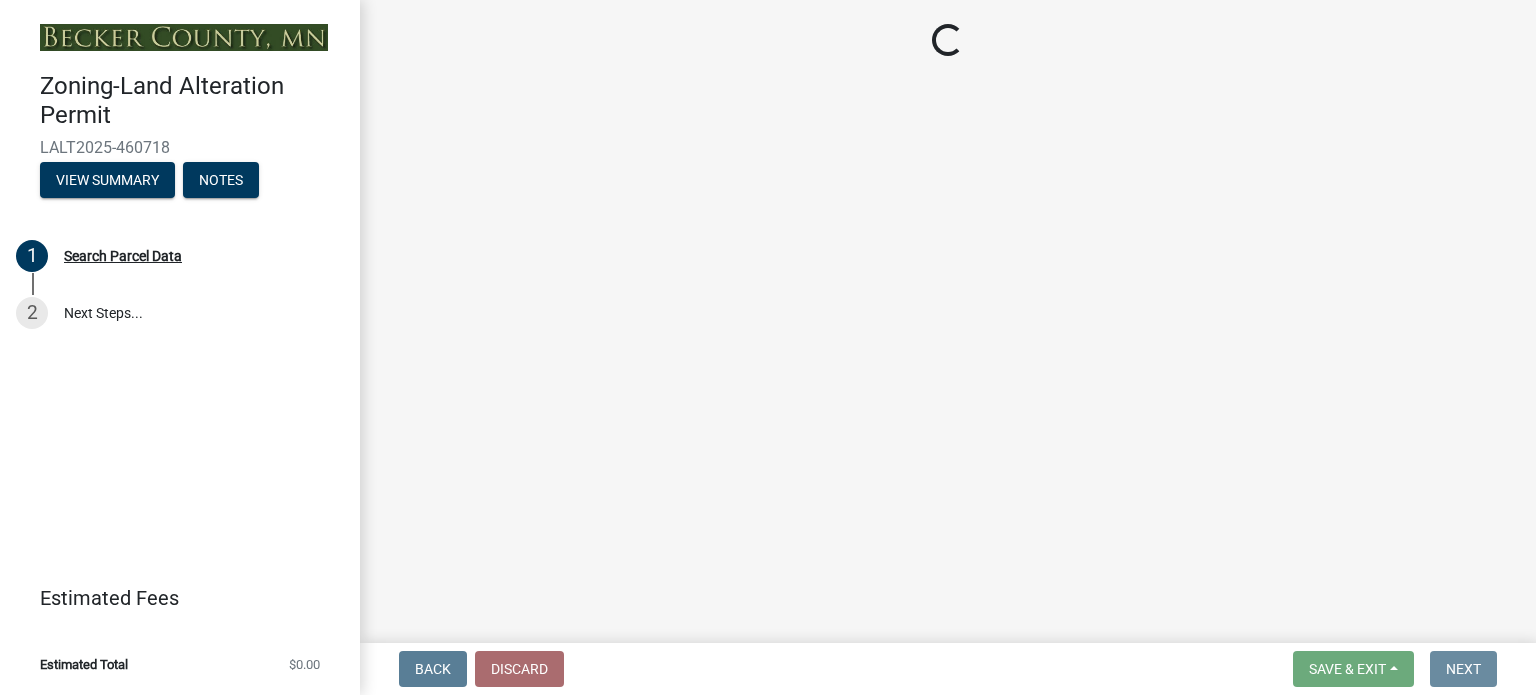 scroll, scrollTop: 0, scrollLeft: 0, axis: both 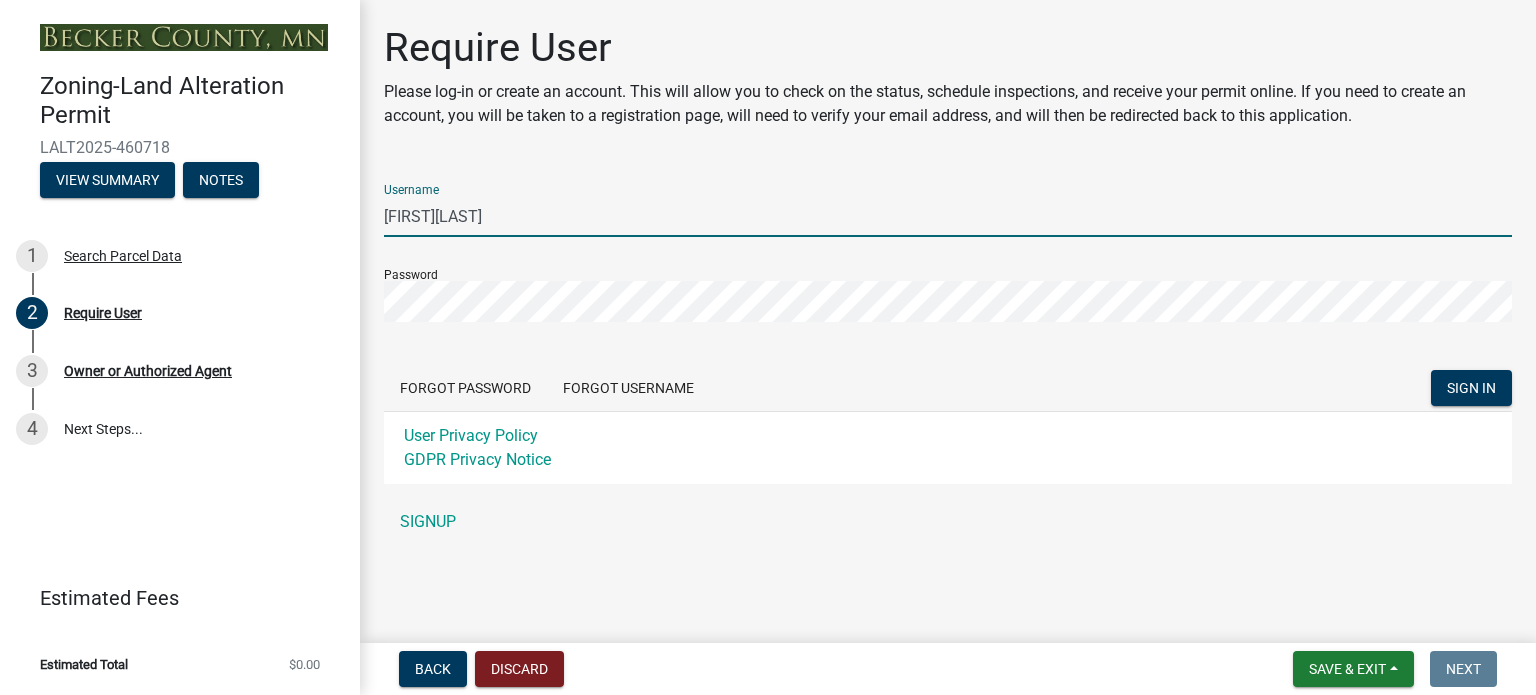 drag, startPoint x: 488, startPoint y: 212, endPoint x: 393, endPoint y: 219, distance: 95.257545 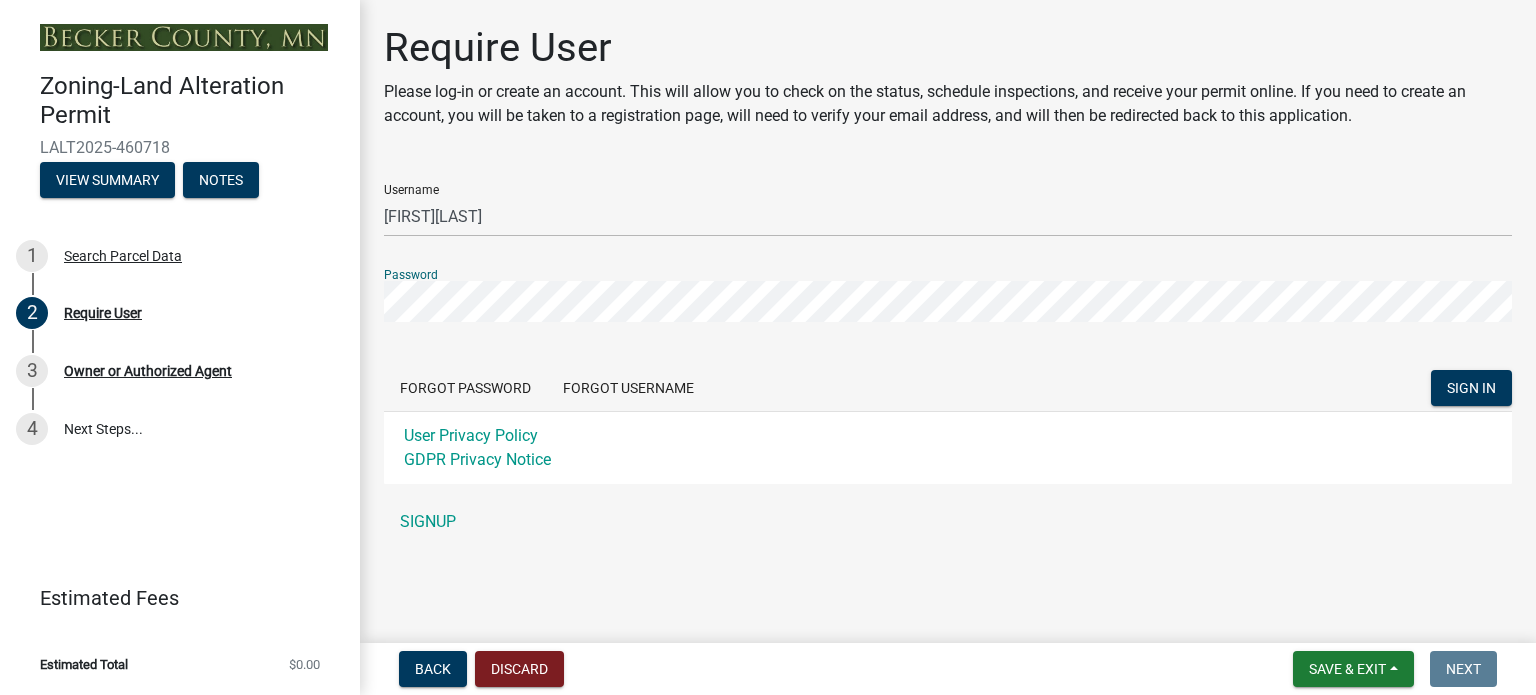 click on "SIGN IN" 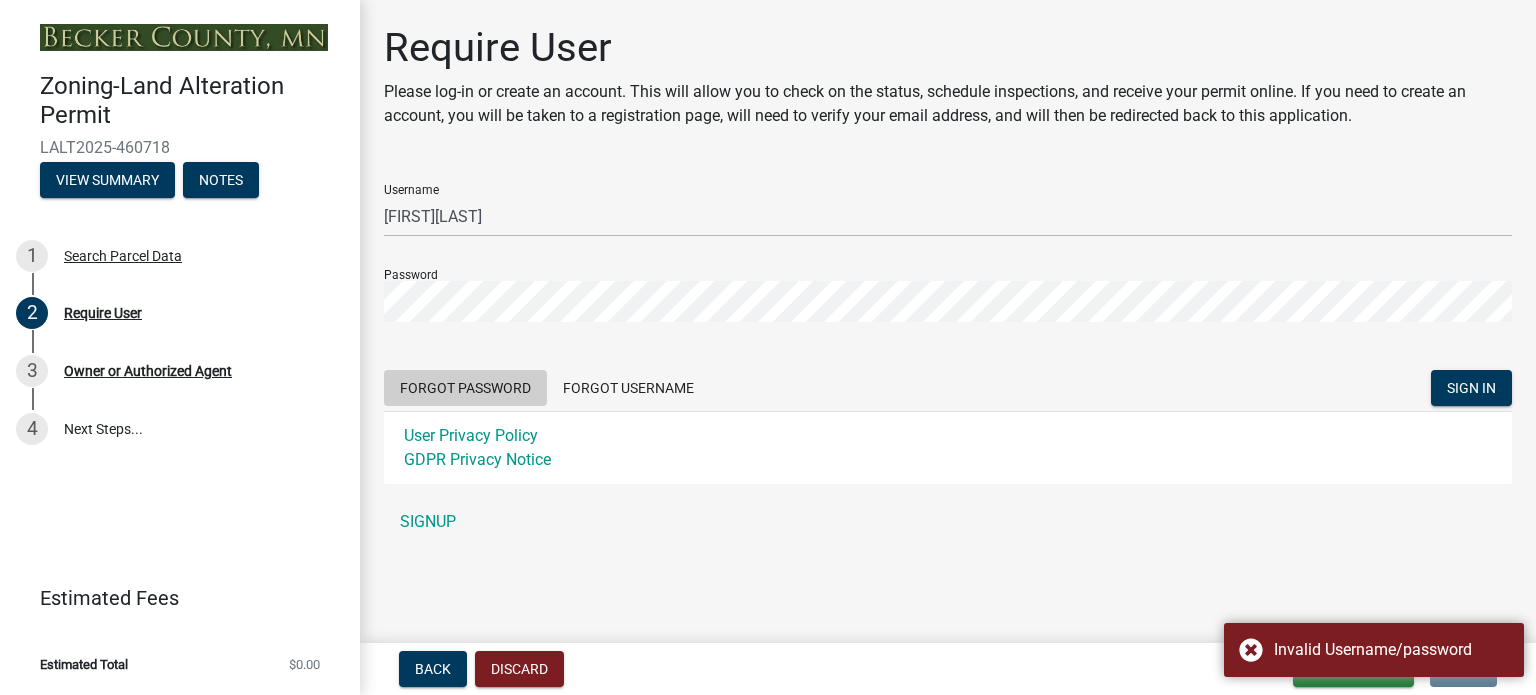click on "Forgot Password" 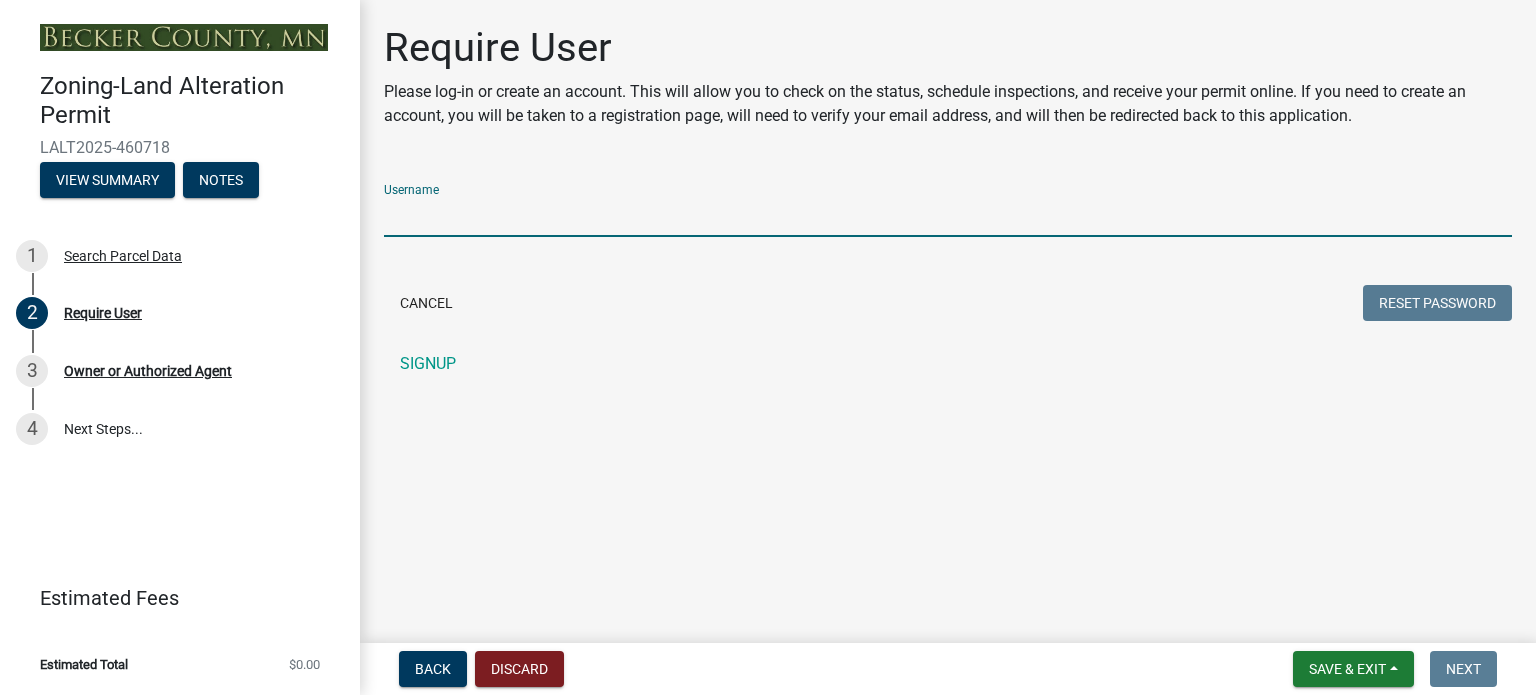 click on "Username" at bounding box center (948, 216) 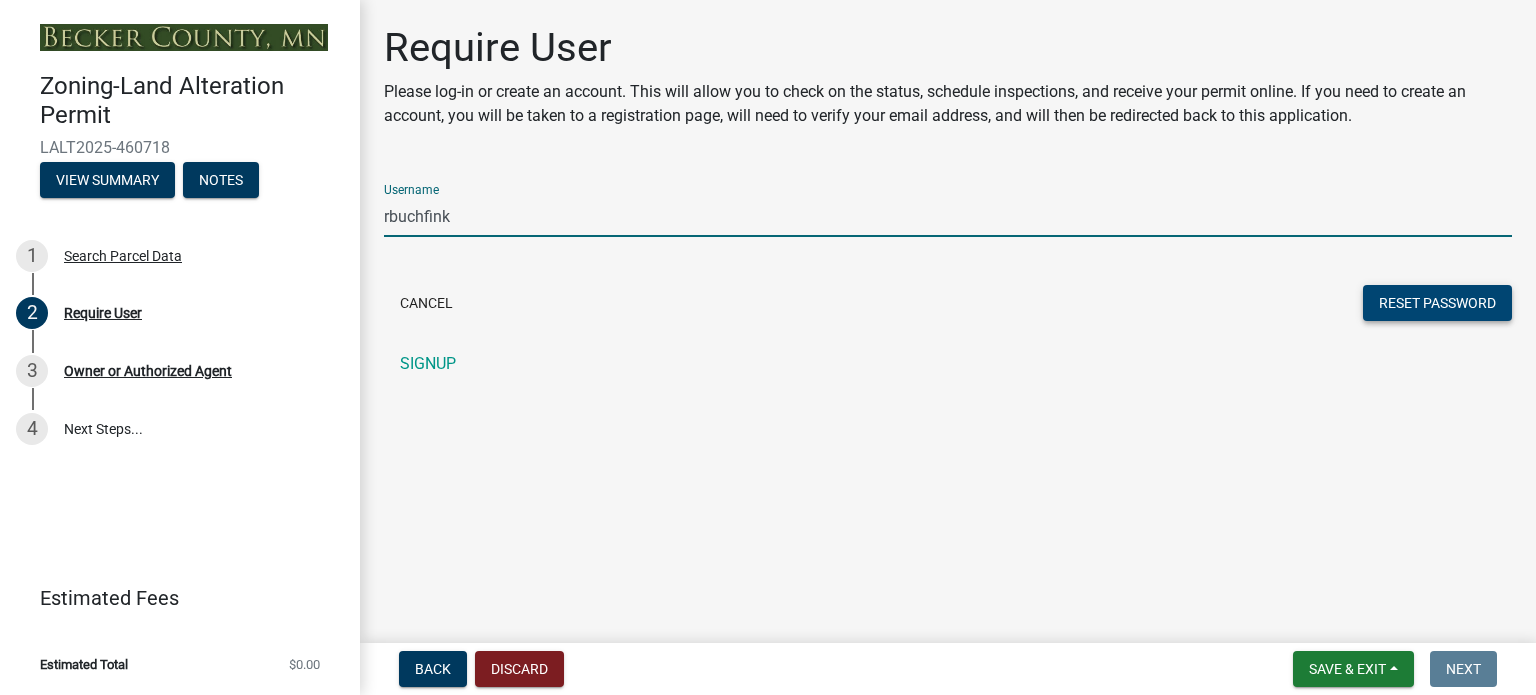 type on "rbuchfink" 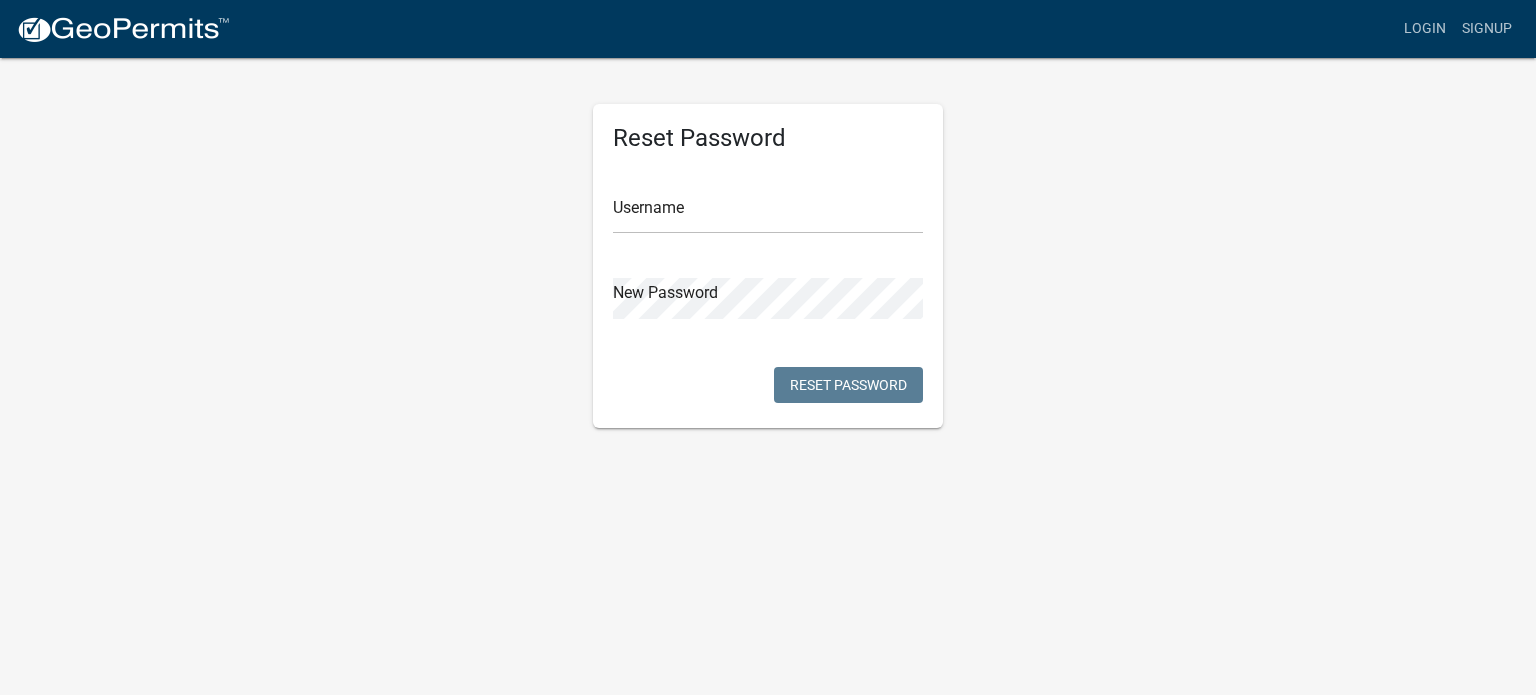 scroll, scrollTop: 0, scrollLeft: 0, axis: both 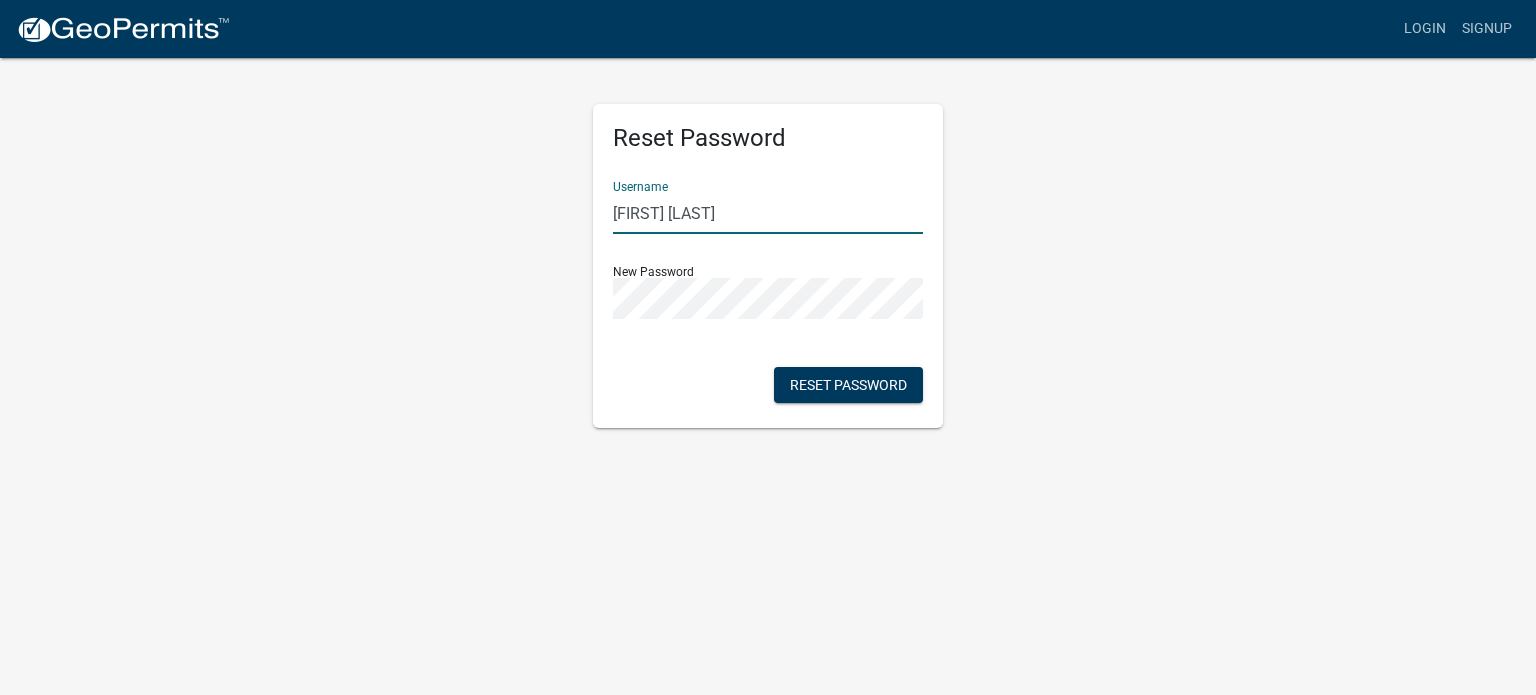 drag, startPoint x: 716, startPoint y: 212, endPoint x: 618, endPoint y: 211, distance: 98.005104 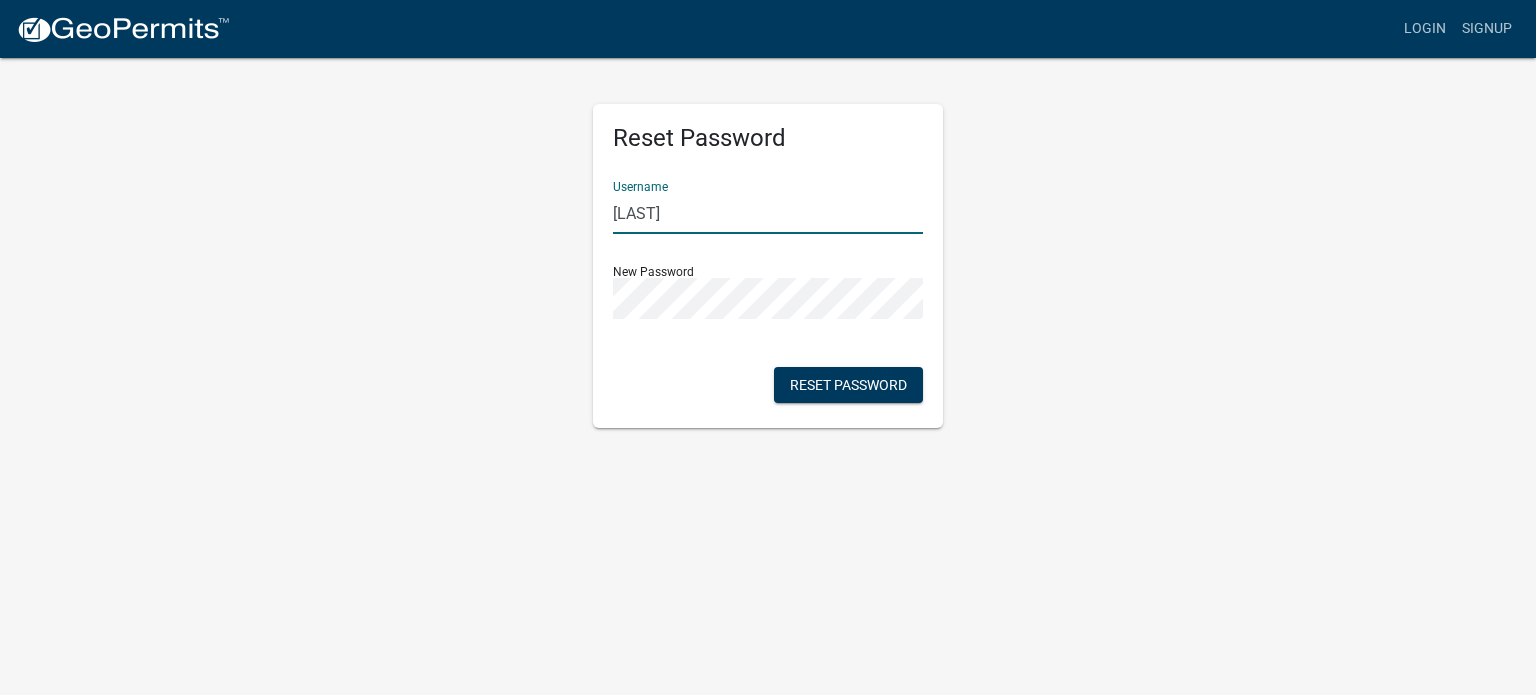 type on "[LAST]" 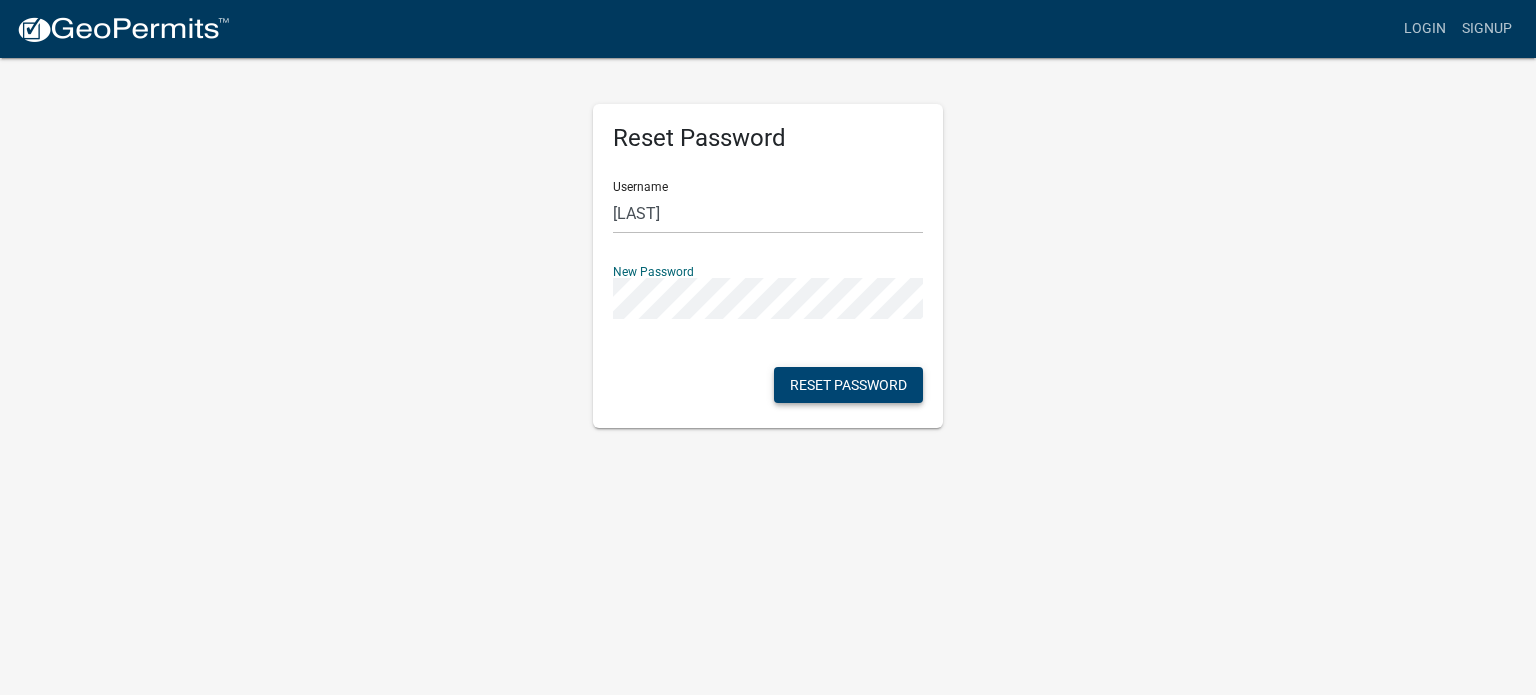 click on "Reset Password" 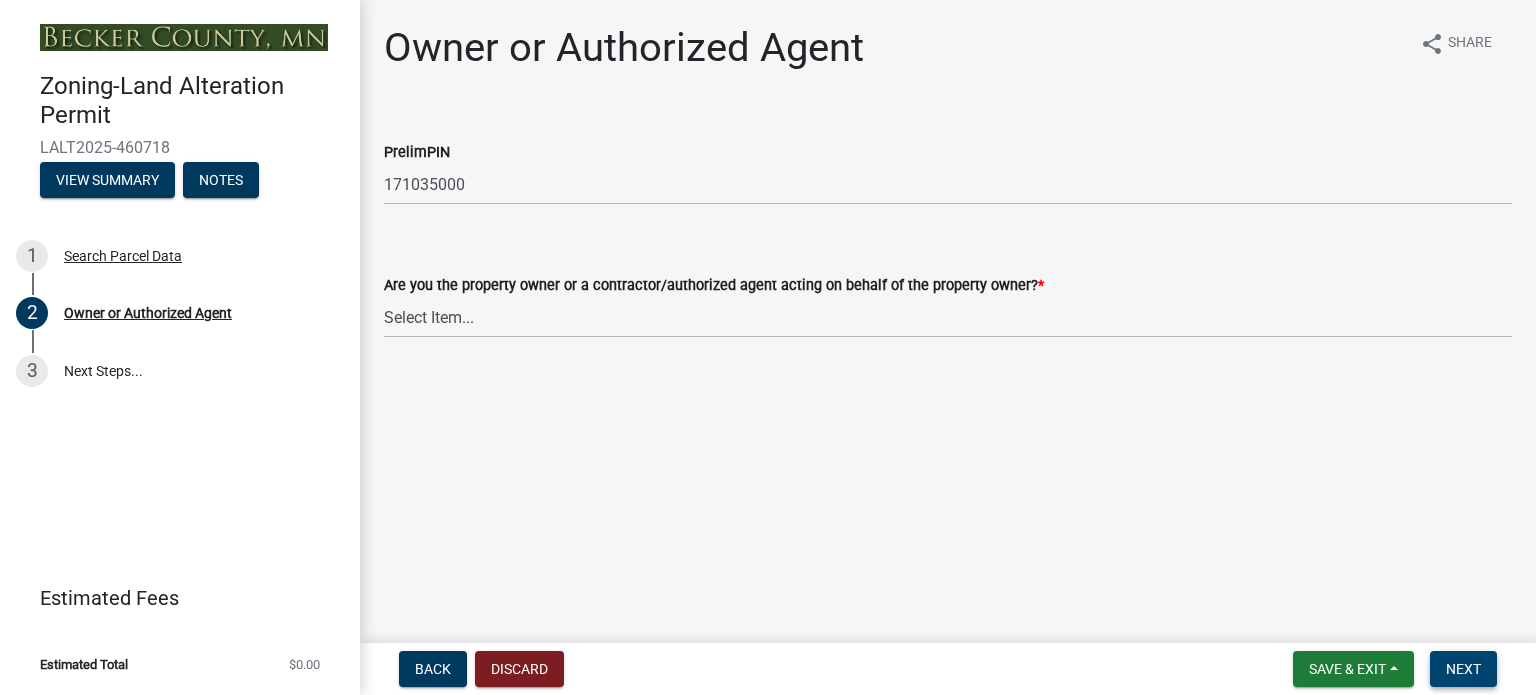 click on "Next" at bounding box center [1463, 669] 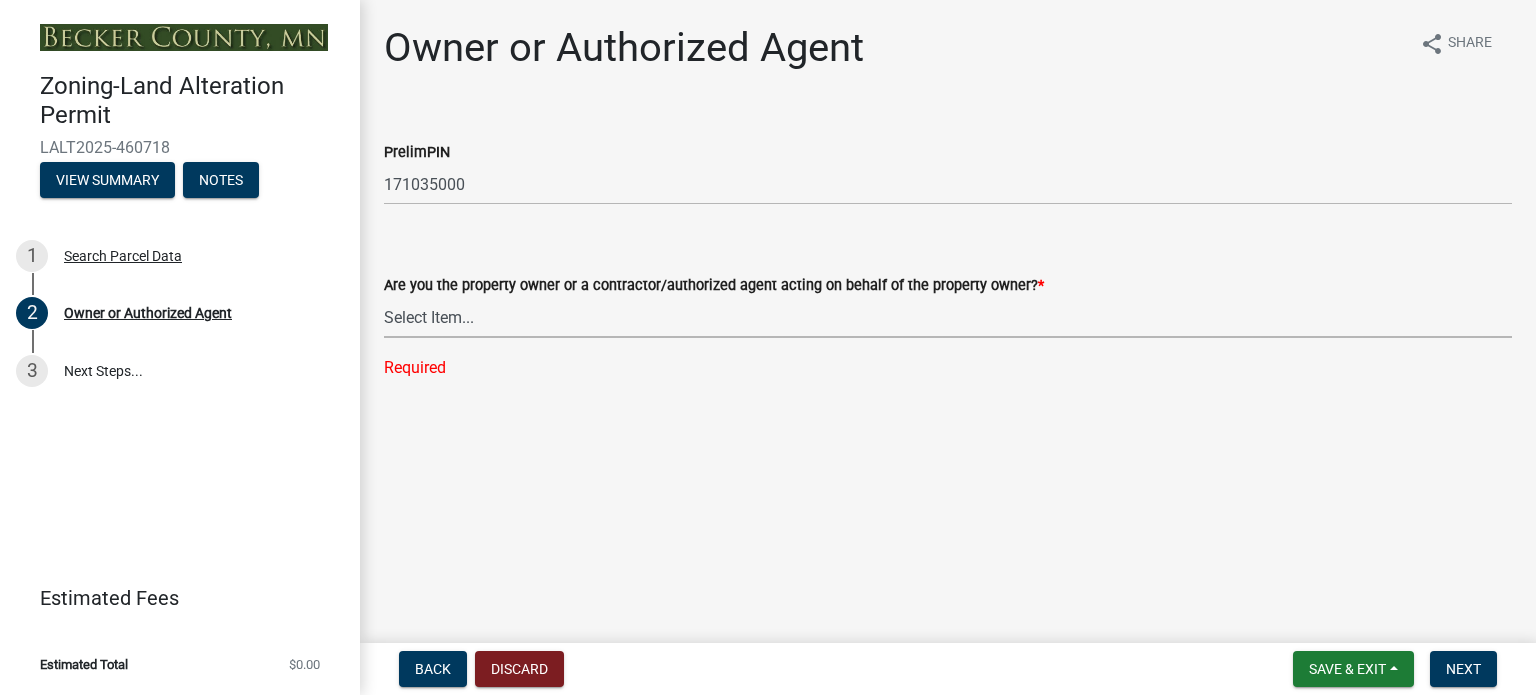 click on "Select Item...   Property Owner   Authorized Agent" at bounding box center [948, 317] 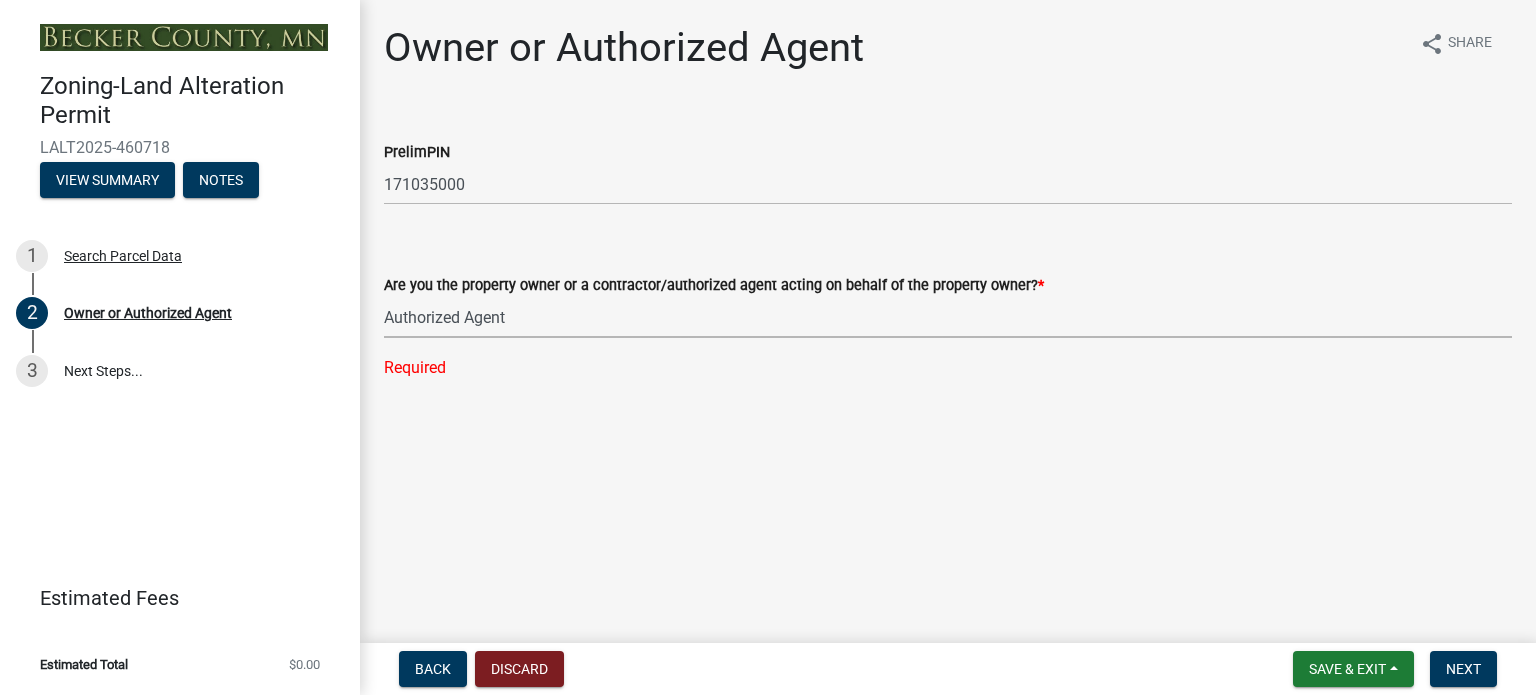 click on "Select Item...   Property Owner   Authorized Agent" at bounding box center (948, 317) 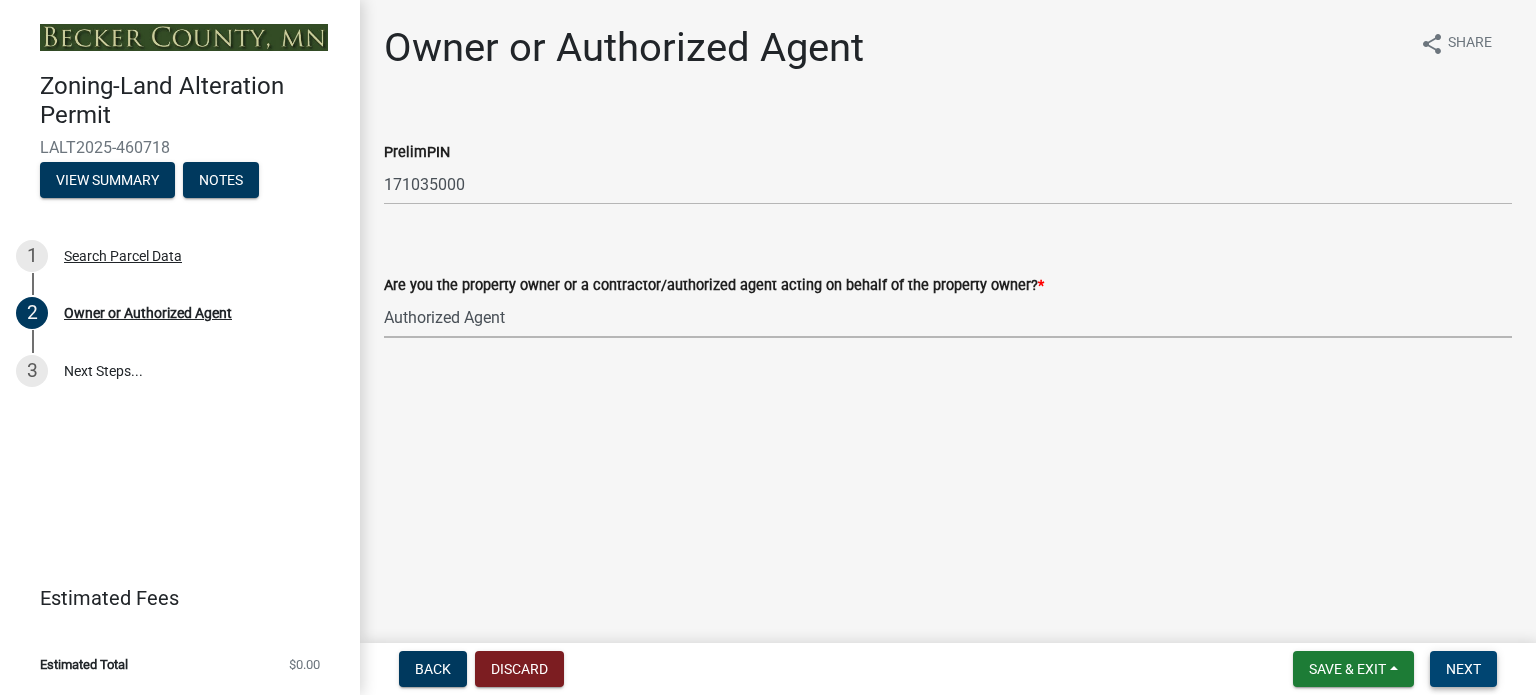 click on "Next" at bounding box center (1463, 669) 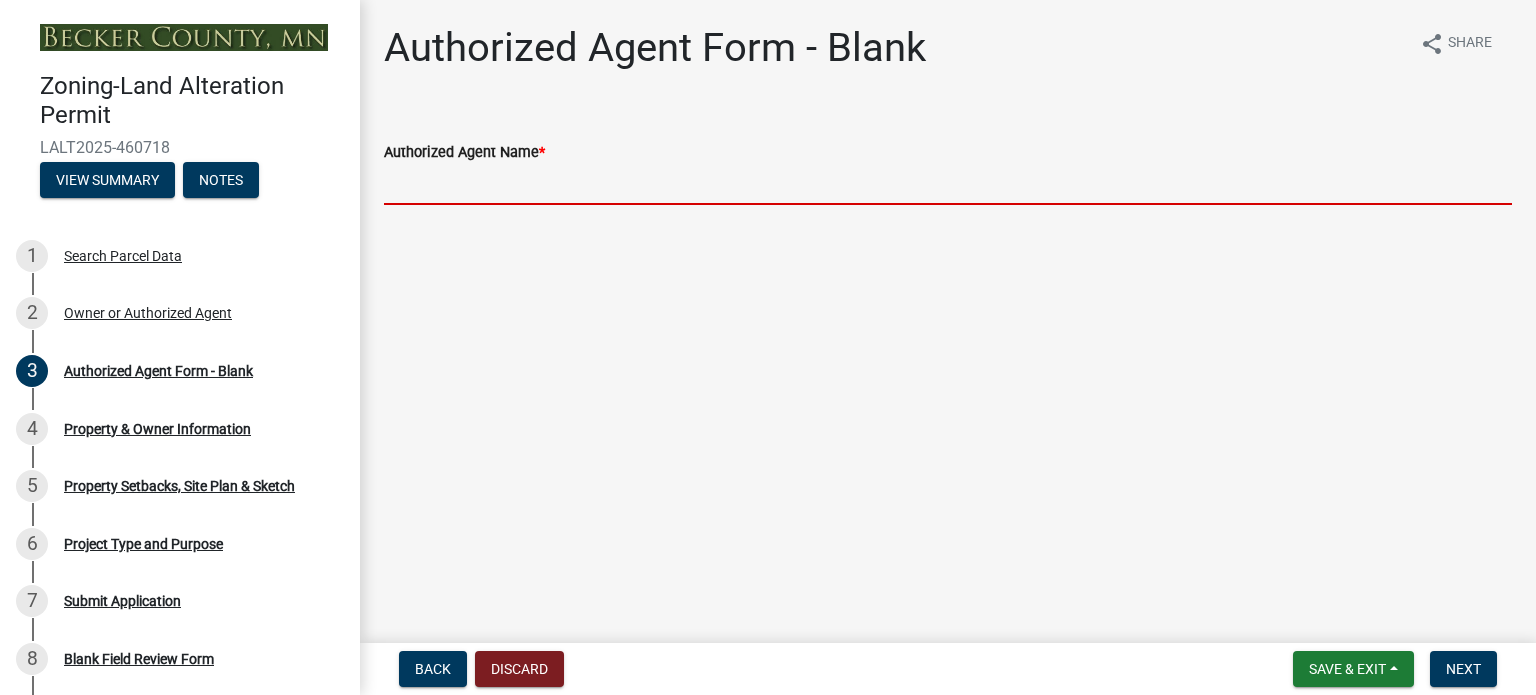 click on "[FIRST] [LAST] *" at bounding box center (948, 184) 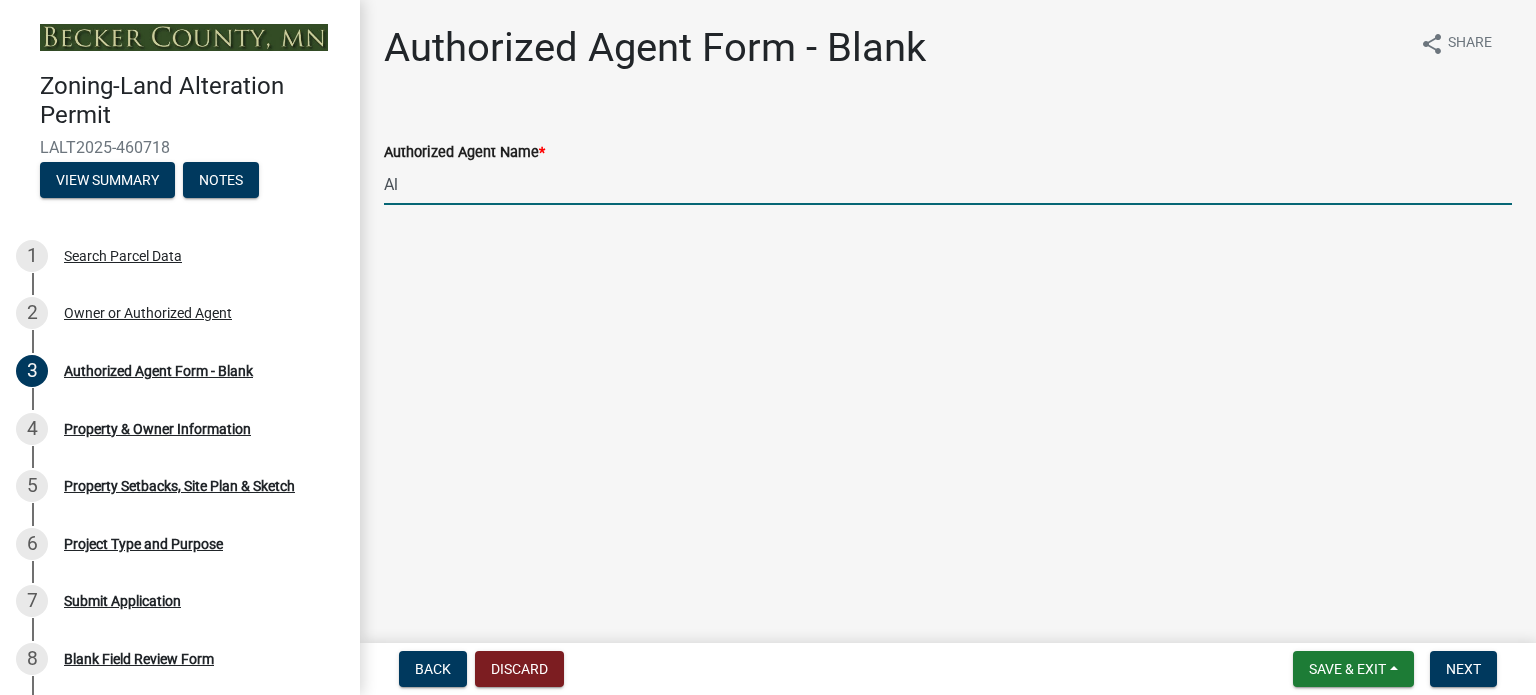 type on "A" 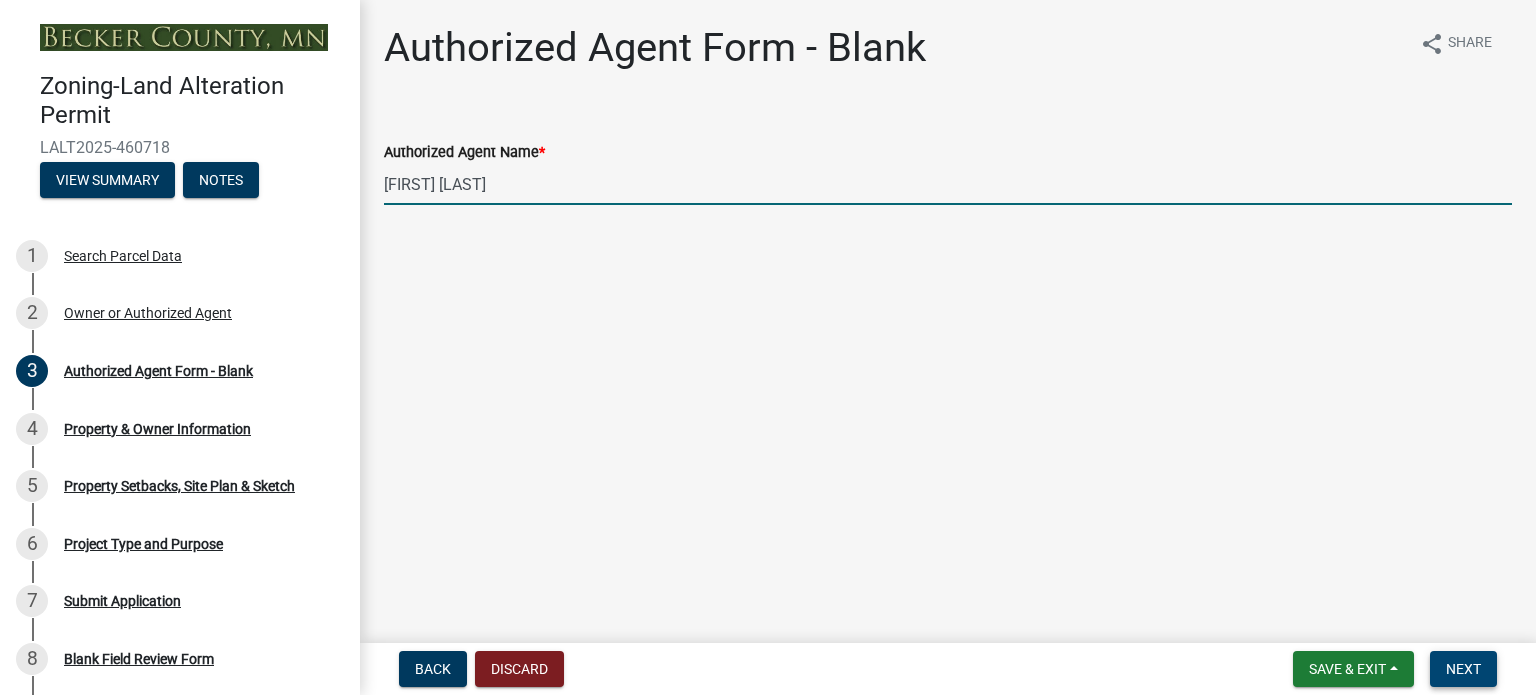 type on "[FIRST] [LAST]" 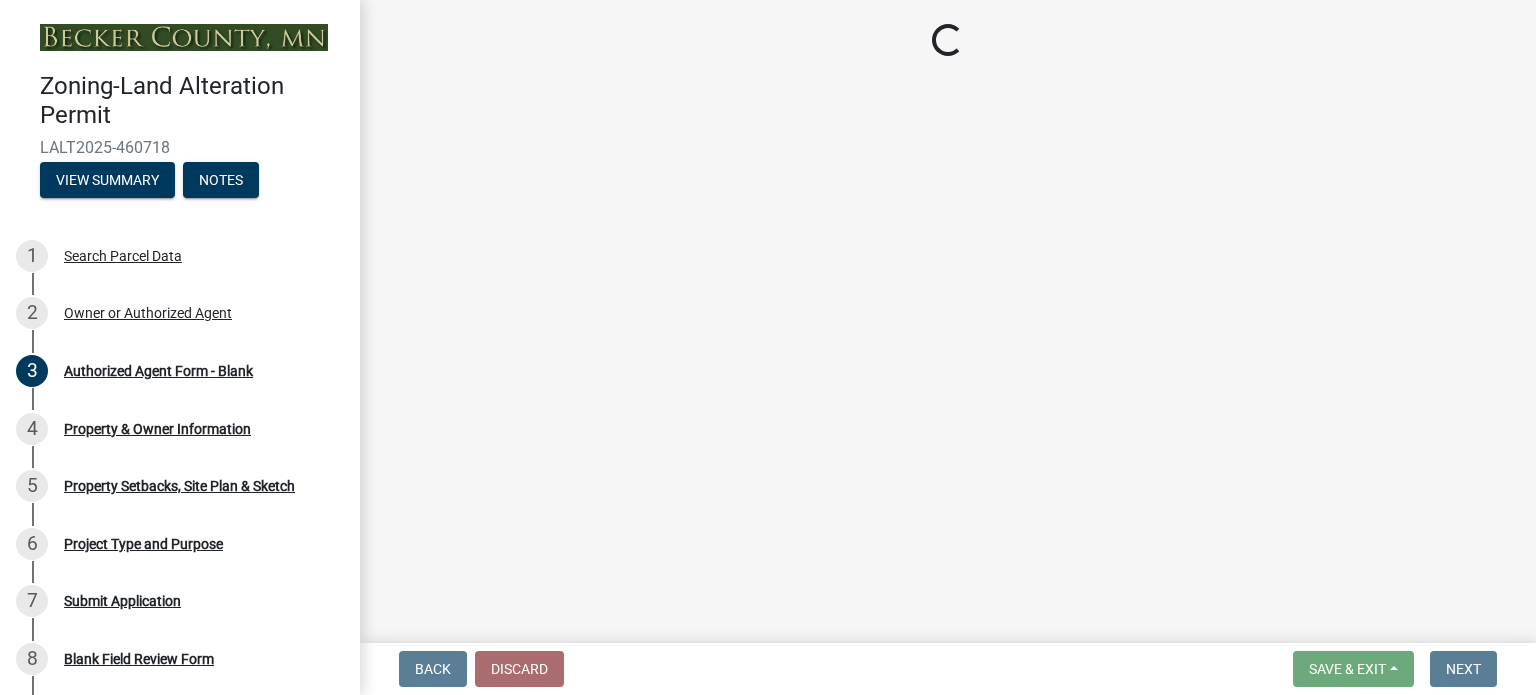 select on "faae52fd-6c53-4f3c-9bb2-035296f4af4f" 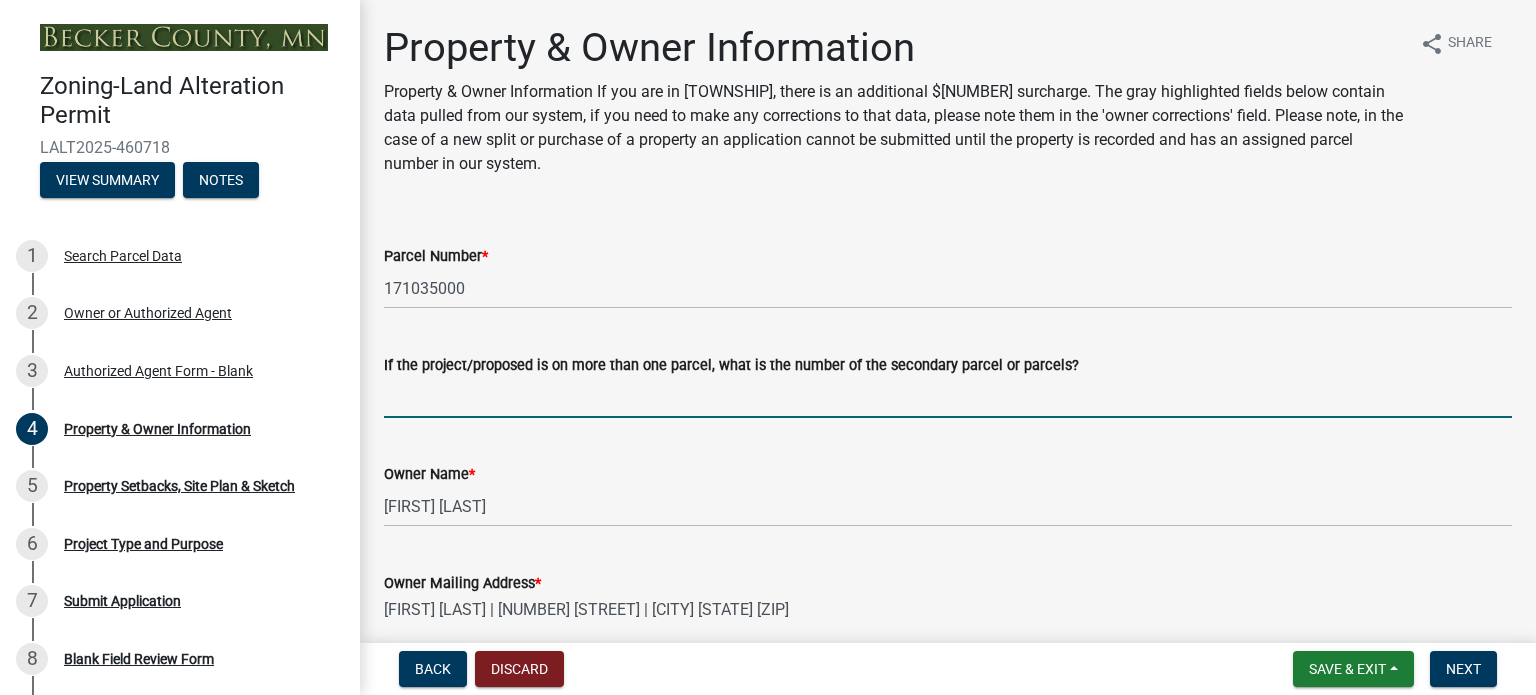 click on "If the project/proposed  is on more than one parcel, what is the number of the secondary parcel or parcels?" at bounding box center [948, 397] 